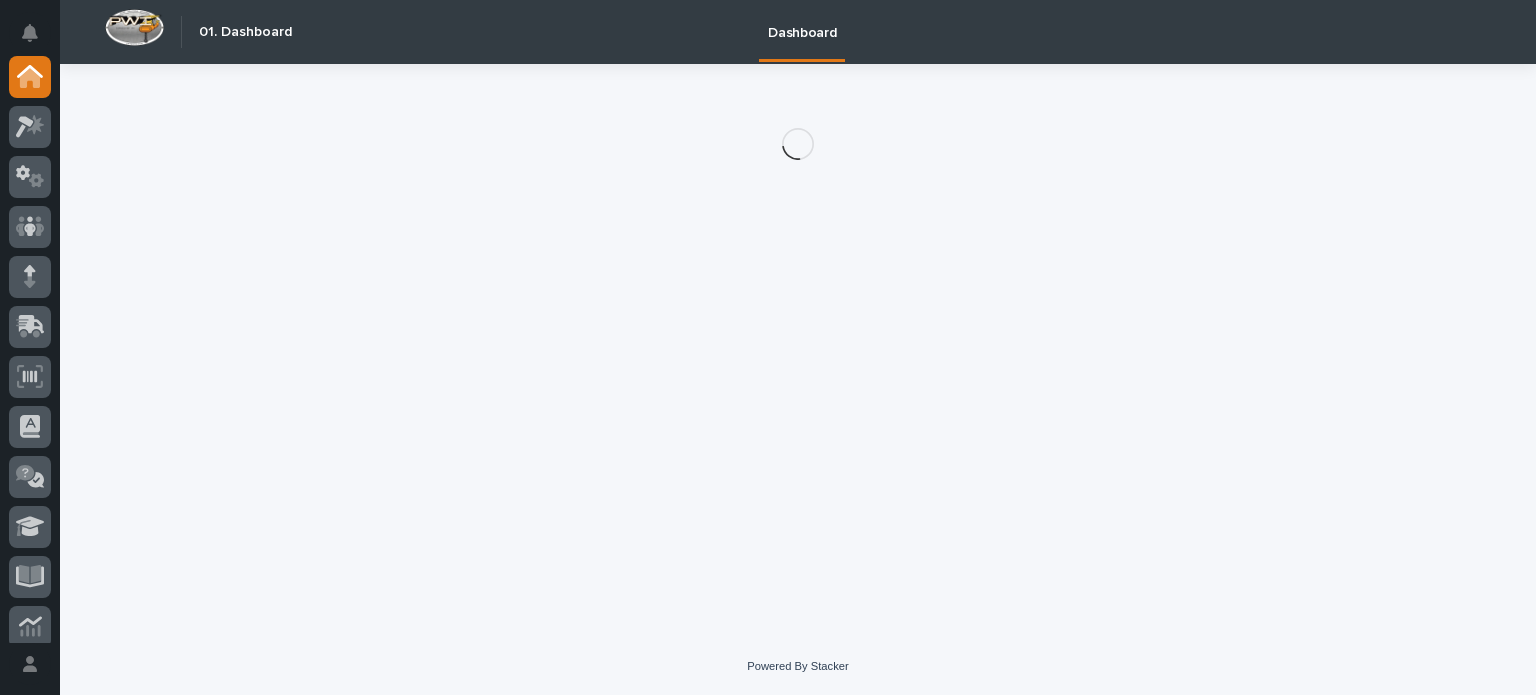scroll, scrollTop: 0, scrollLeft: 0, axis: both 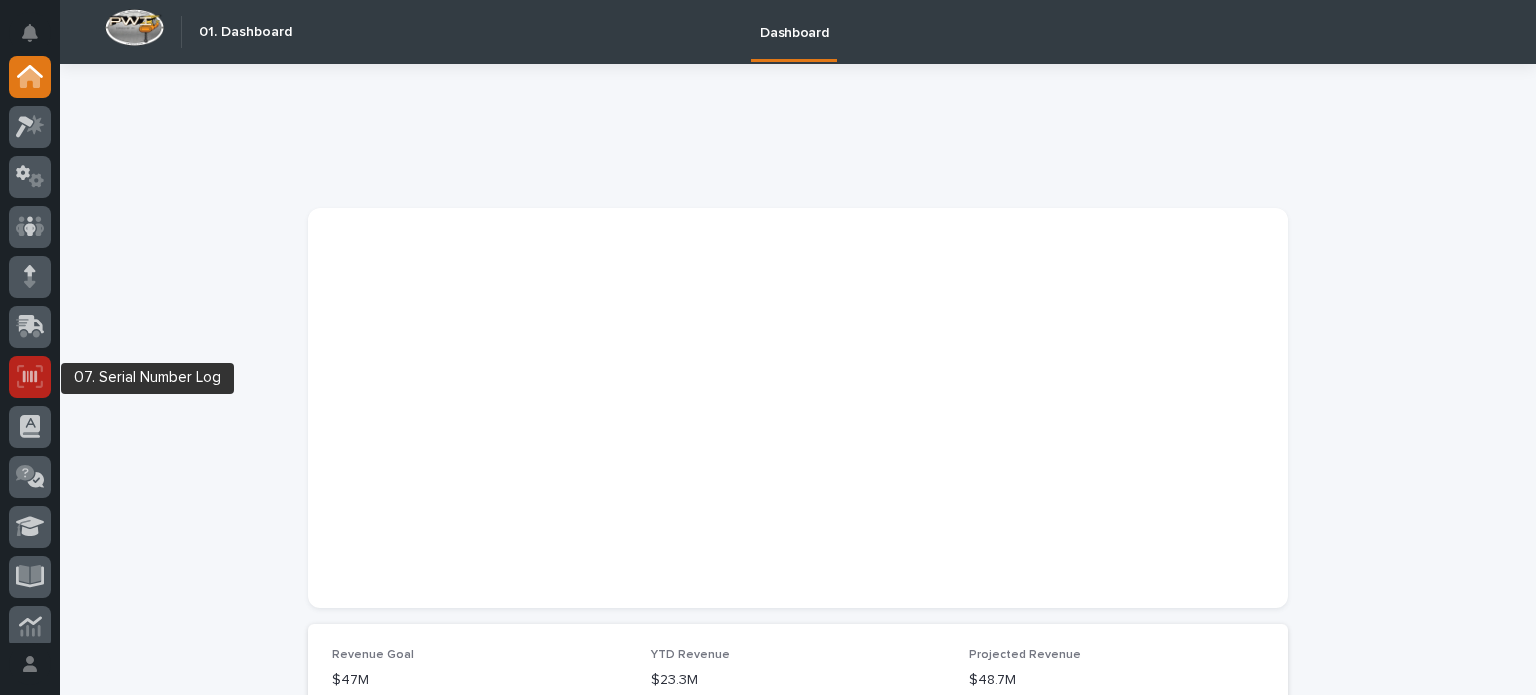 click at bounding box center [30, 377] 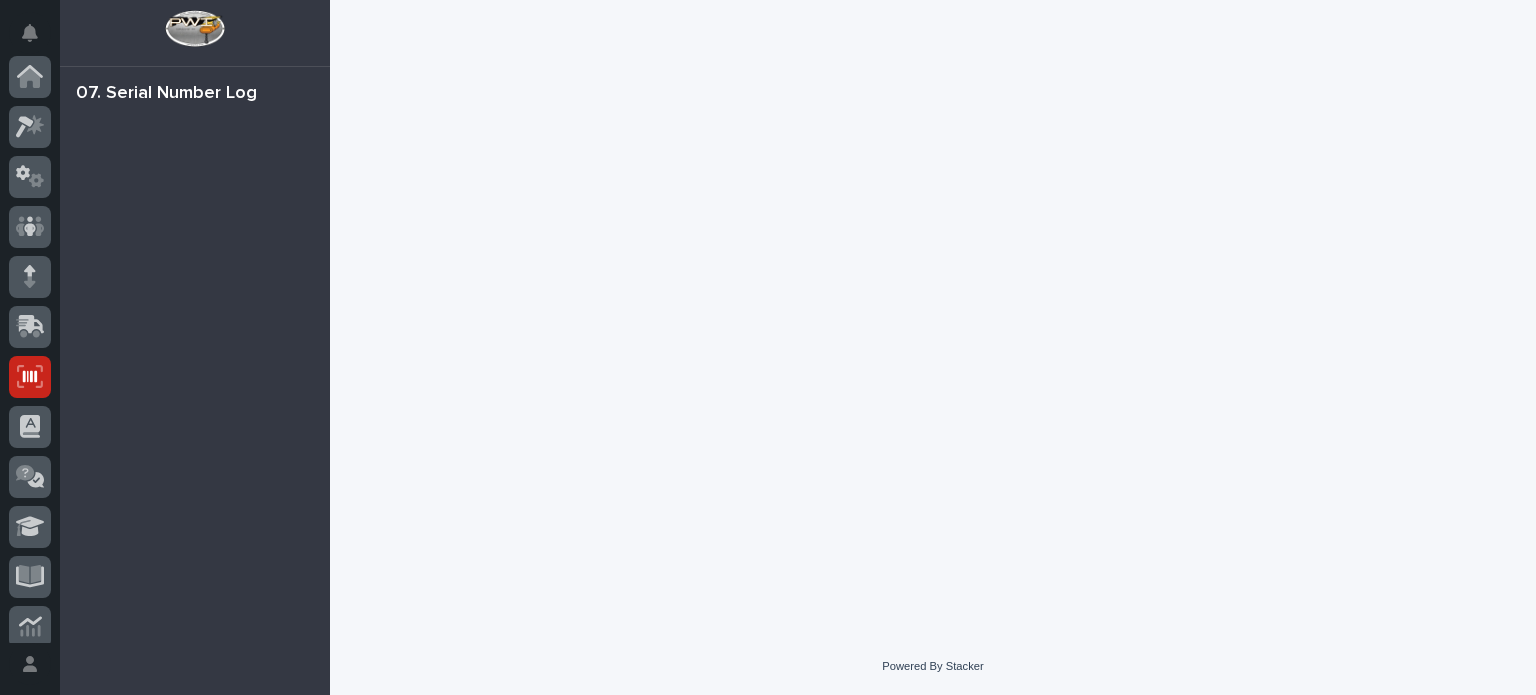 scroll, scrollTop: 300, scrollLeft: 0, axis: vertical 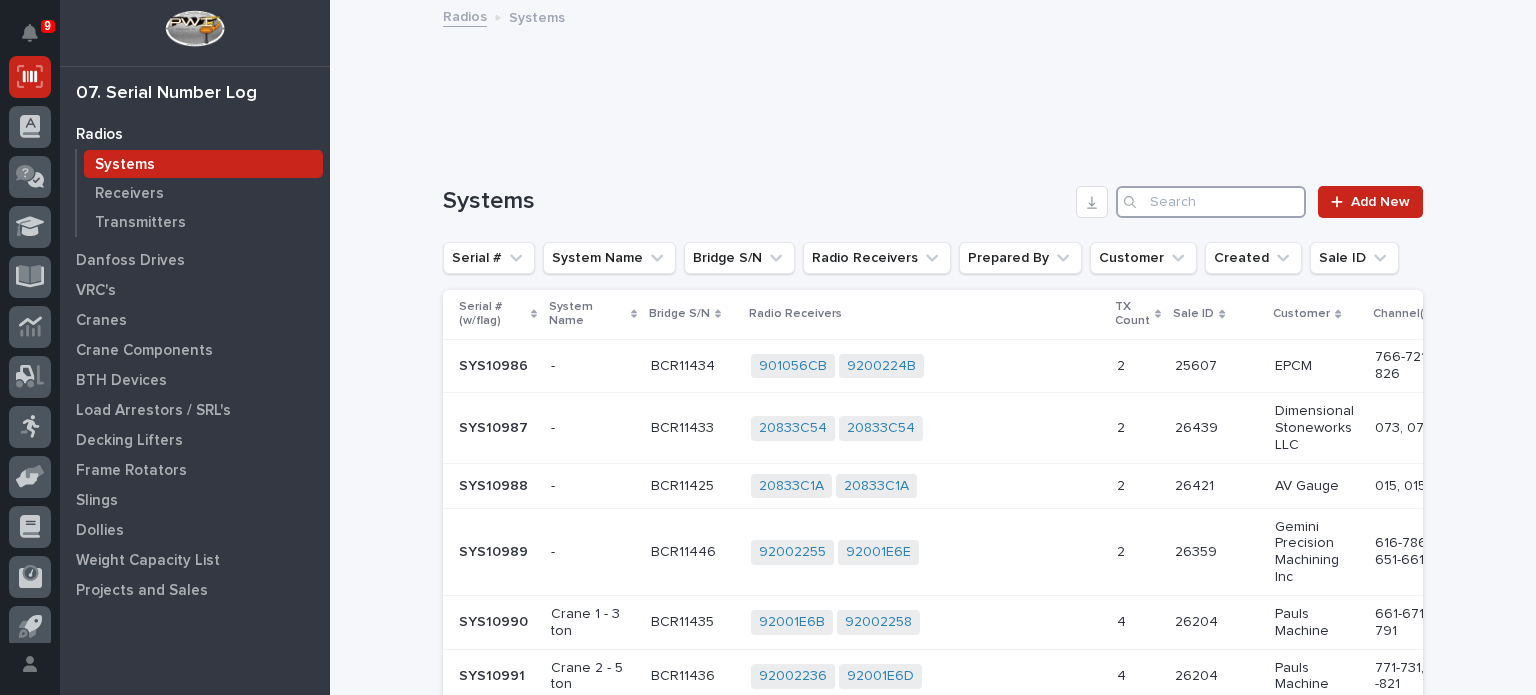 click at bounding box center (1211, 202) 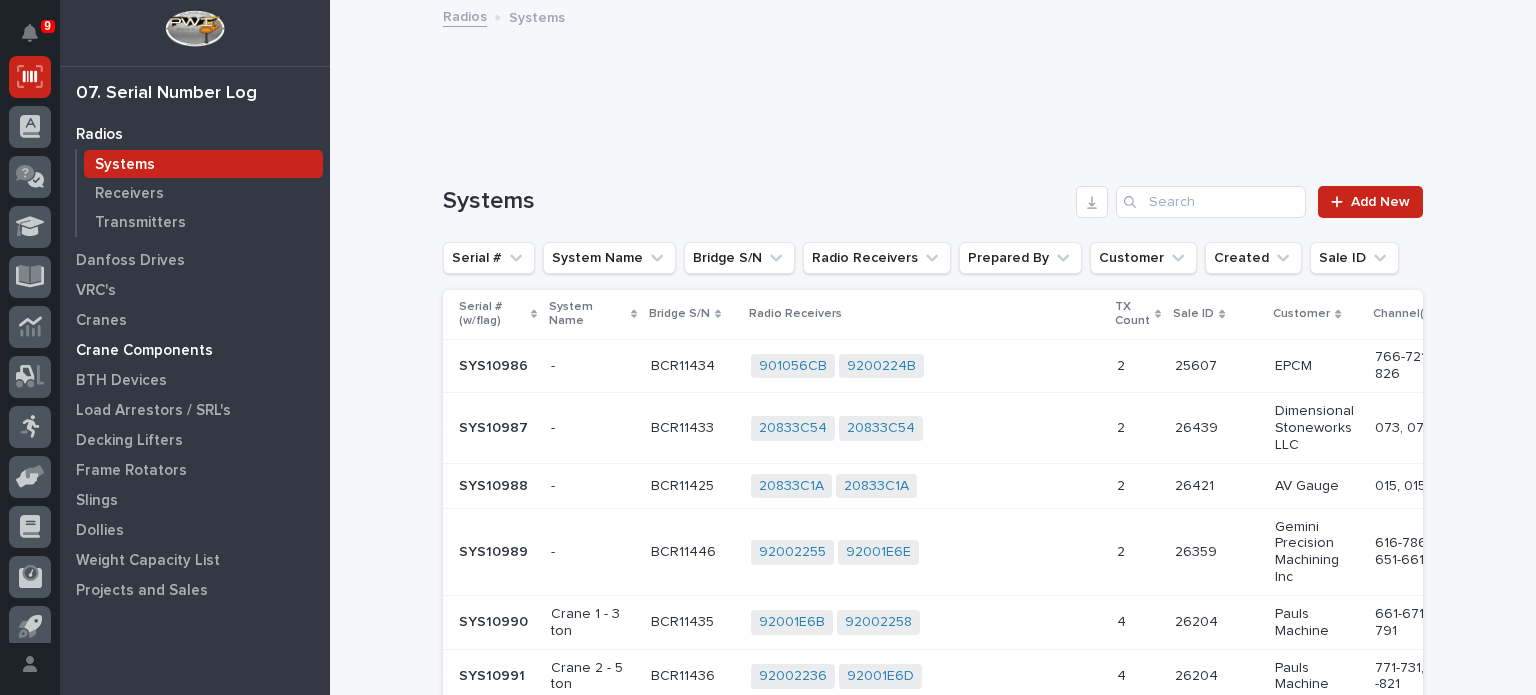 click on "Crane Components" at bounding box center [144, 351] 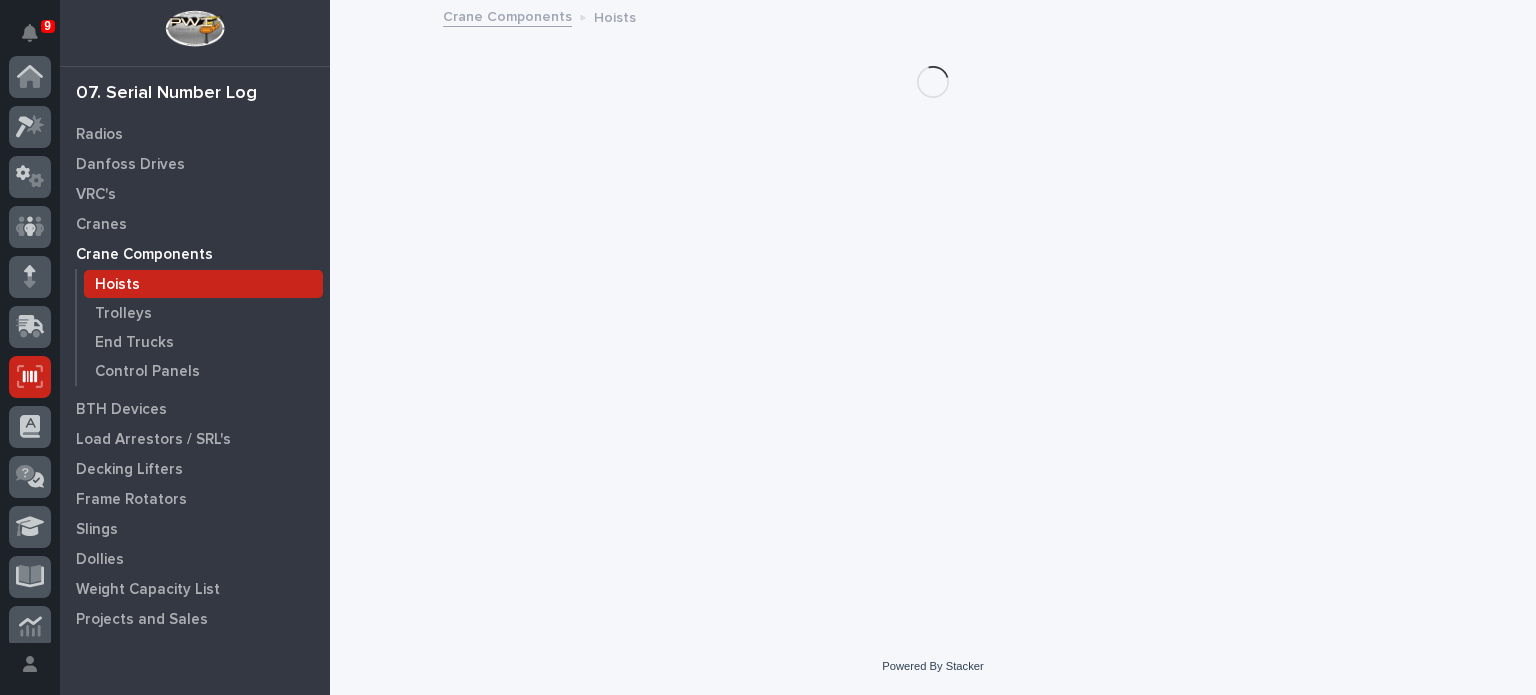 scroll, scrollTop: 300, scrollLeft: 0, axis: vertical 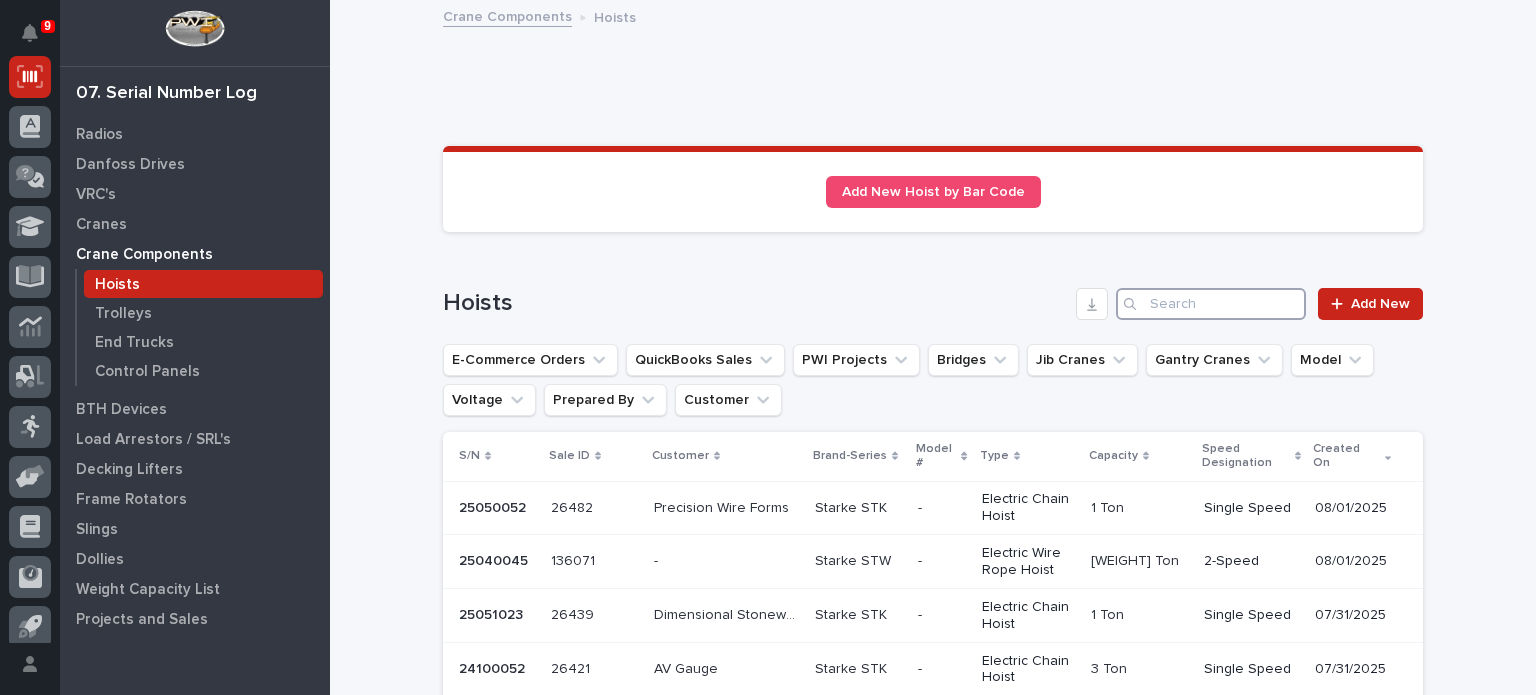 click at bounding box center [1211, 304] 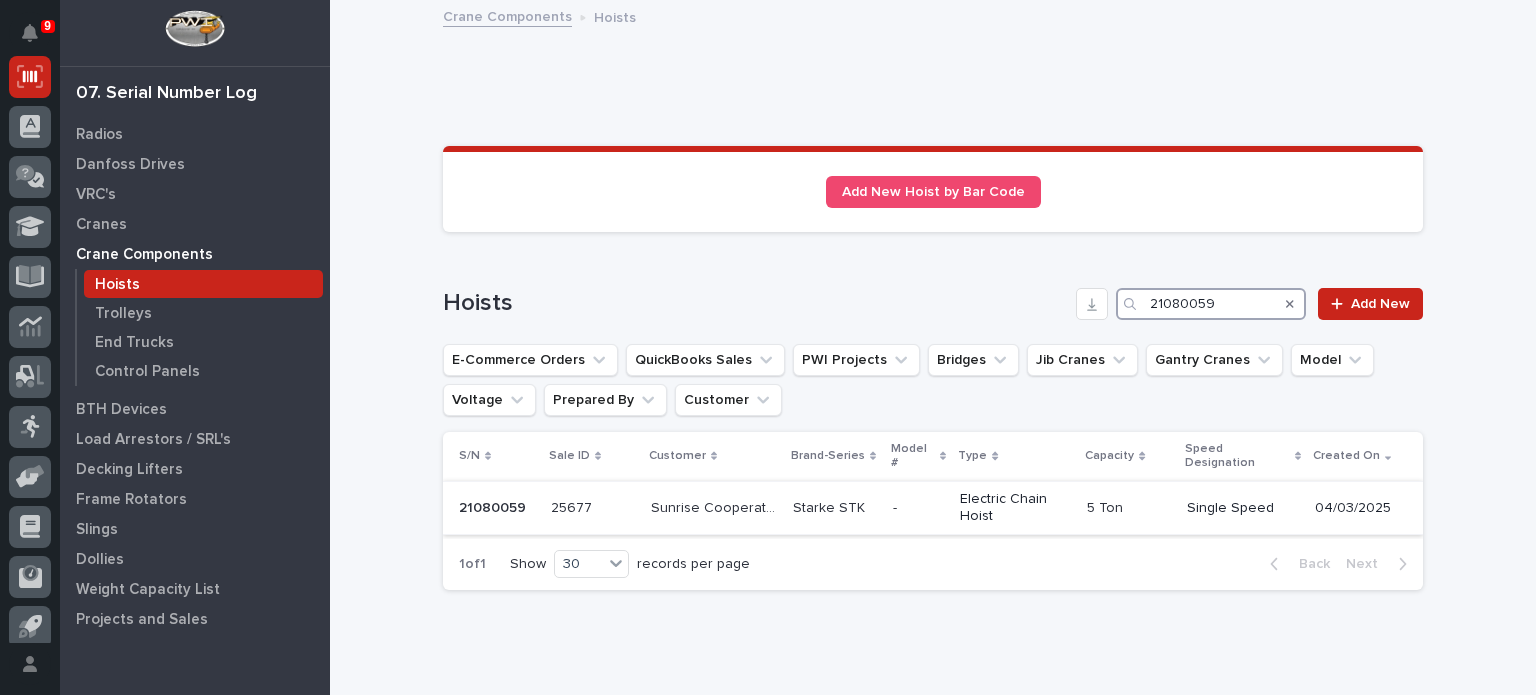 type on "21080059" 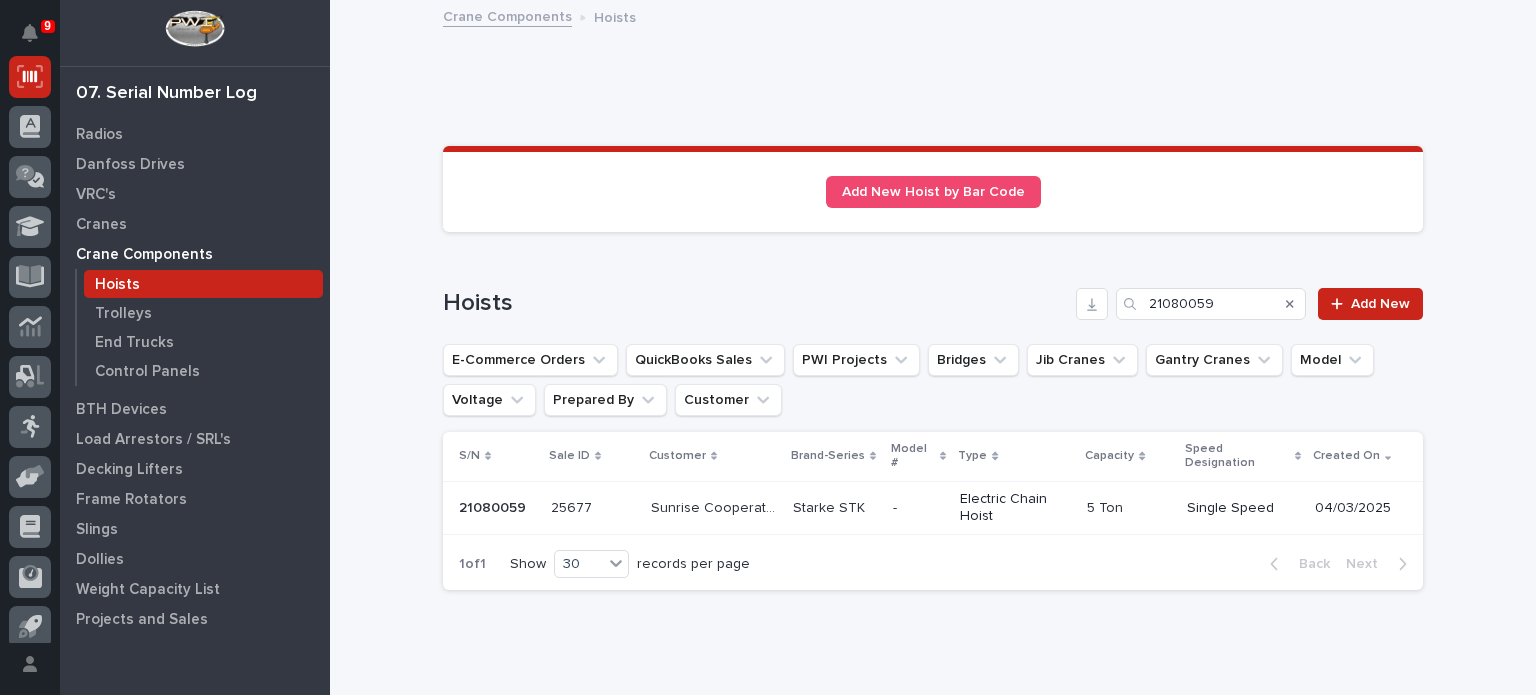 click on "Starke STK" at bounding box center [831, 506] 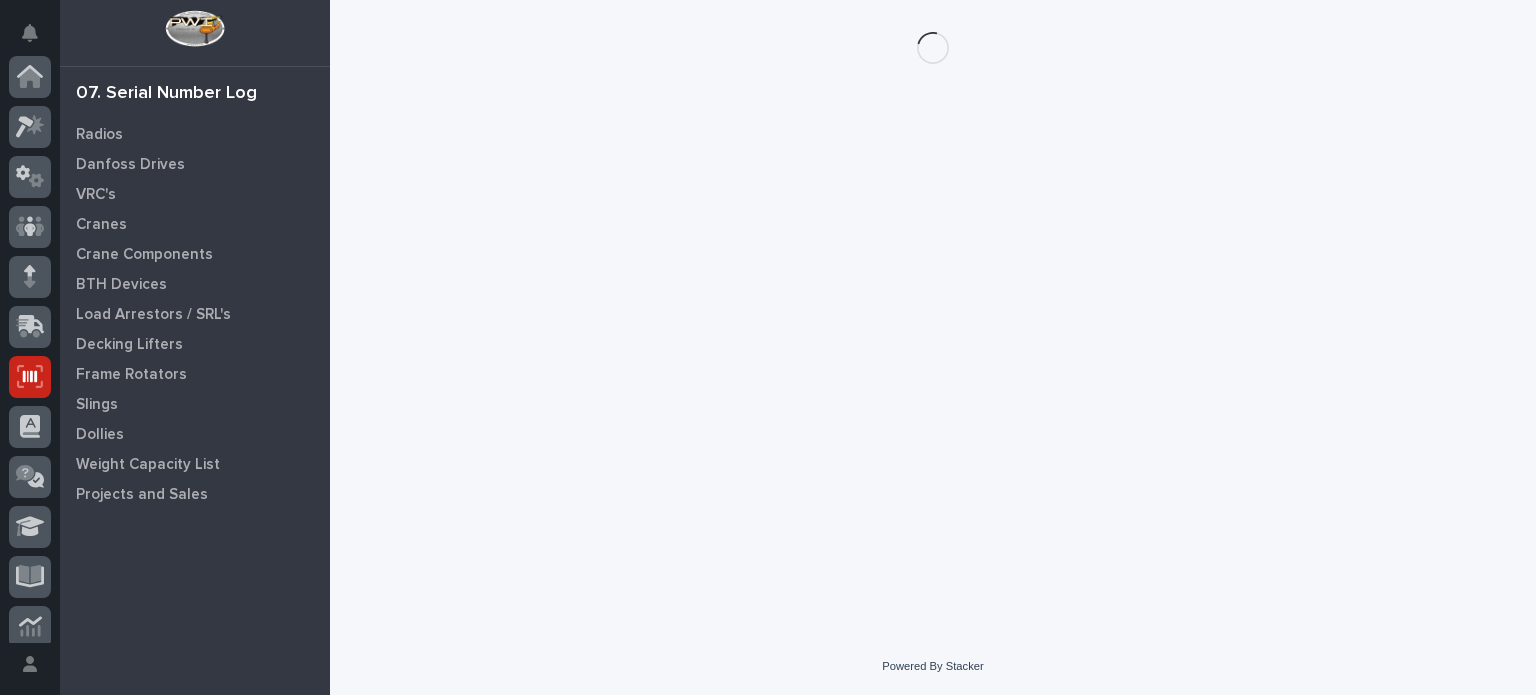 scroll, scrollTop: 300, scrollLeft: 0, axis: vertical 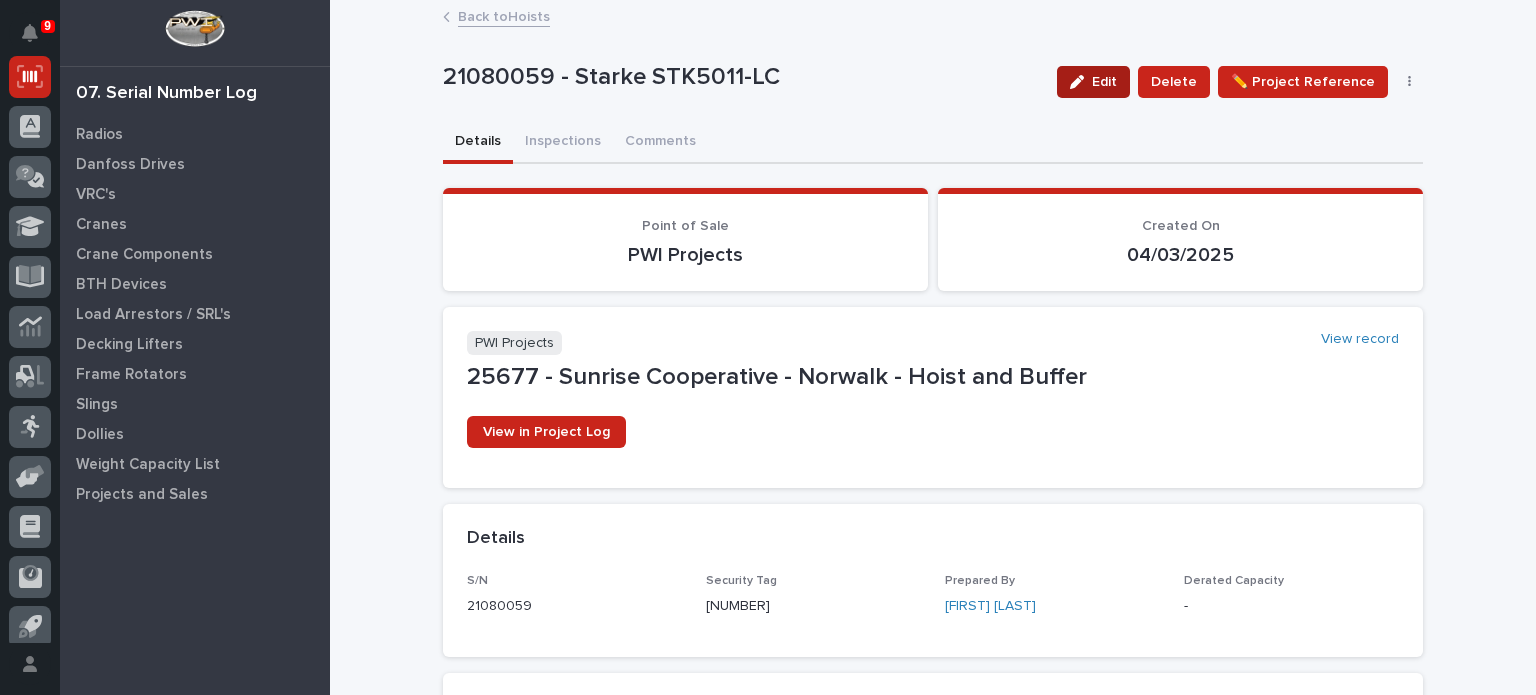 click on "Edit" at bounding box center (1104, 82) 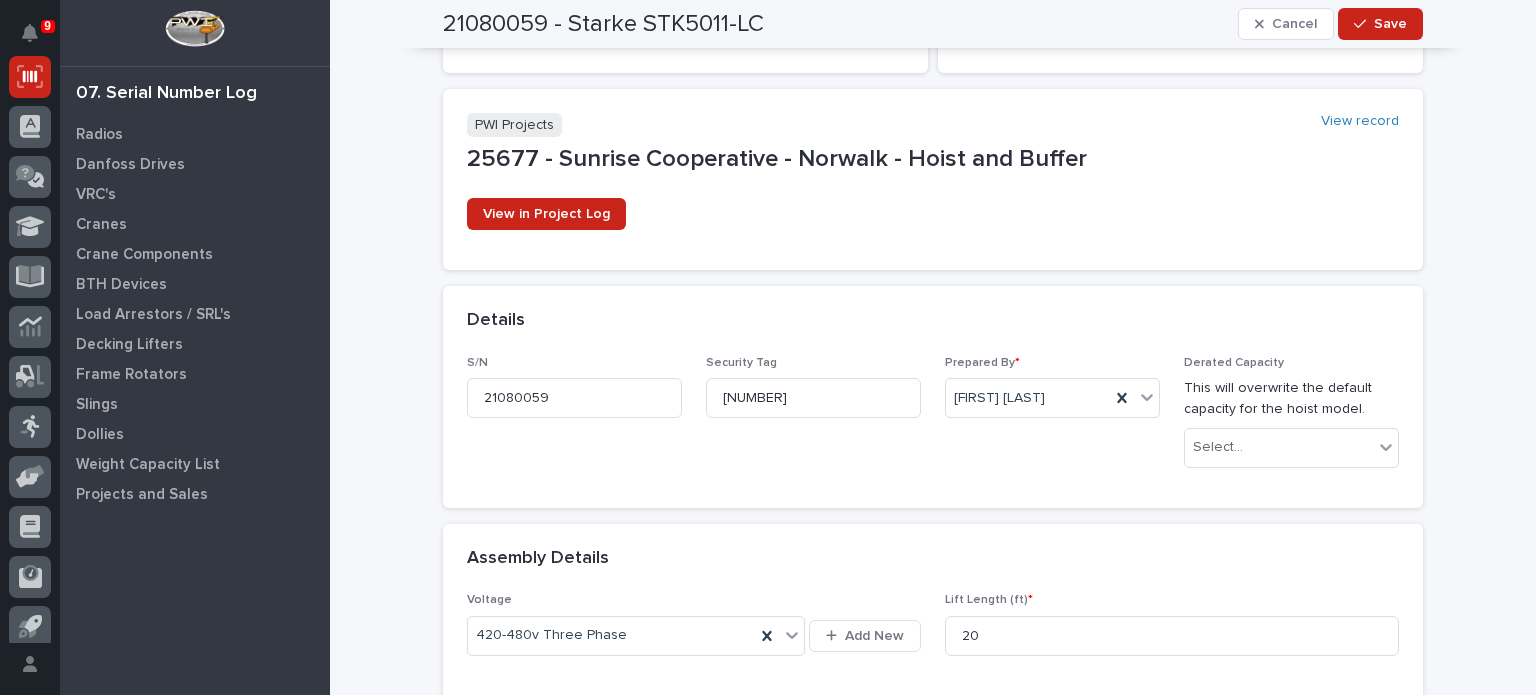 scroll, scrollTop: 240, scrollLeft: 0, axis: vertical 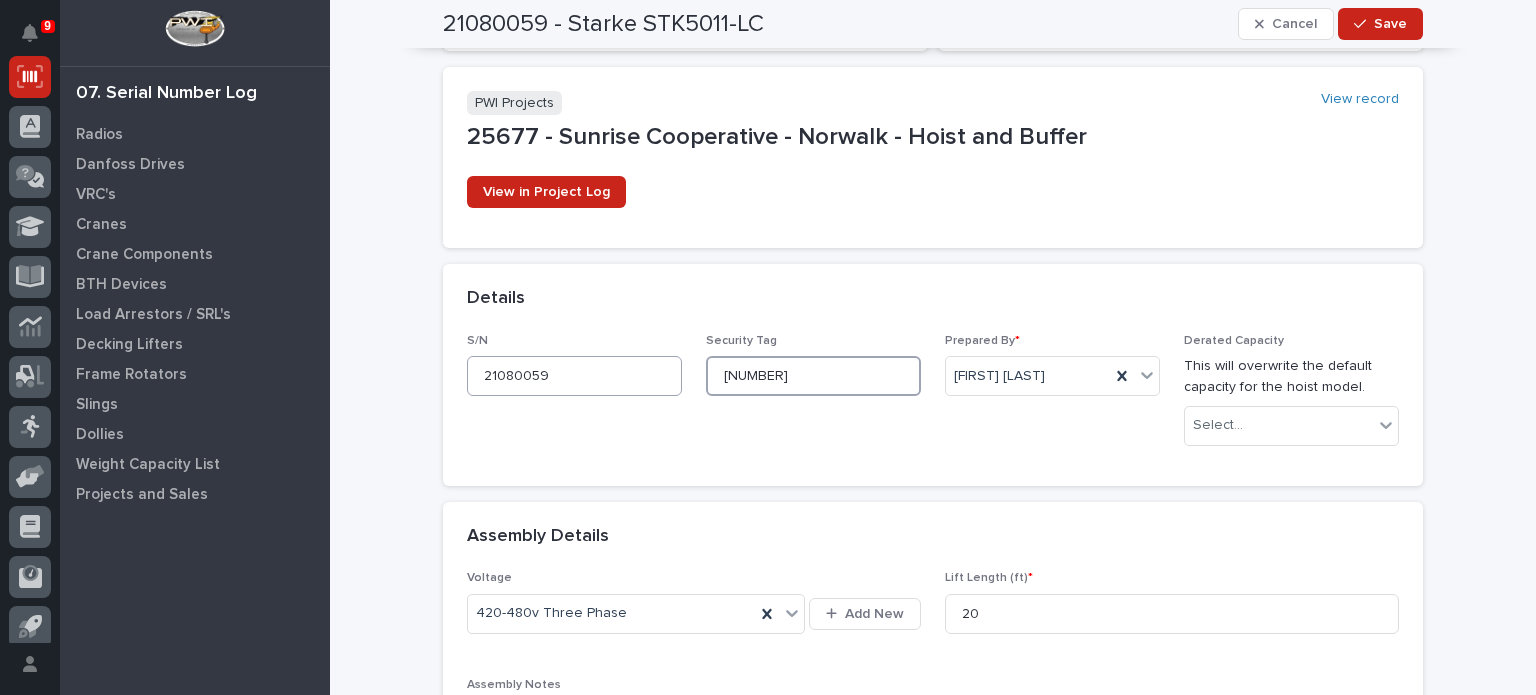 drag, startPoint x: 812, startPoint y: 375, endPoint x: 532, endPoint y: 390, distance: 280.4015 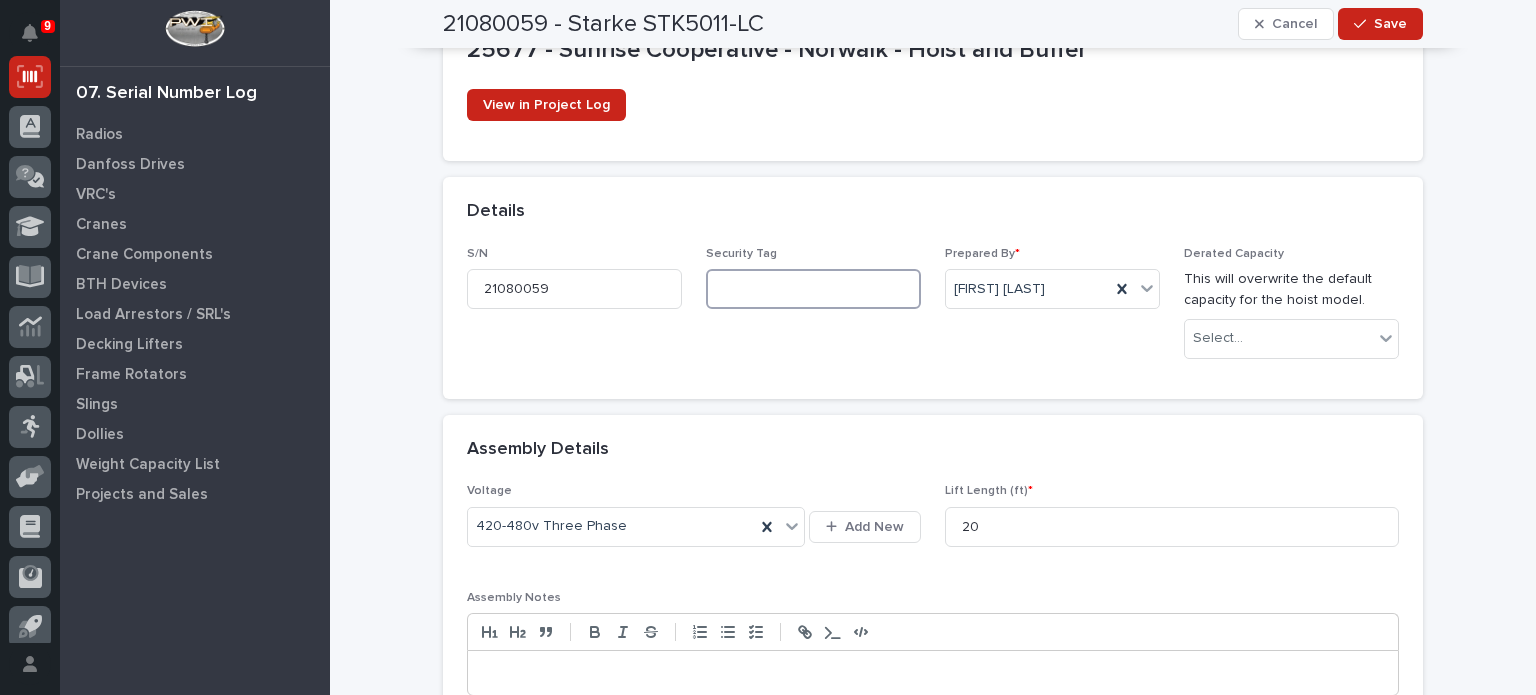 scroll, scrollTop: 328, scrollLeft: 0, axis: vertical 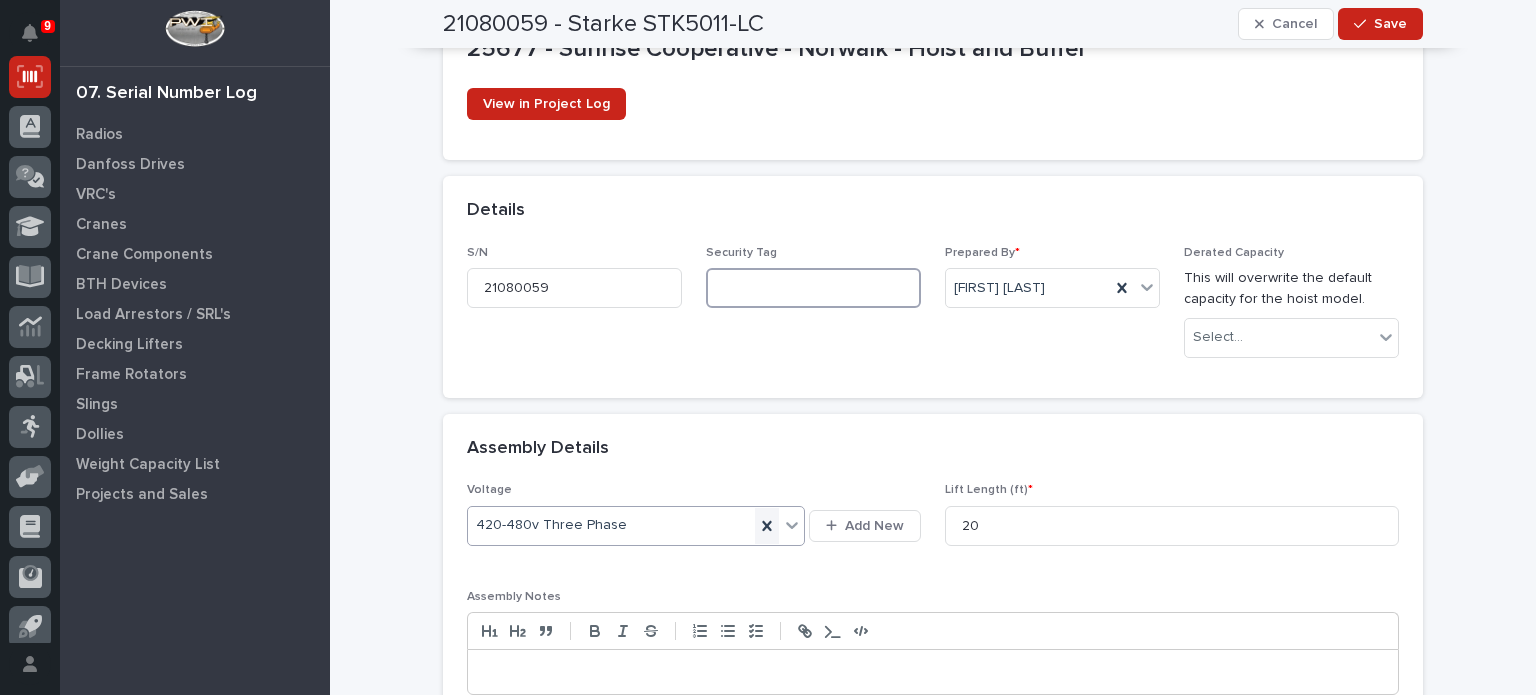 type 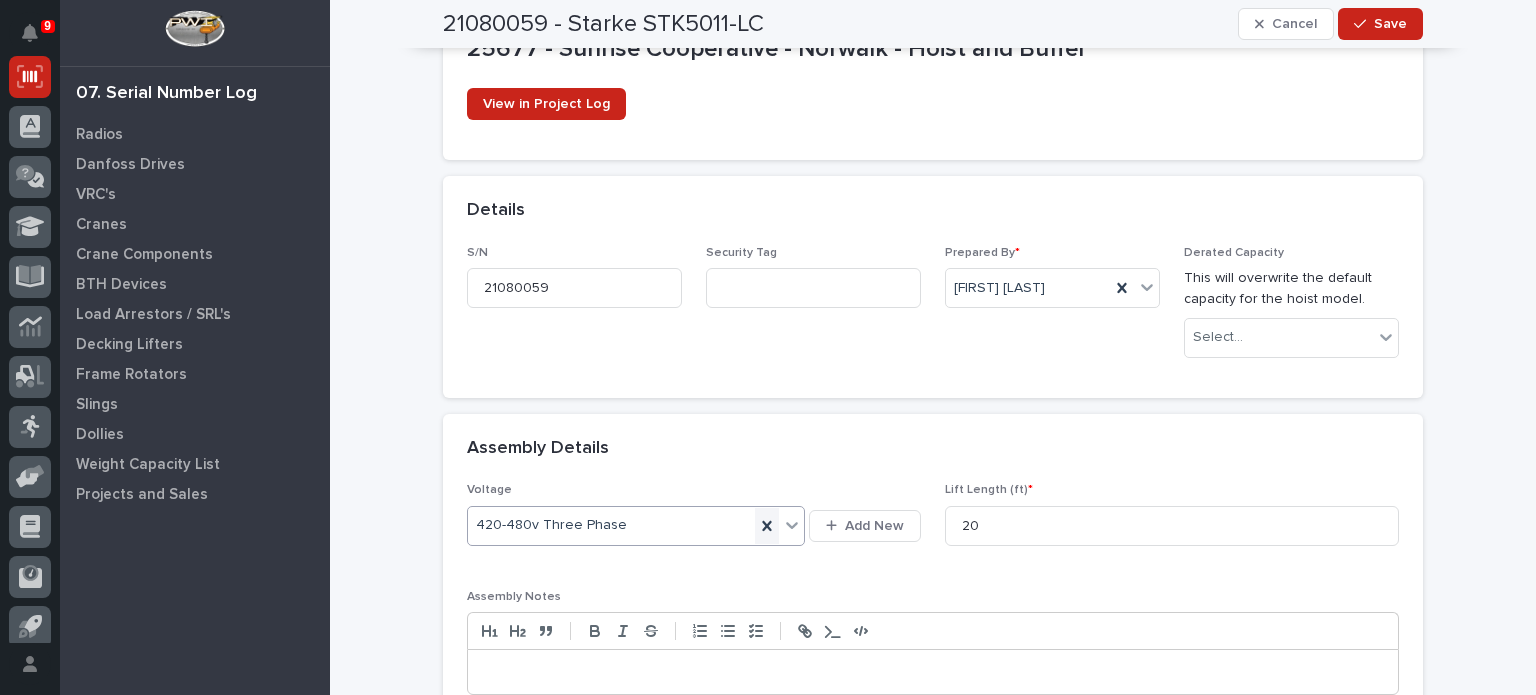 click 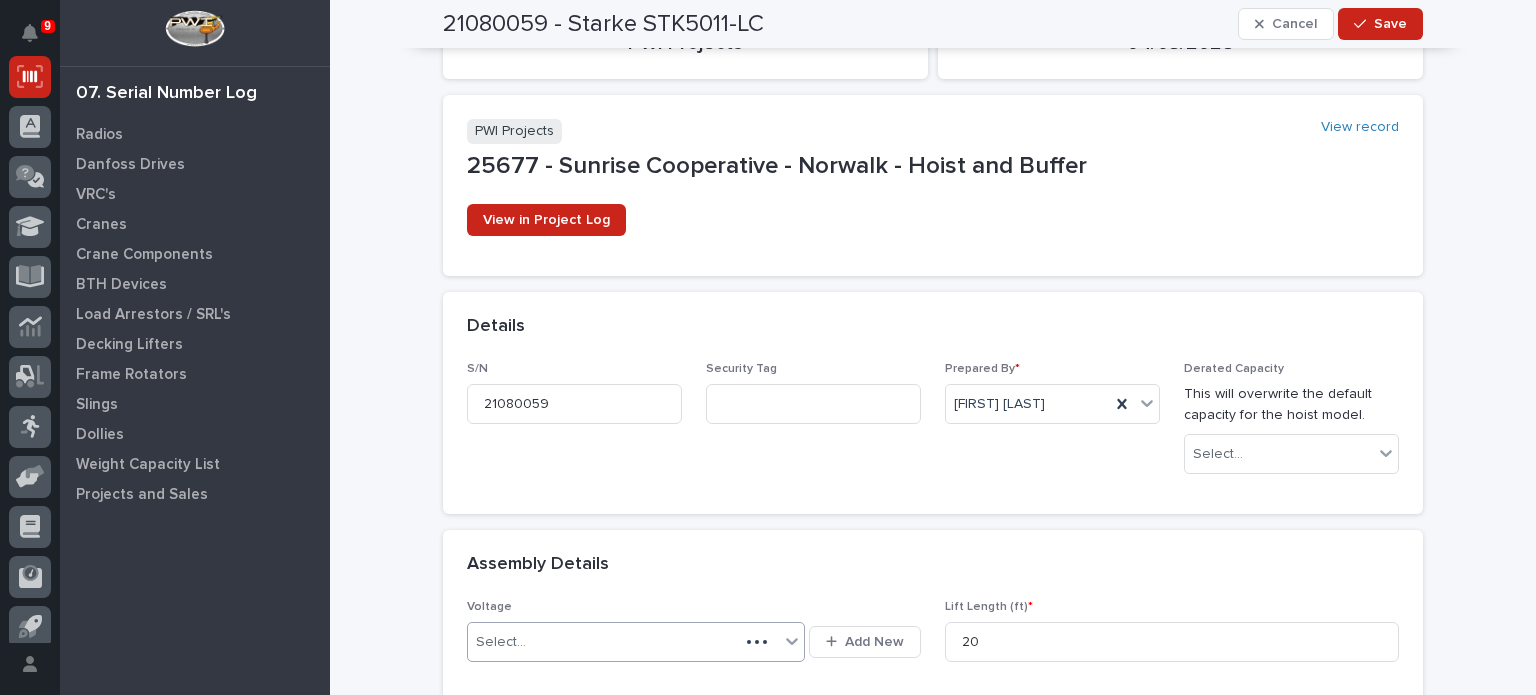 scroll, scrollTop: 386, scrollLeft: 0, axis: vertical 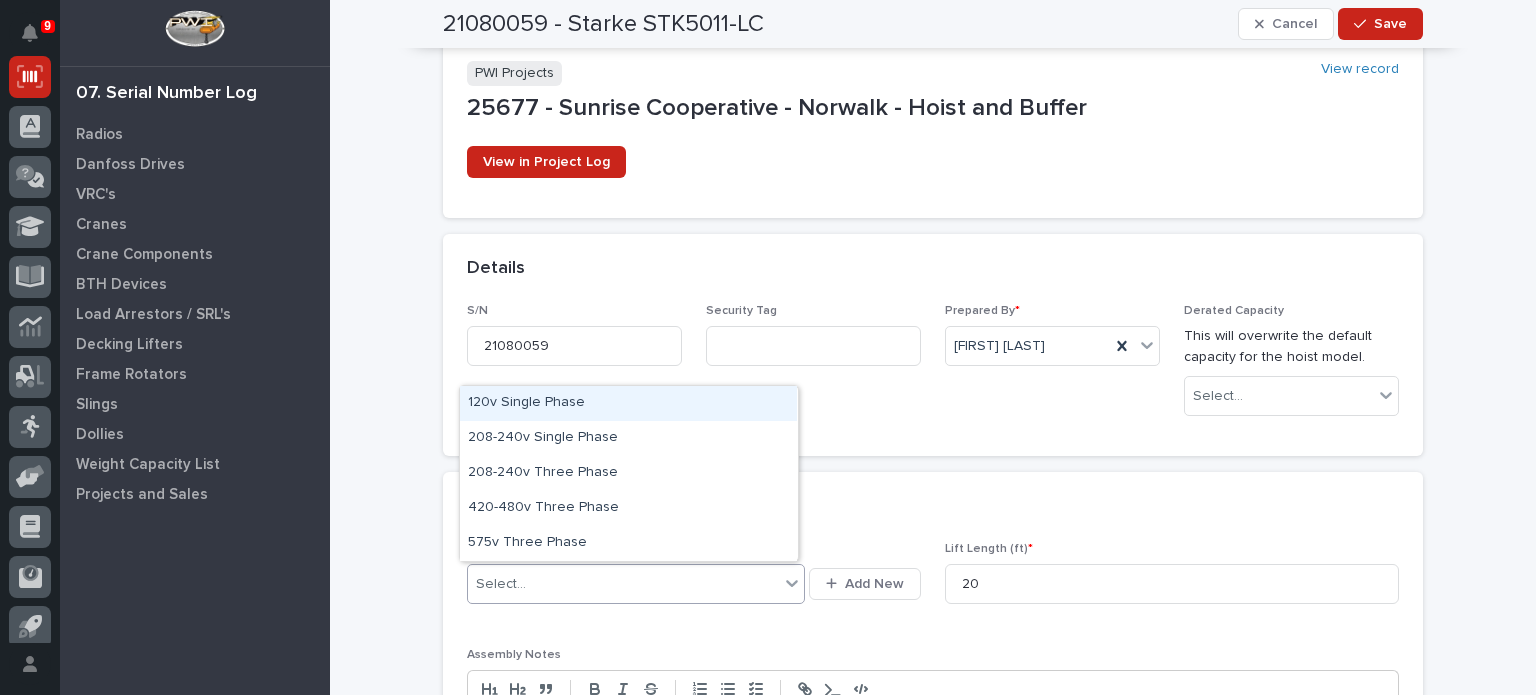 click on "Select..." at bounding box center [623, 584] 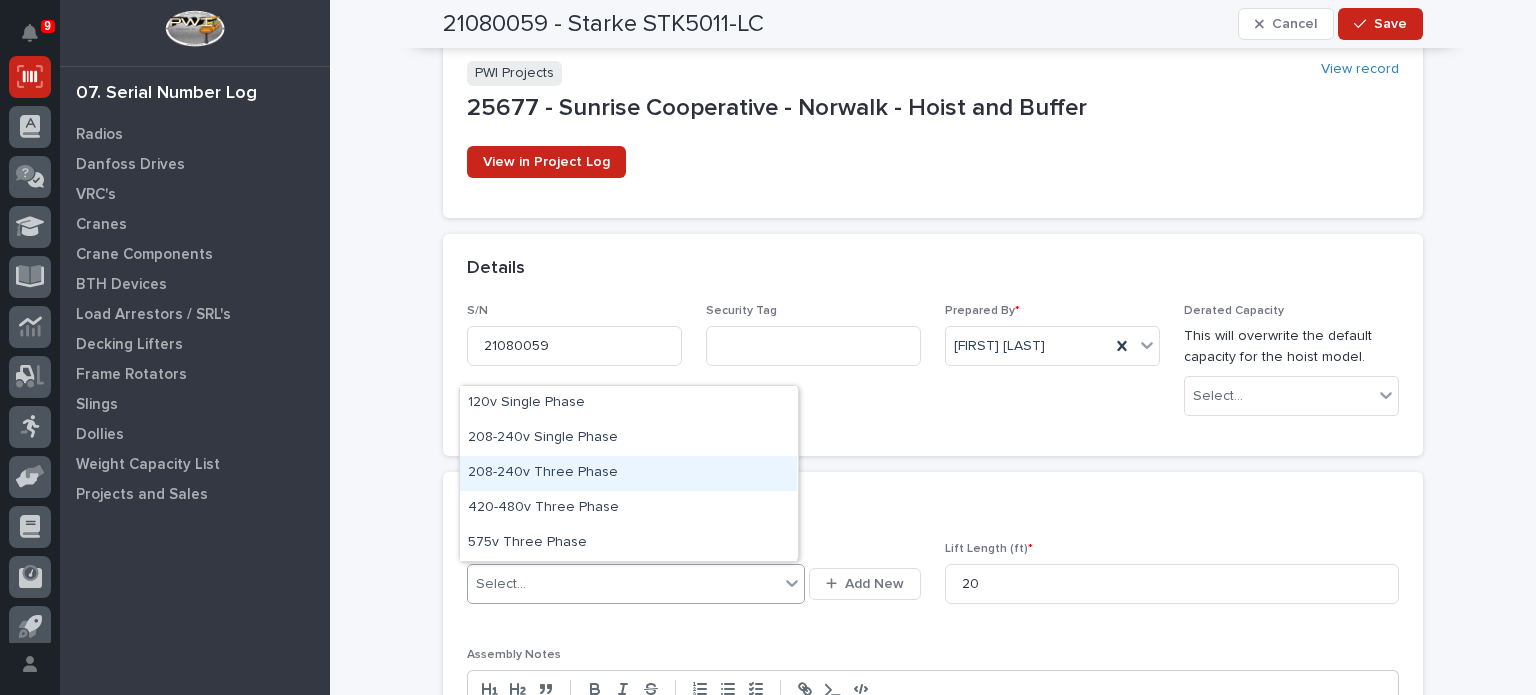 click on "208-240v Three Phase" at bounding box center (628, 473) 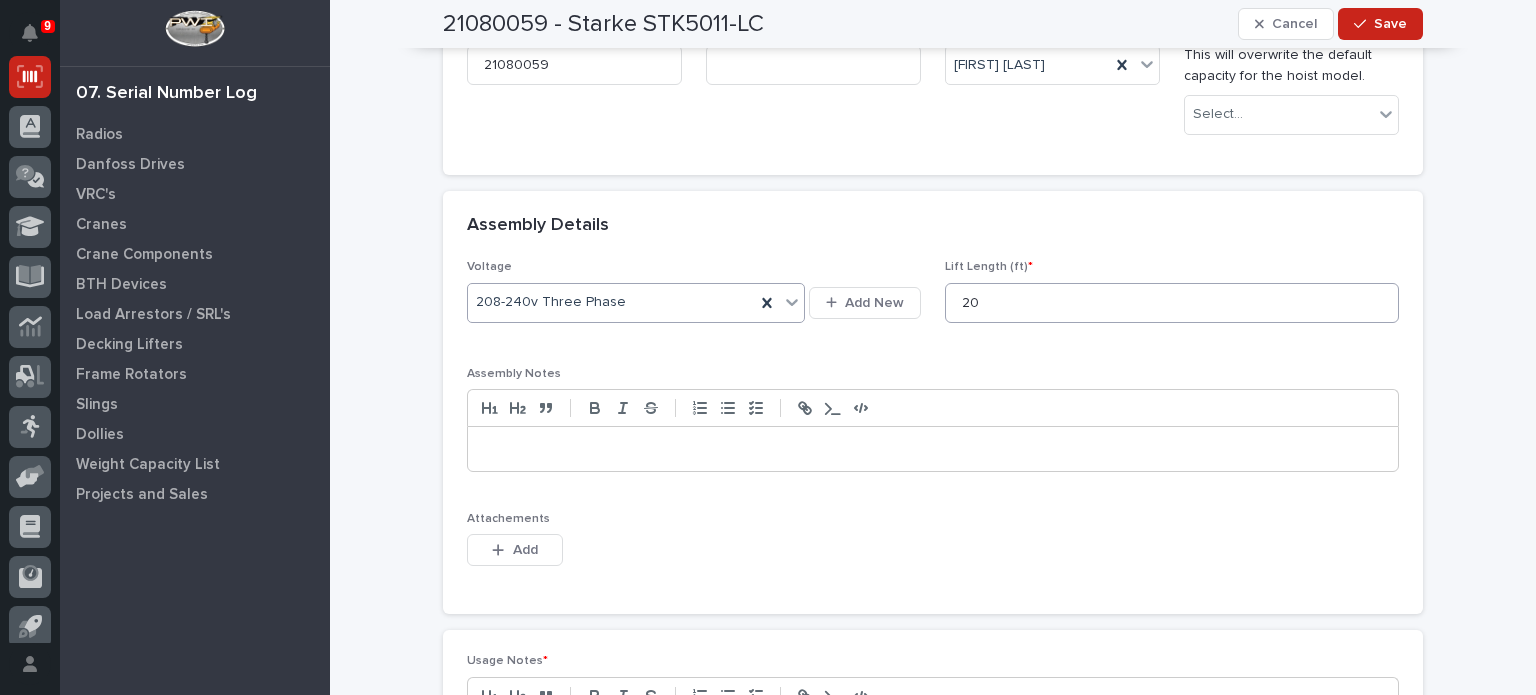 scroll, scrollTop: 578, scrollLeft: 0, axis: vertical 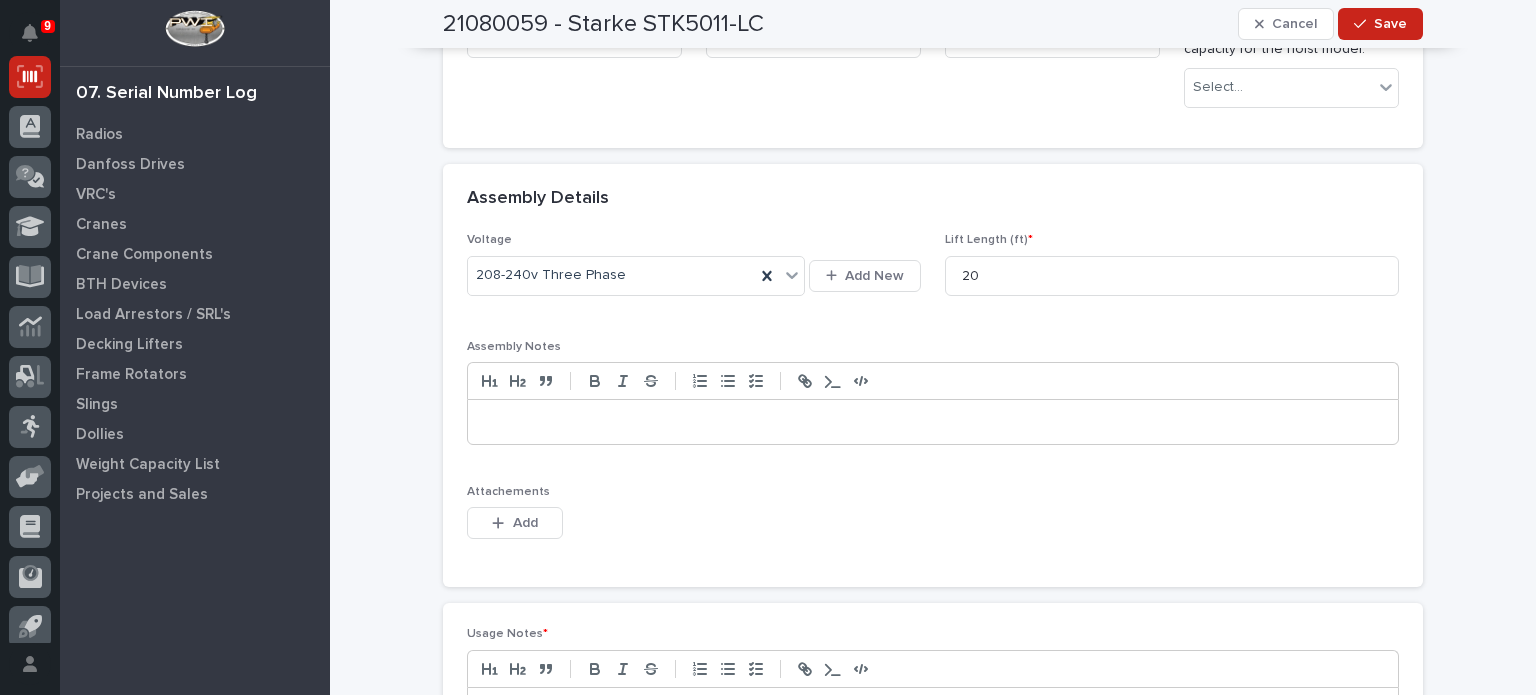 drag, startPoint x: 1000, startPoint y: 523, endPoint x: 812, endPoint y: 564, distance: 192.41881 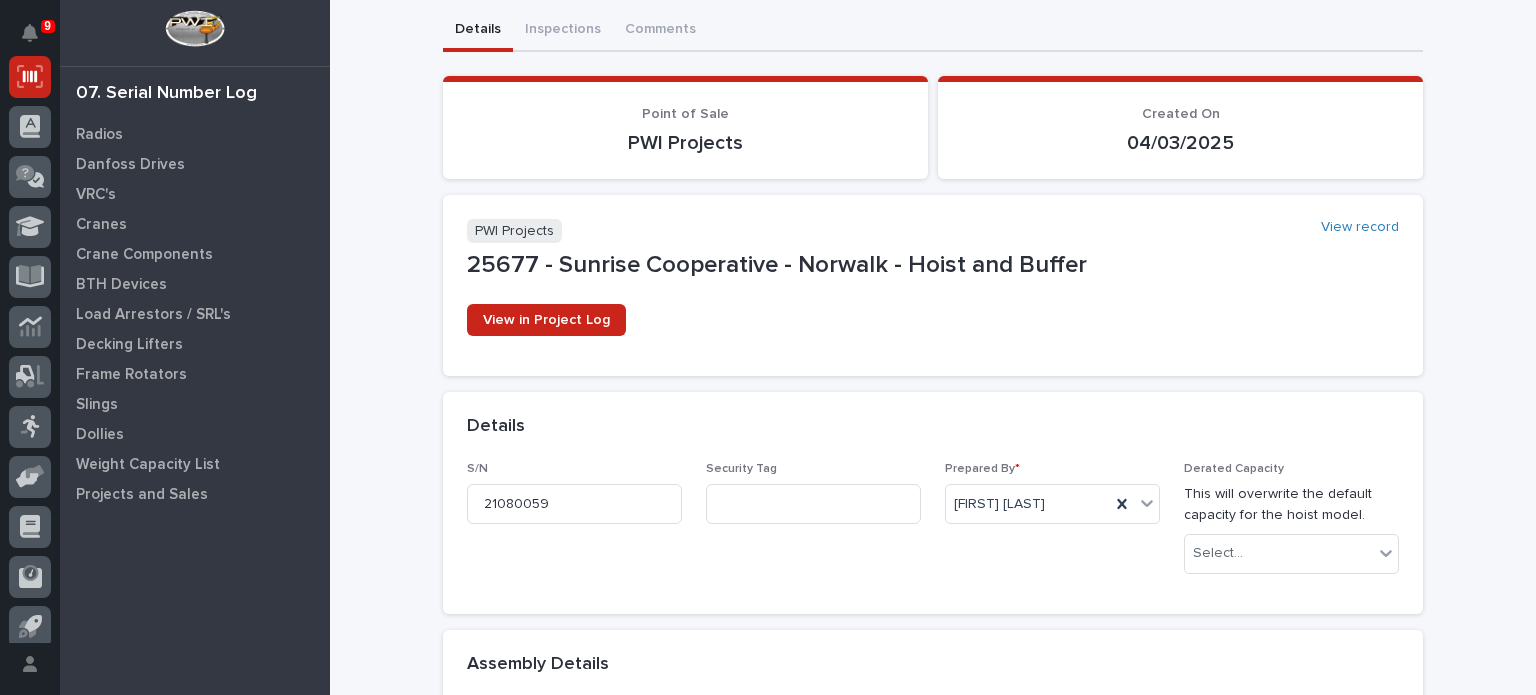 scroll, scrollTop: 88, scrollLeft: 0, axis: vertical 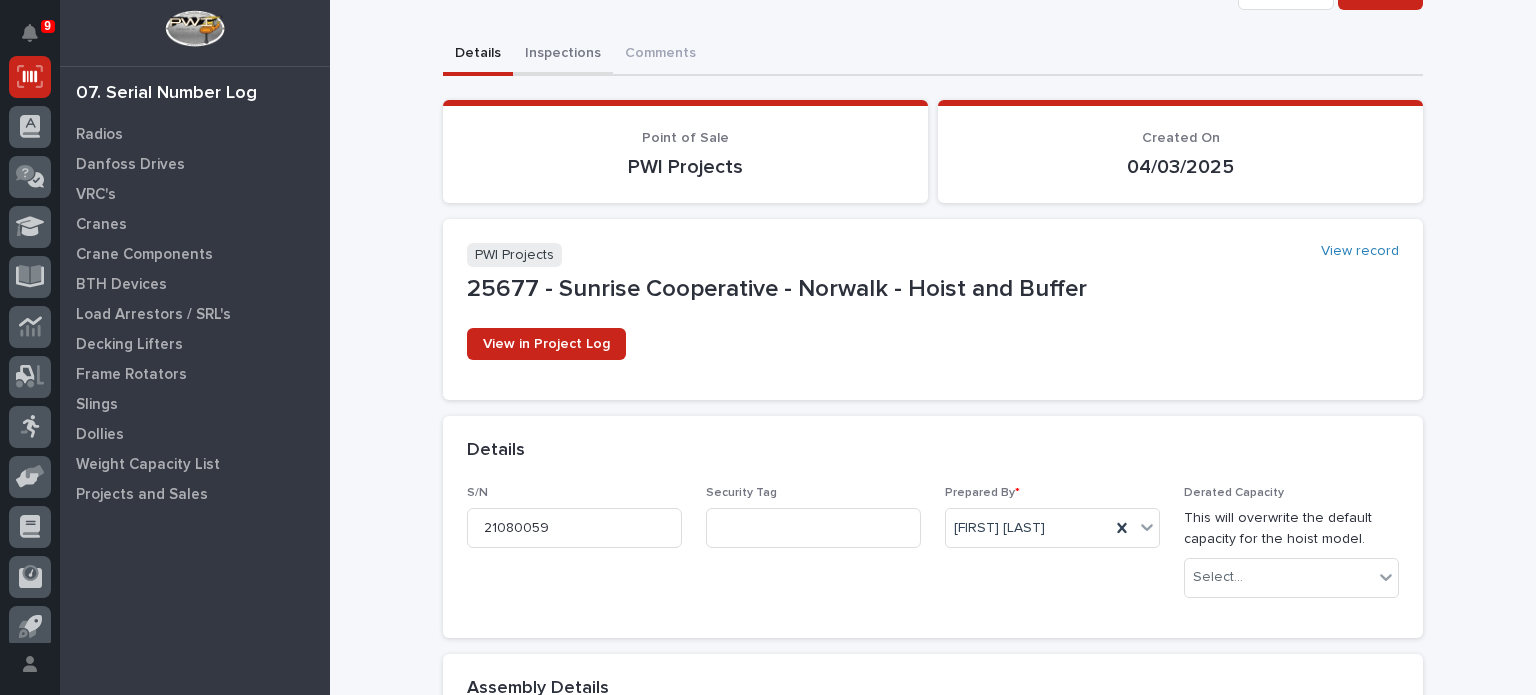 click on "21080059 - Starke STK5011-LC Cancel Save 21080059 - Starke STK5011-LC Cancel Save Sorry, there was an error saving your record. Please try again. Please fill out the required fields below. Details Inspections Comments Loading... Saving… Loading... Saving… Loading... Saving… Loading... Saving… Loading... Saving… Point of Sale PWI Projects Created On 04/03/2025 Loading... Saving… PWI Projects View record   25677 - Sunrise Cooperative - Norwalk - Hoist and Buffer View in Project Log Loading... Saving… Loading... Saving… Loading... Saving… Details S/N 21080059 Security Tag Prepared By * [FIRST] [LAST] Derated Capacity This will overwrite the default capacity for the hoist model. Select... Assembly Details Voltage 208-240v Three Phase Add New Lift Length (ft) * 20 Assembly Notes                                                                                                     Attachements This file cannot be opened Download File Add Loading... Saving… Change Use Case Loading... Saving… *" at bounding box center (933, 829) 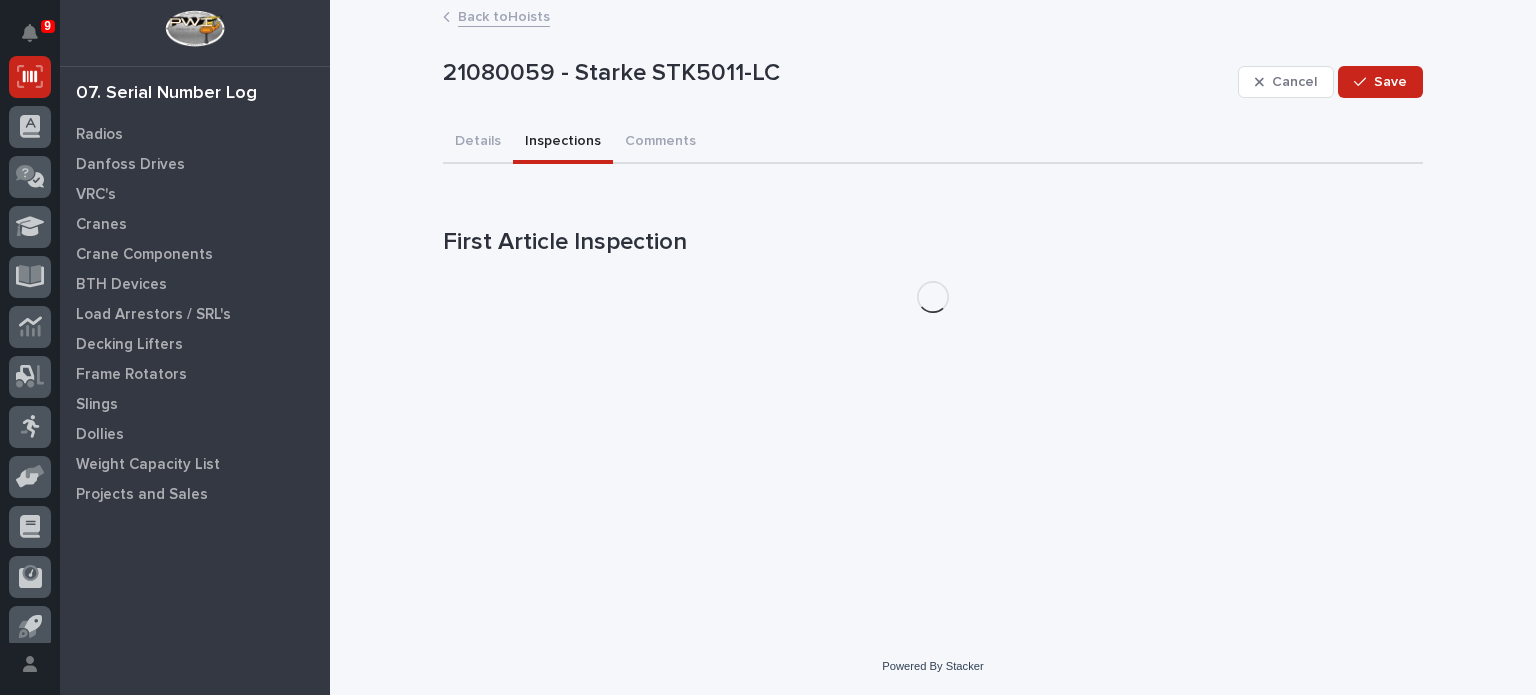 scroll, scrollTop: 0, scrollLeft: 0, axis: both 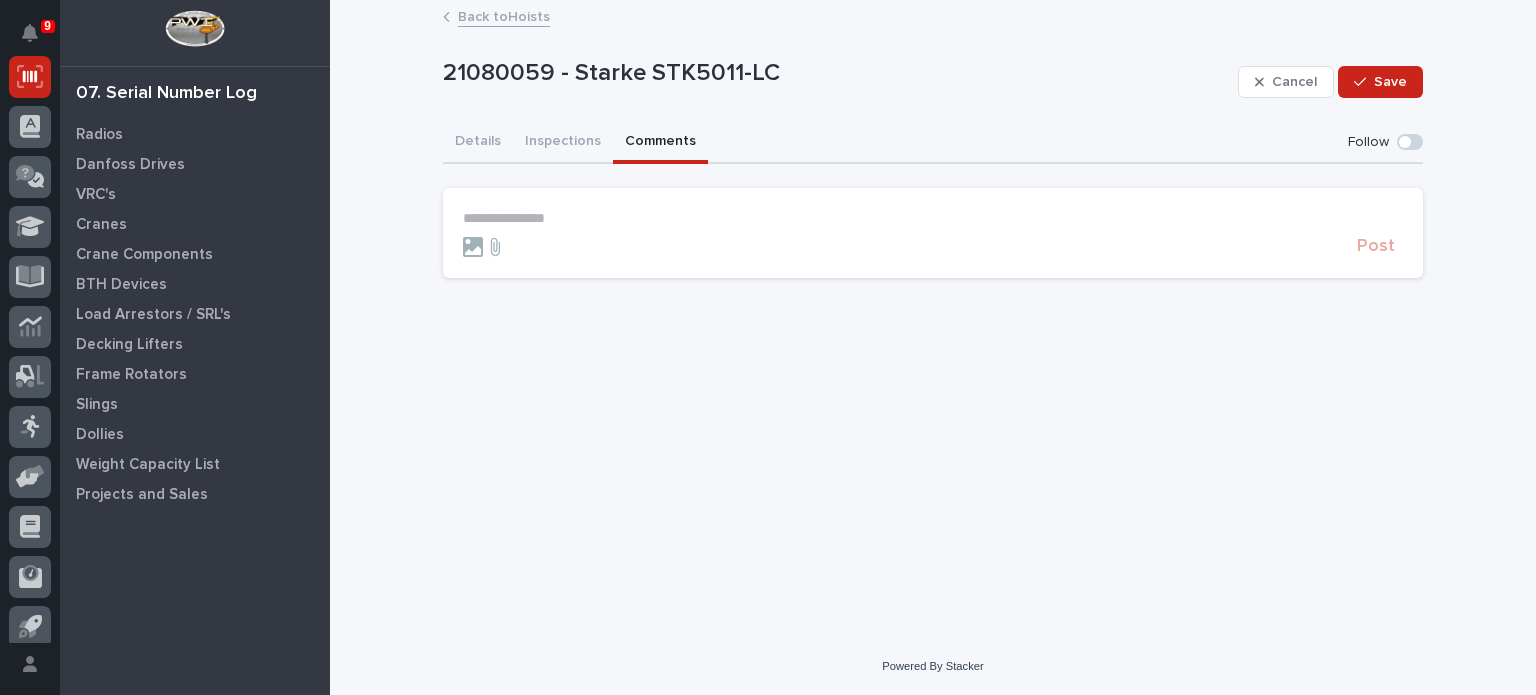 click on "Comments" at bounding box center [660, 143] 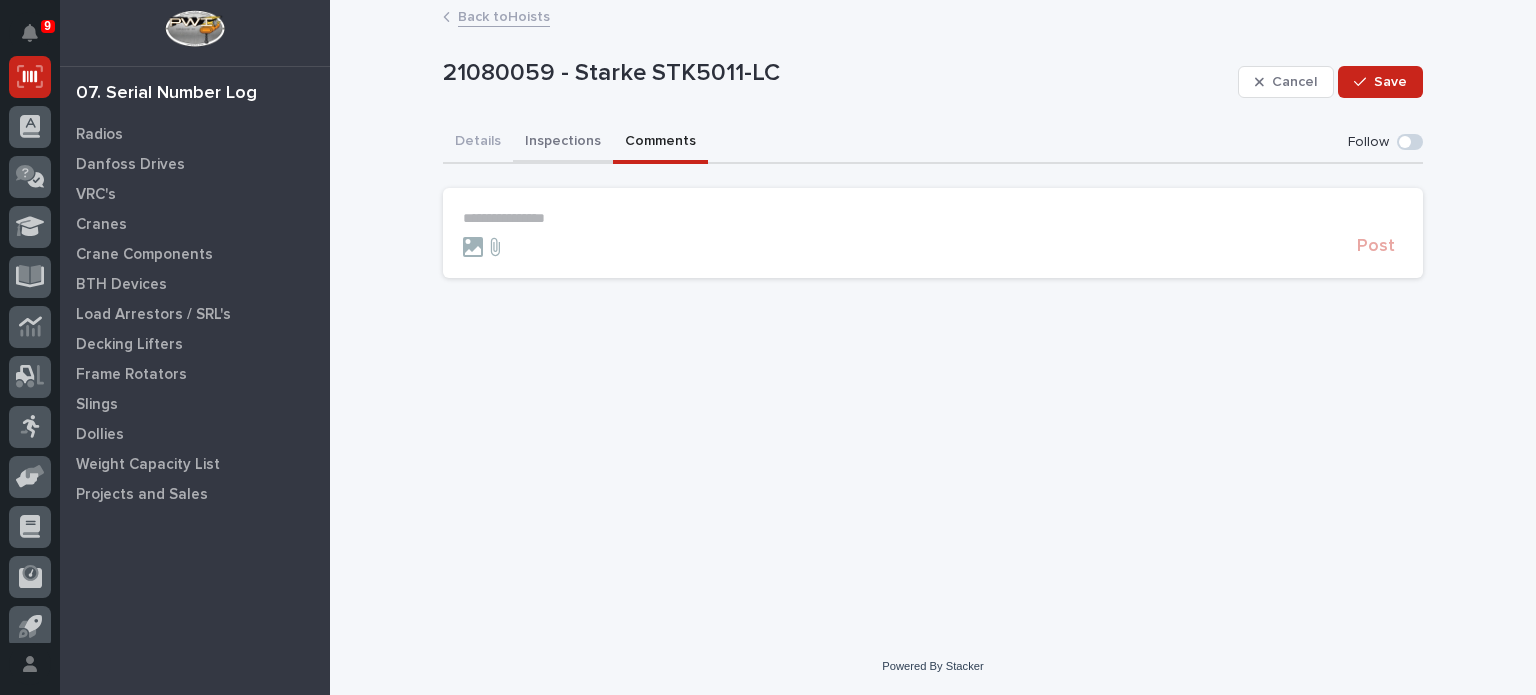 click on "Inspections" at bounding box center (563, 143) 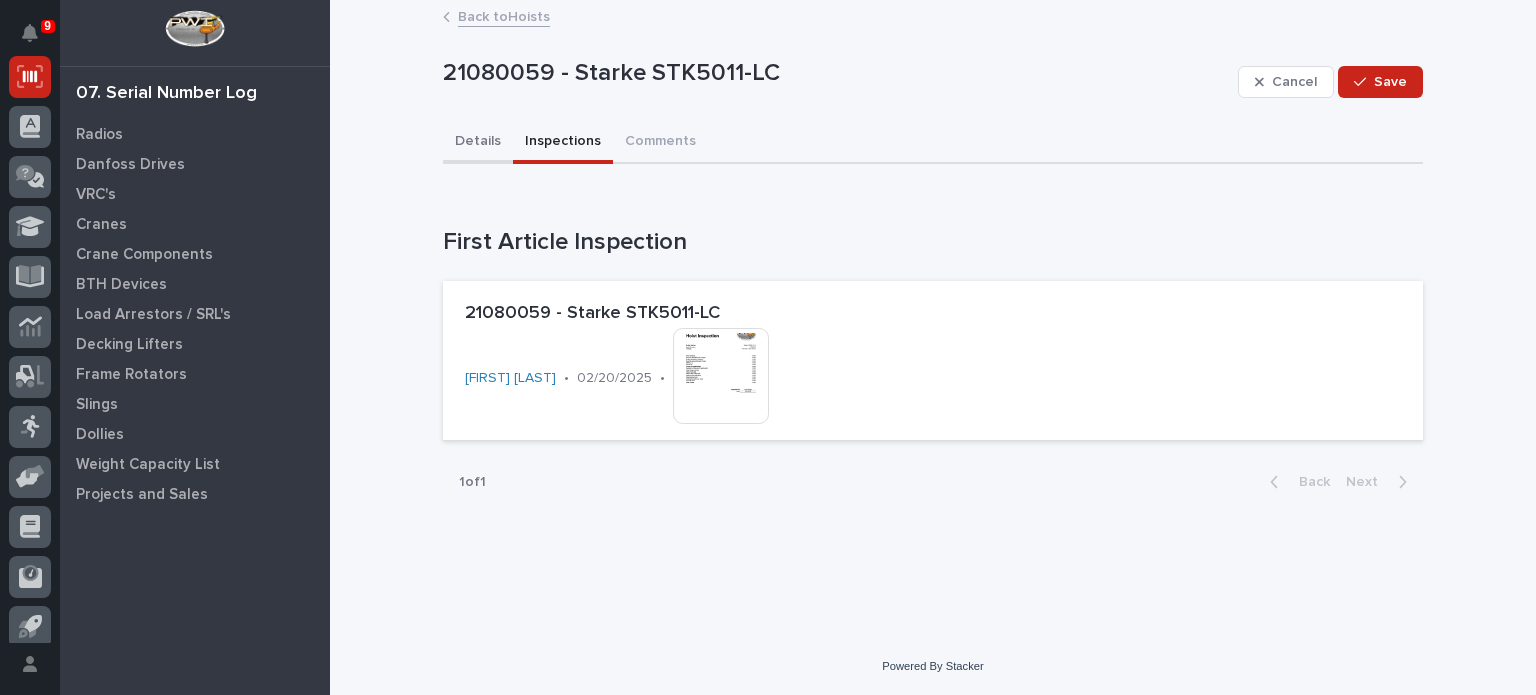 click on "Details" at bounding box center [478, 143] 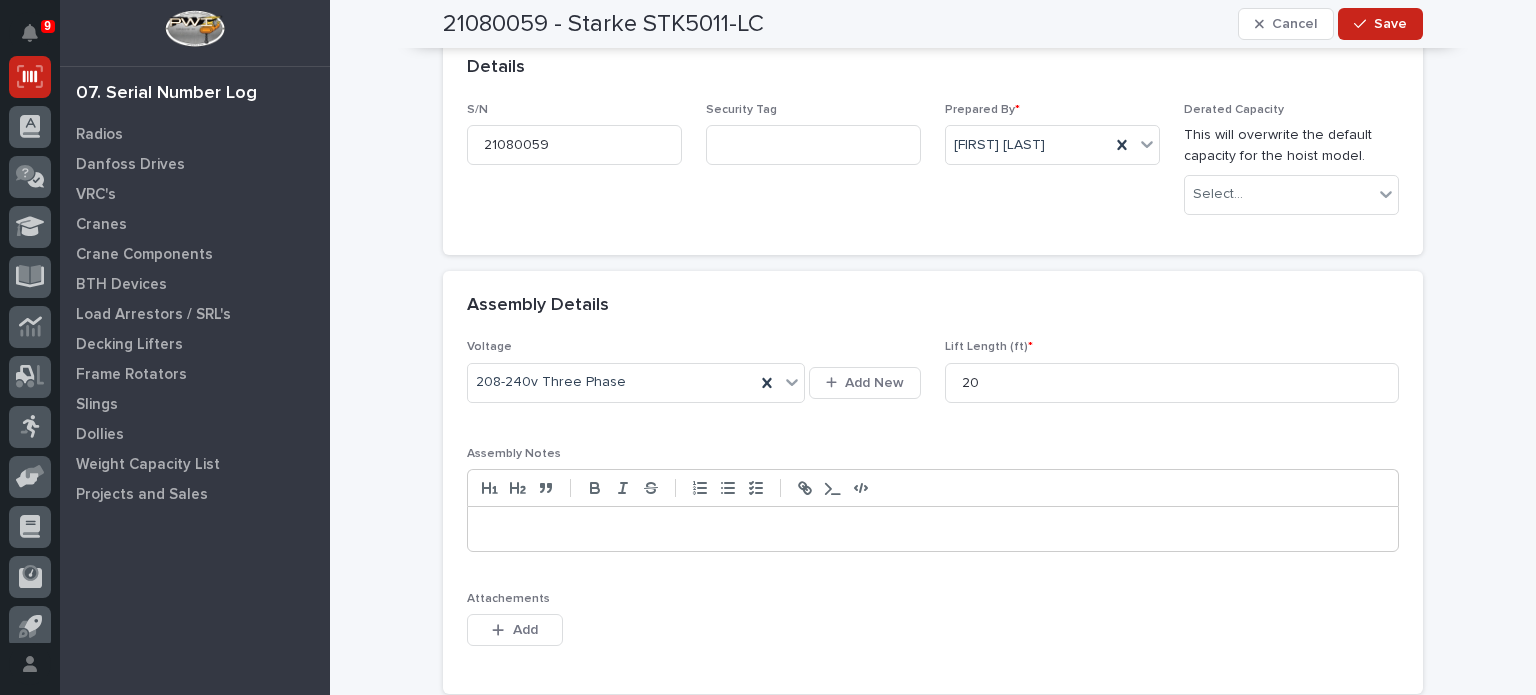 scroll, scrollTop: 490, scrollLeft: 0, axis: vertical 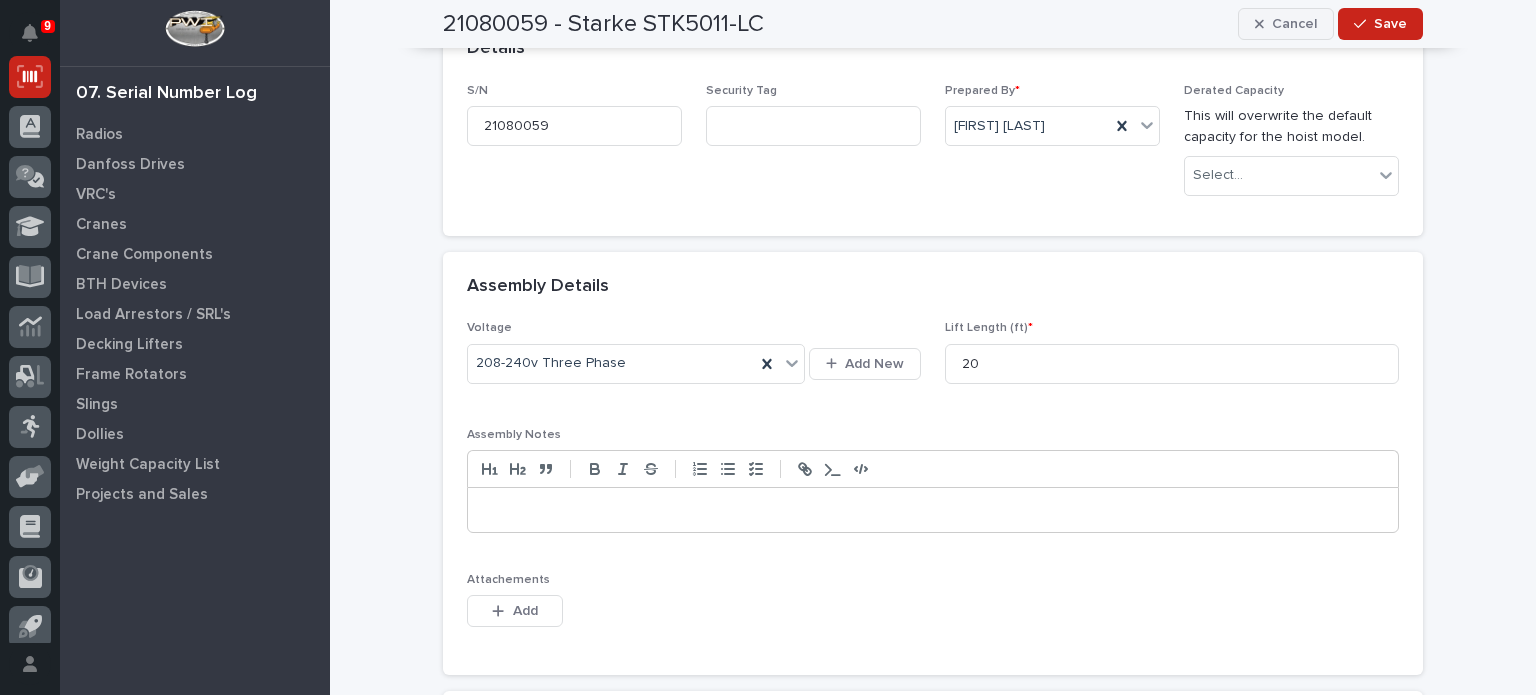 click on "Cancel" at bounding box center (1286, 24) 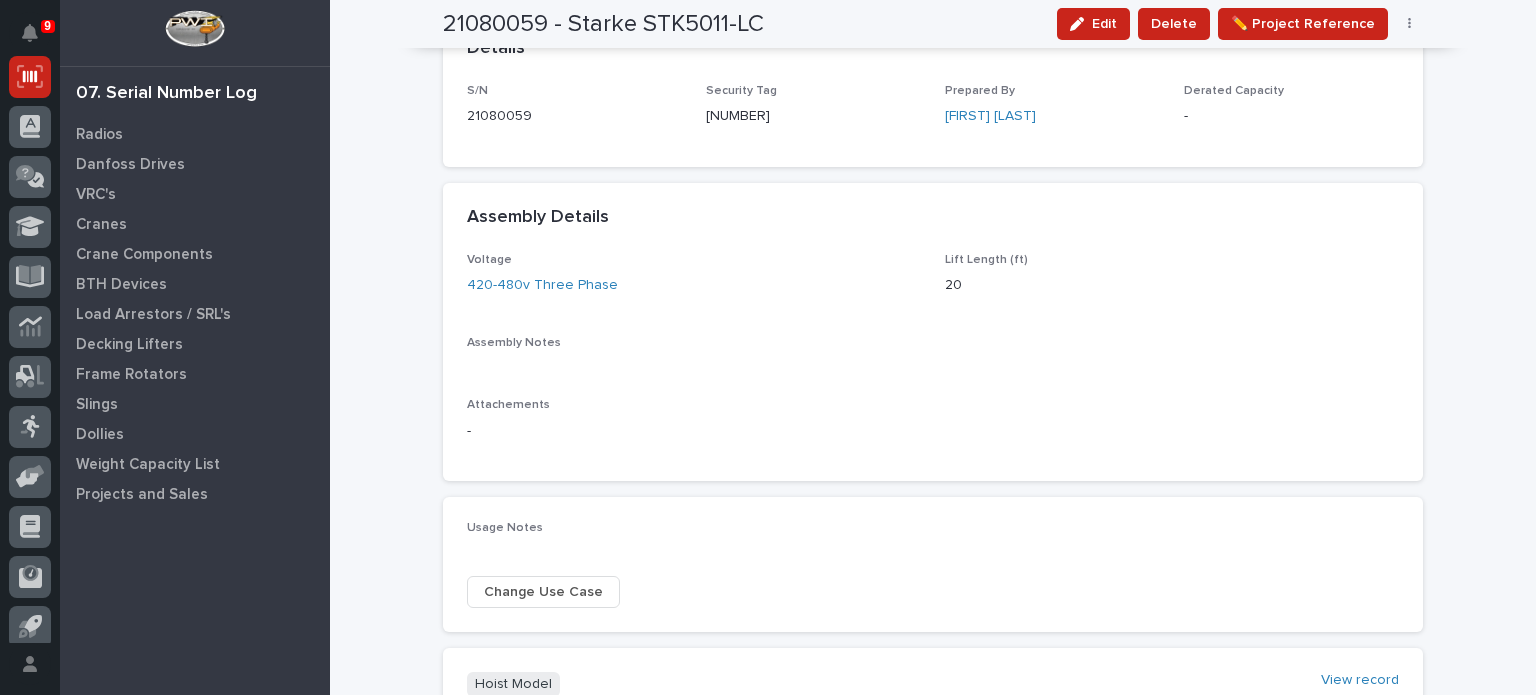 scroll, scrollTop: 353, scrollLeft: 0, axis: vertical 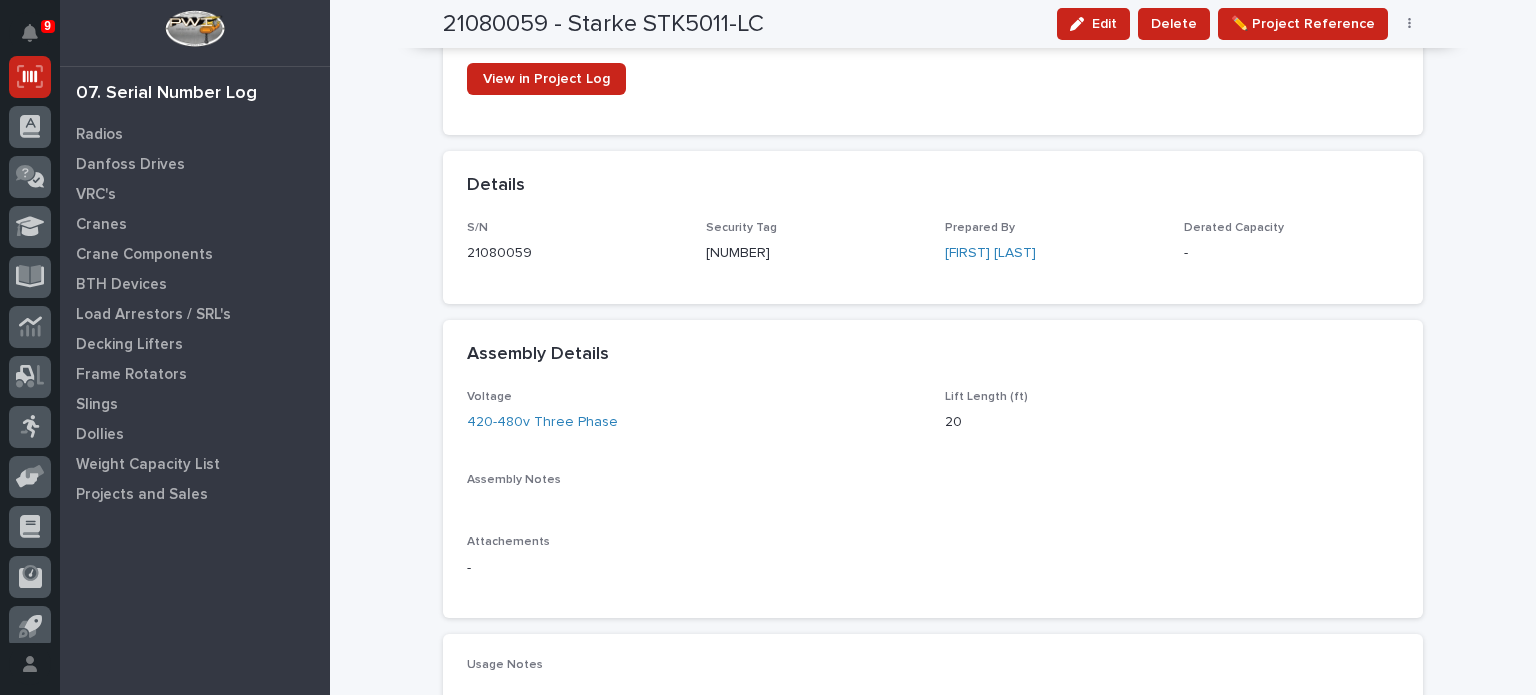 click on "21080059" at bounding box center [574, 253] 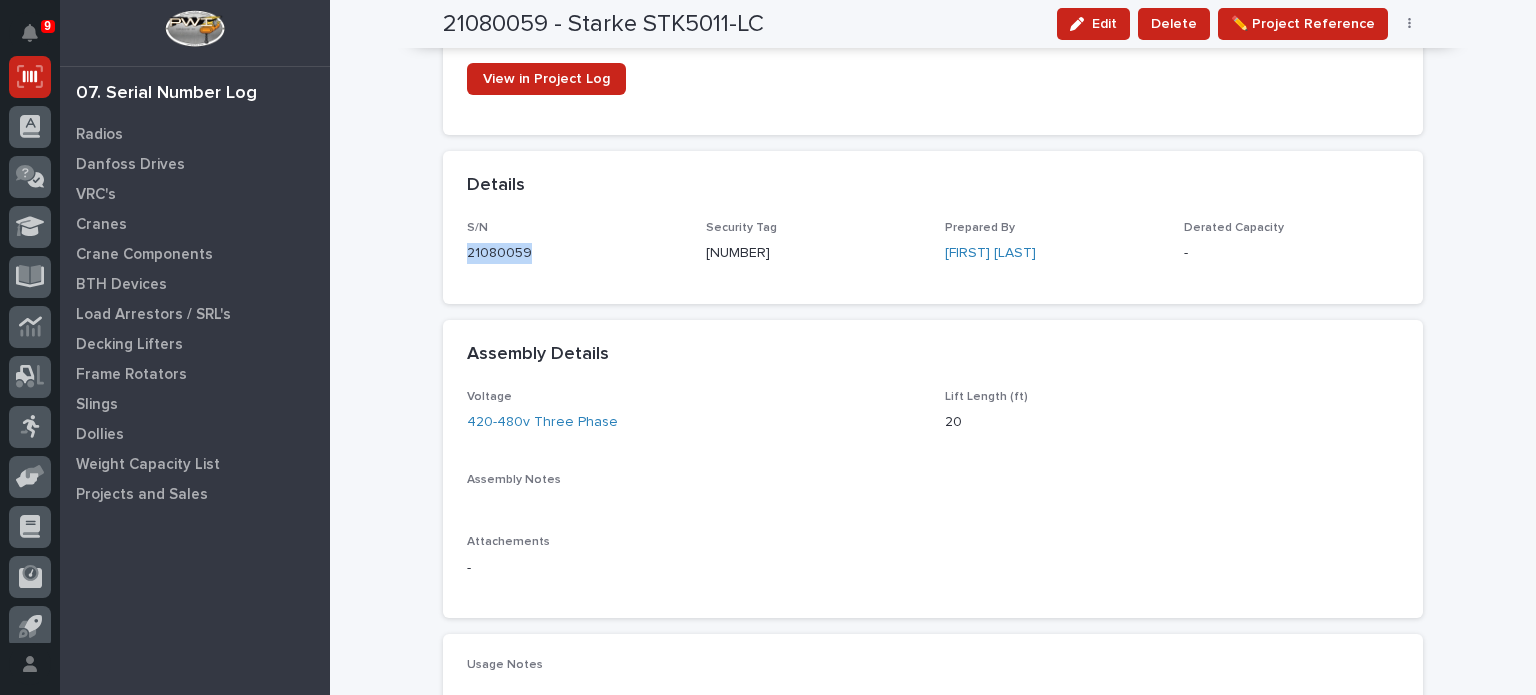 click on "21080059" at bounding box center [574, 253] 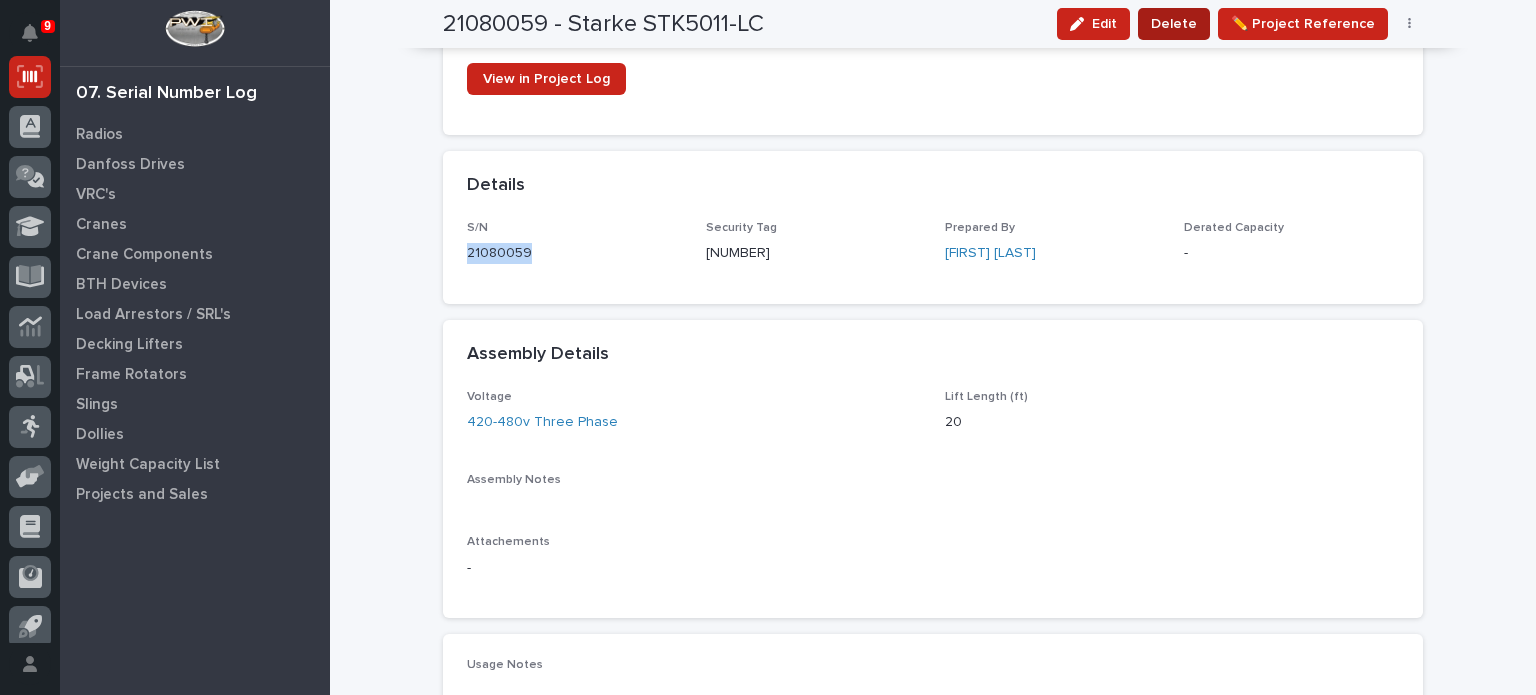 click on "Delete" at bounding box center [1174, 24] 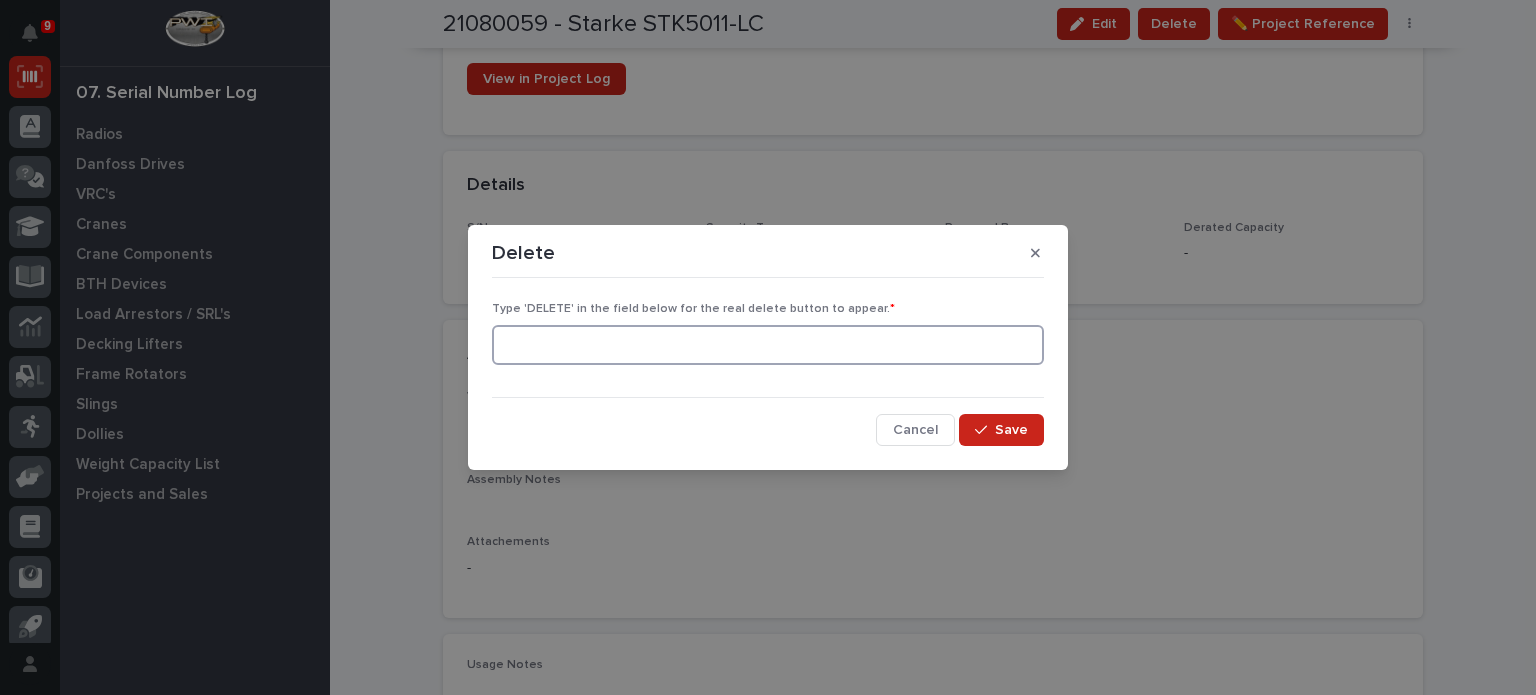 click at bounding box center [768, 345] 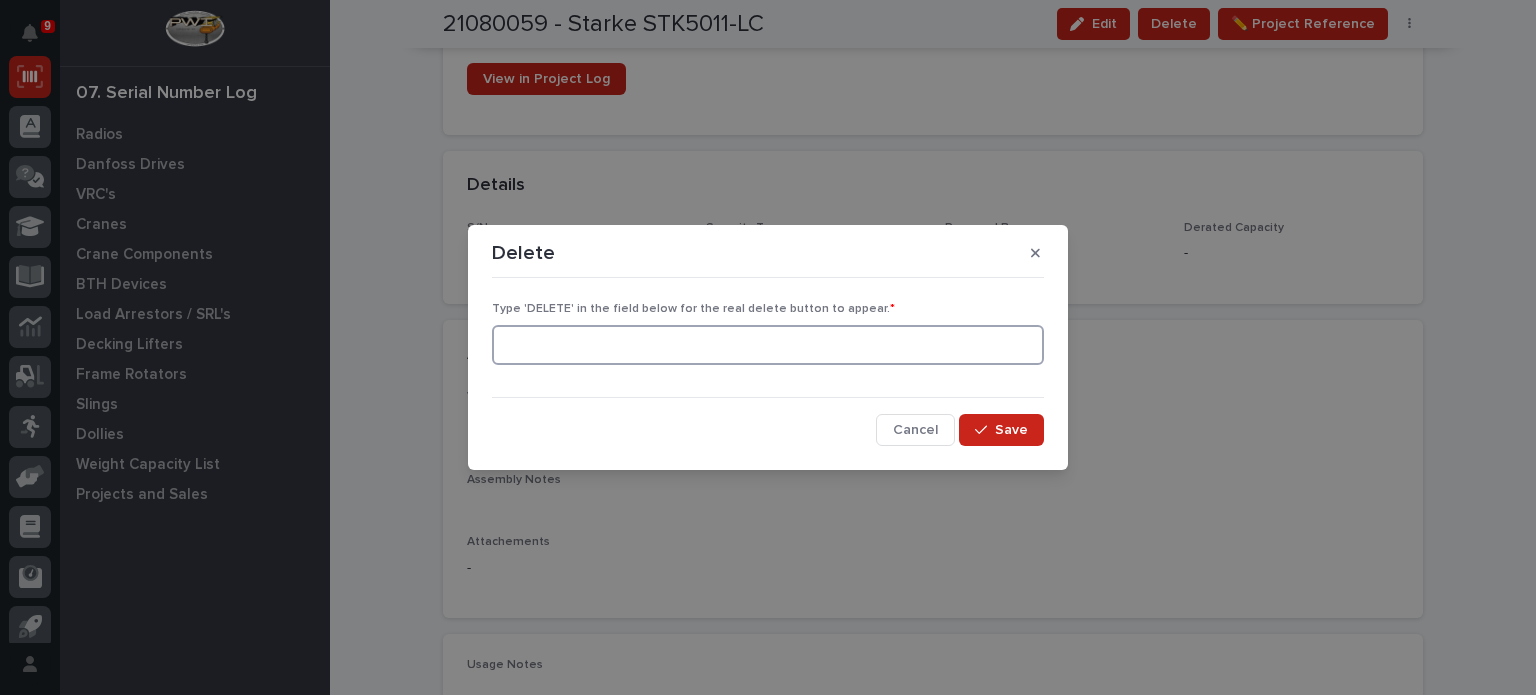 type on "d" 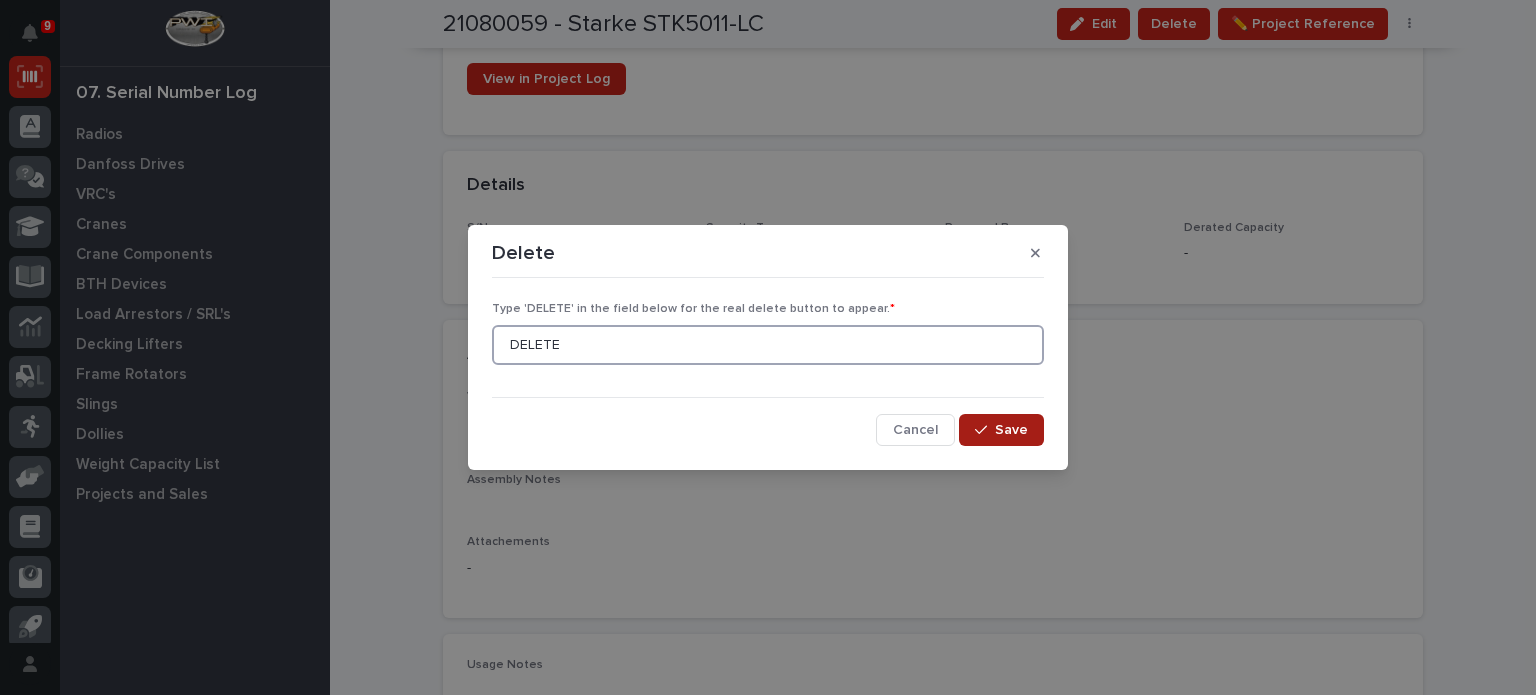 type on "DELETE" 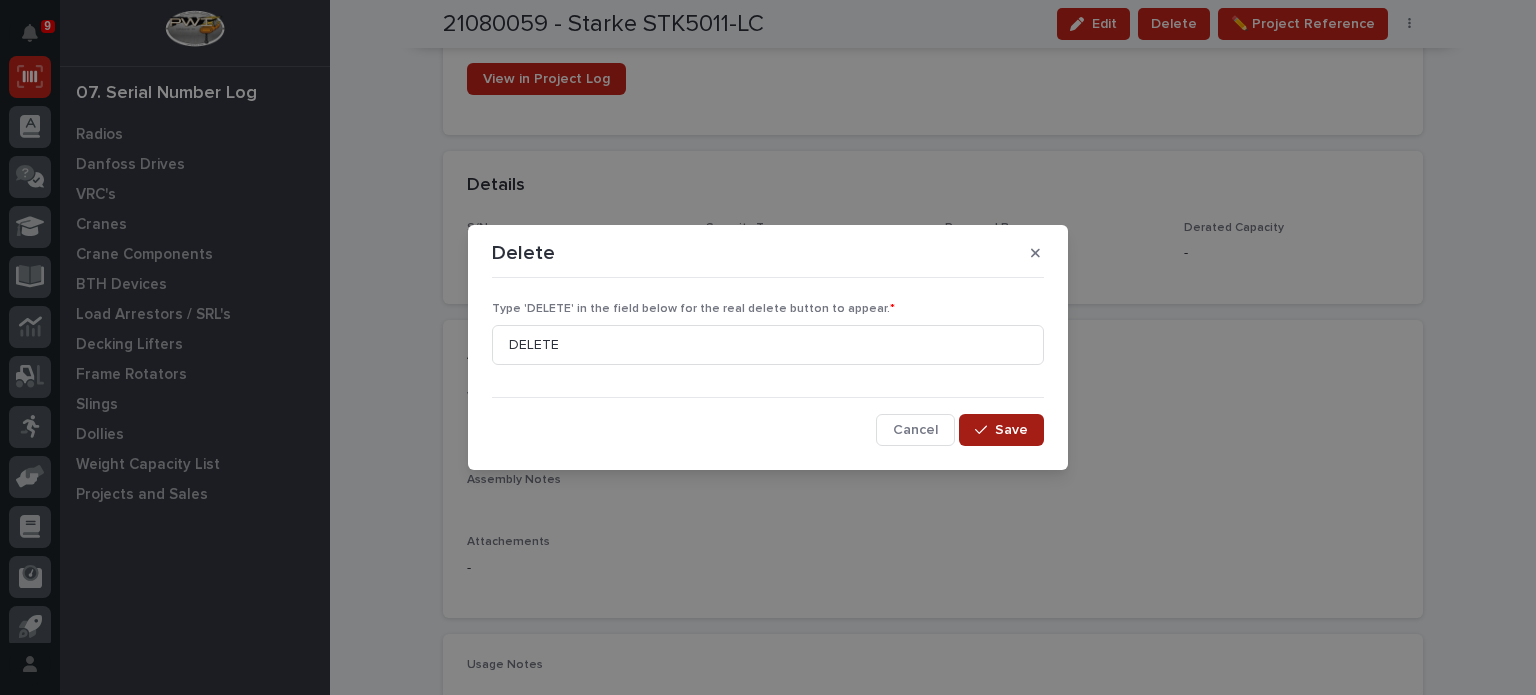 click on "Save" at bounding box center [1011, 430] 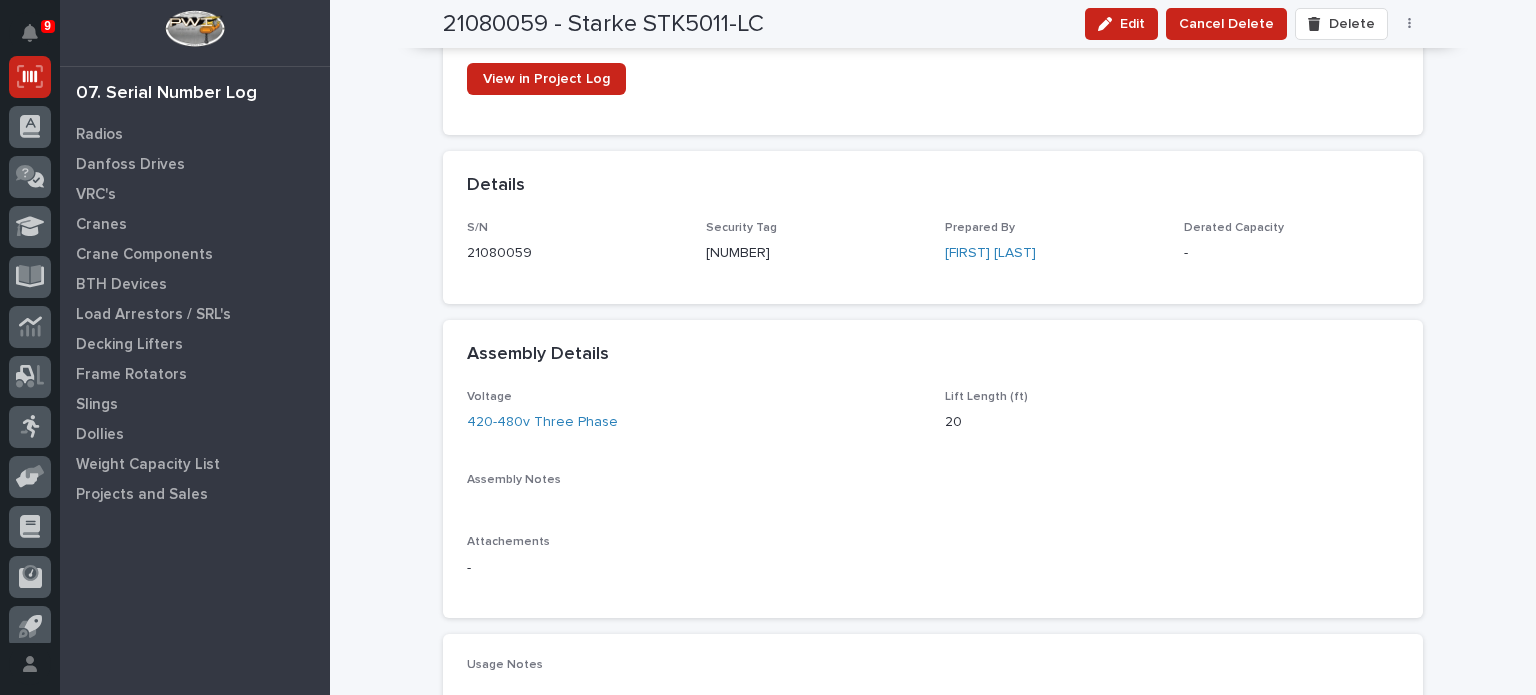scroll, scrollTop: 0, scrollLeft: 0, axis: both 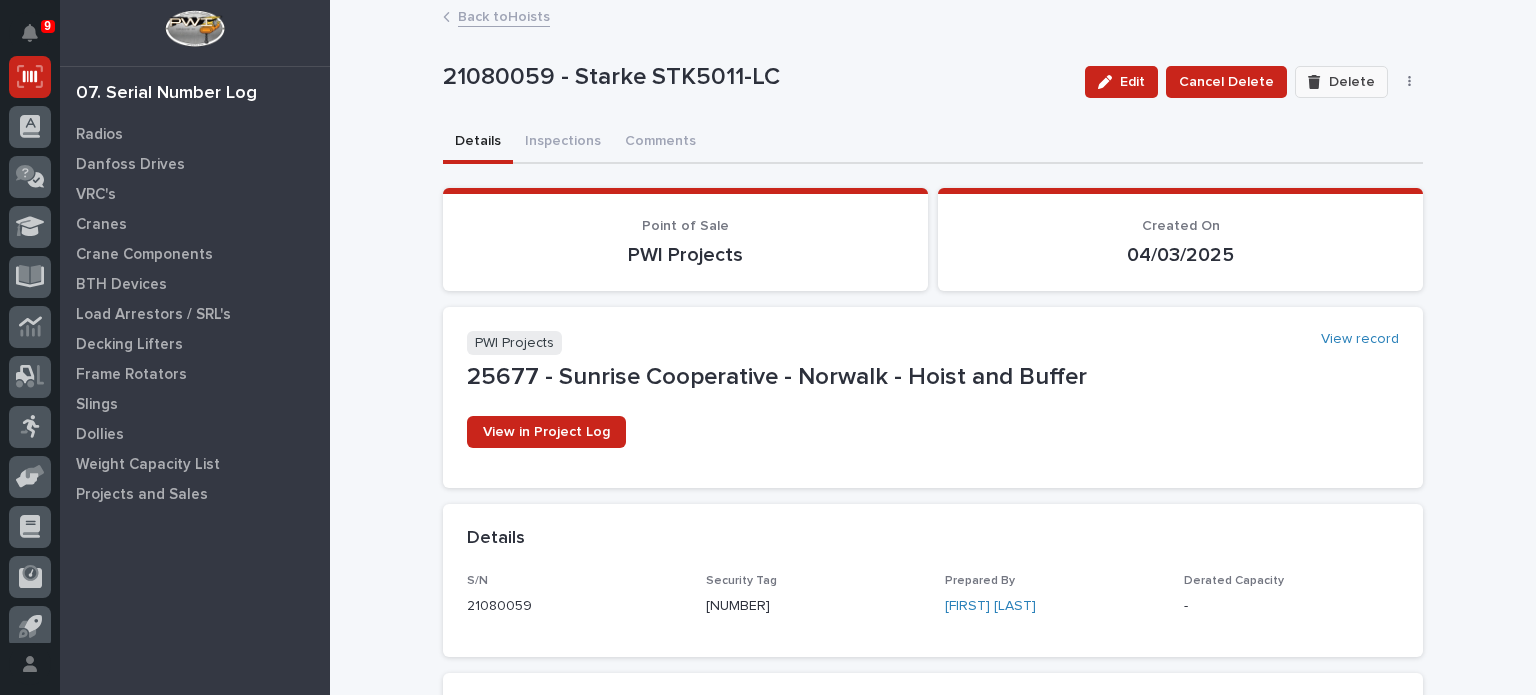 click on "Delete" at bounding box center (1352, 82) 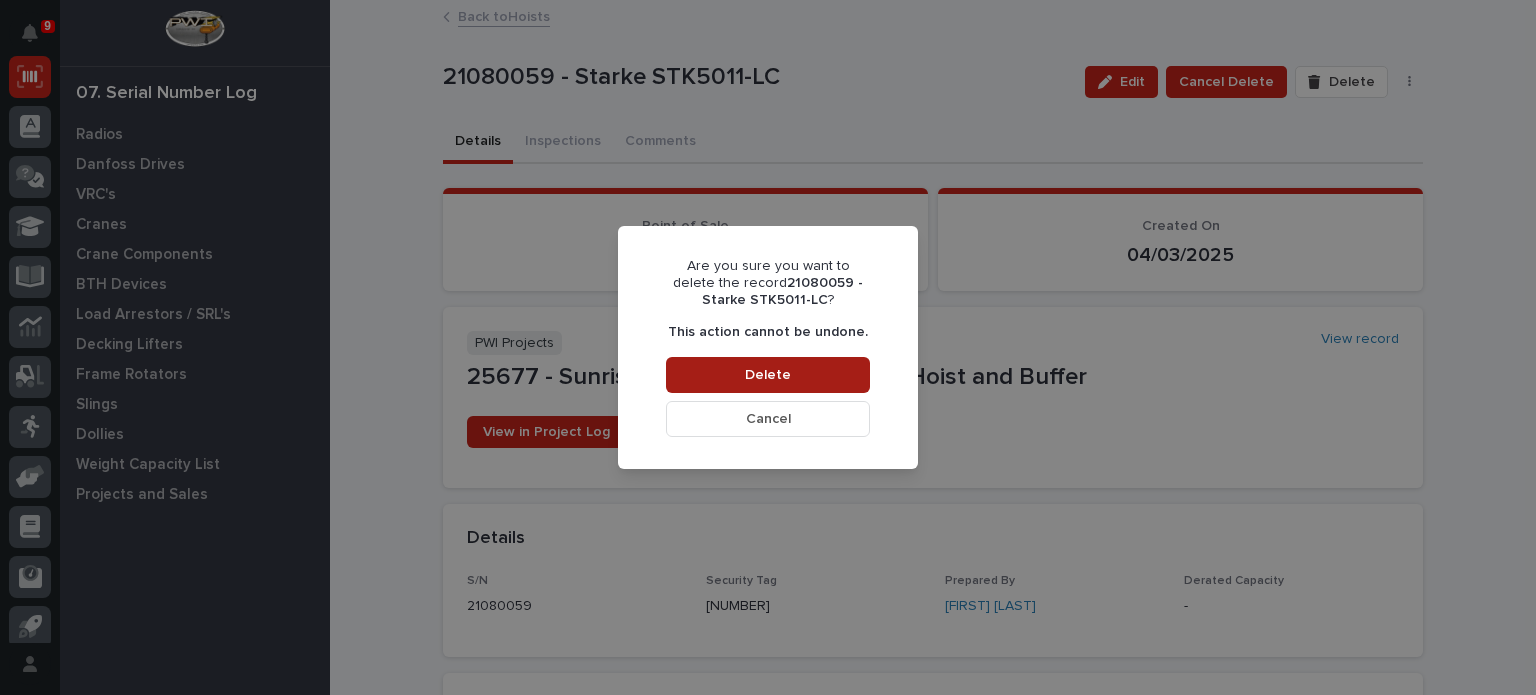 click on "Delete" at bounding box center [768, 375] 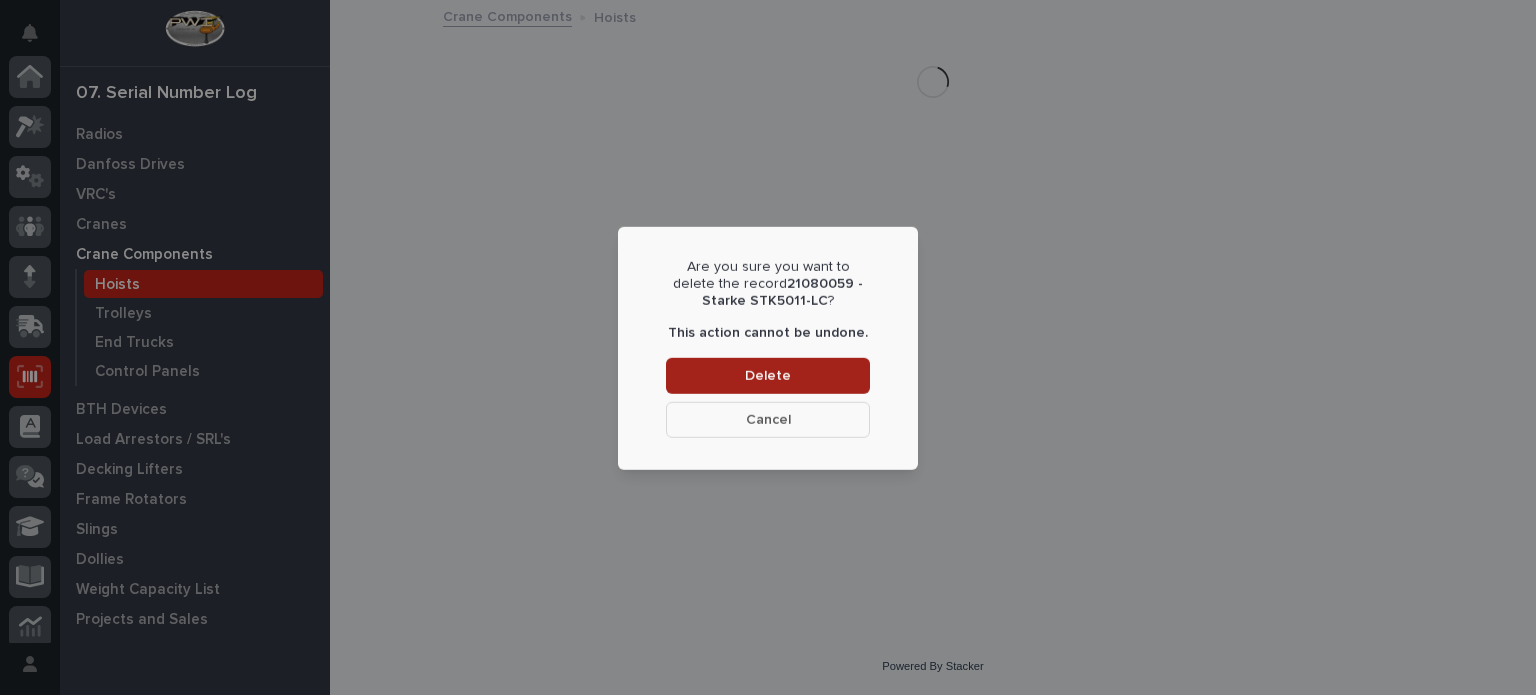 scroll, scrollTop: 300, scrollLeft: 0, axis: vertical 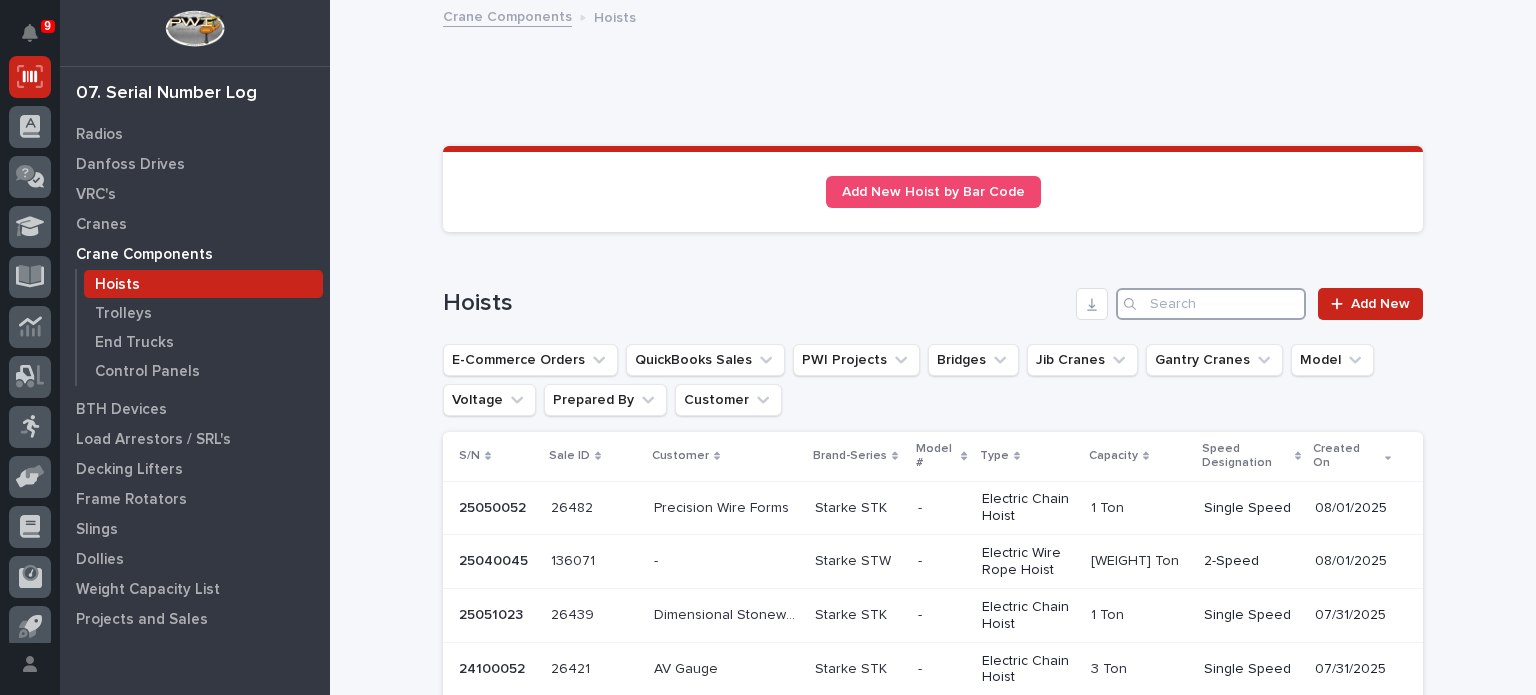 click at bounding box center (1211, 304) 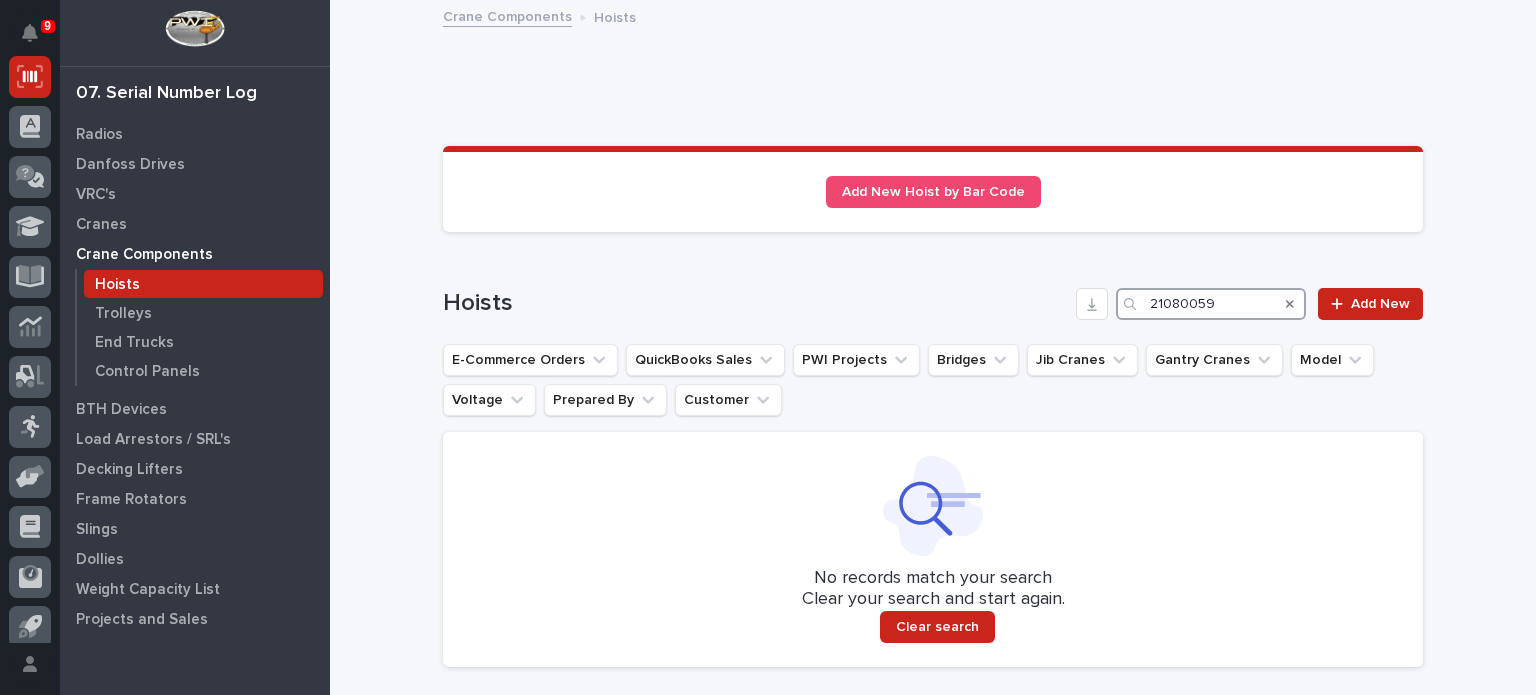 type on "21080059" 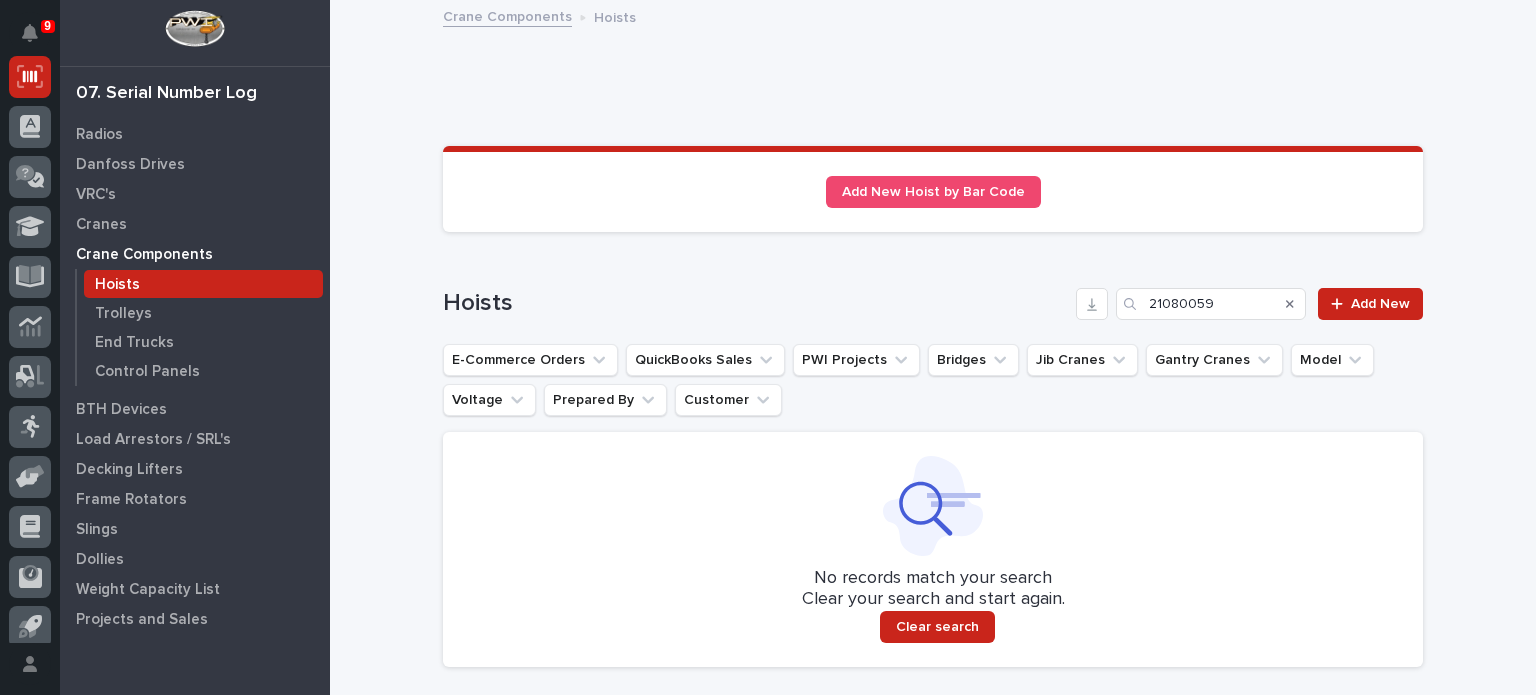 click at bounding box center (1290, 304) 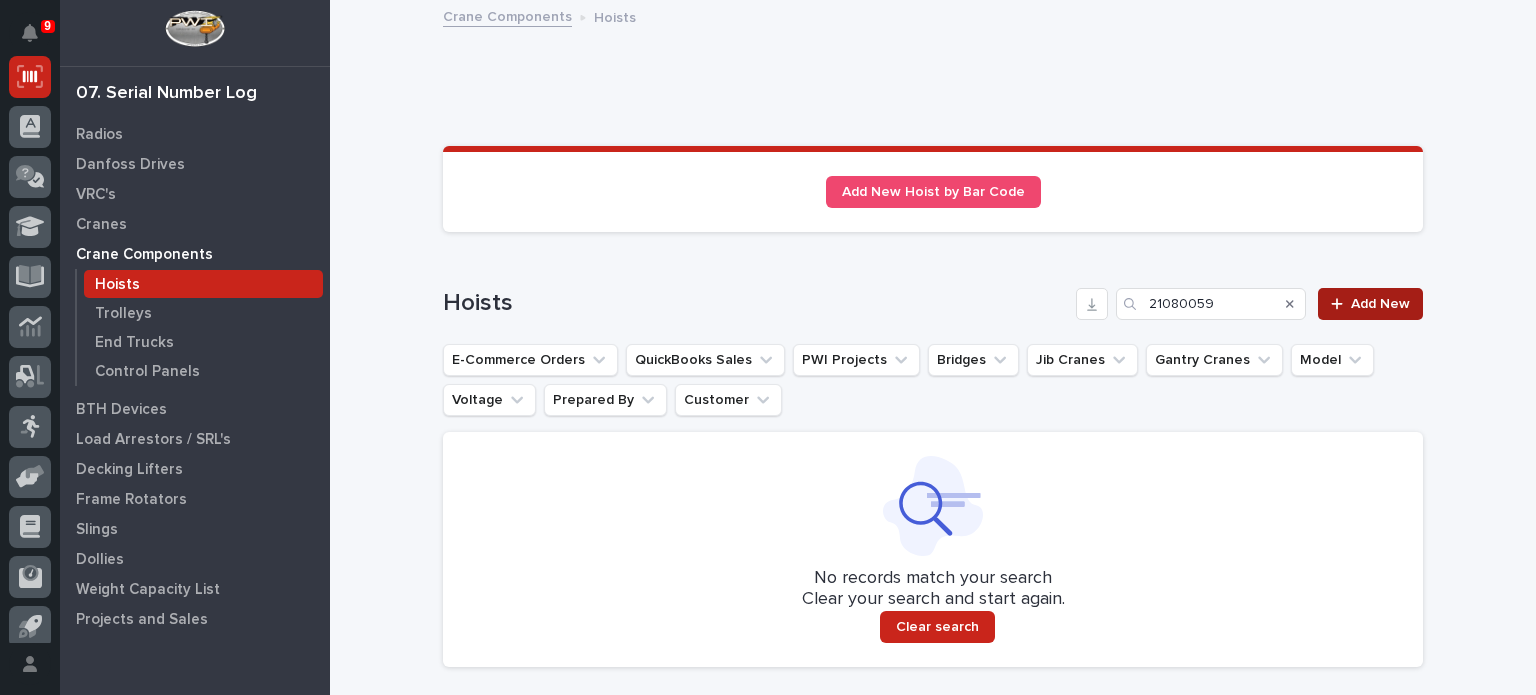 click on "Add New" at bounding box center [1380, 304] 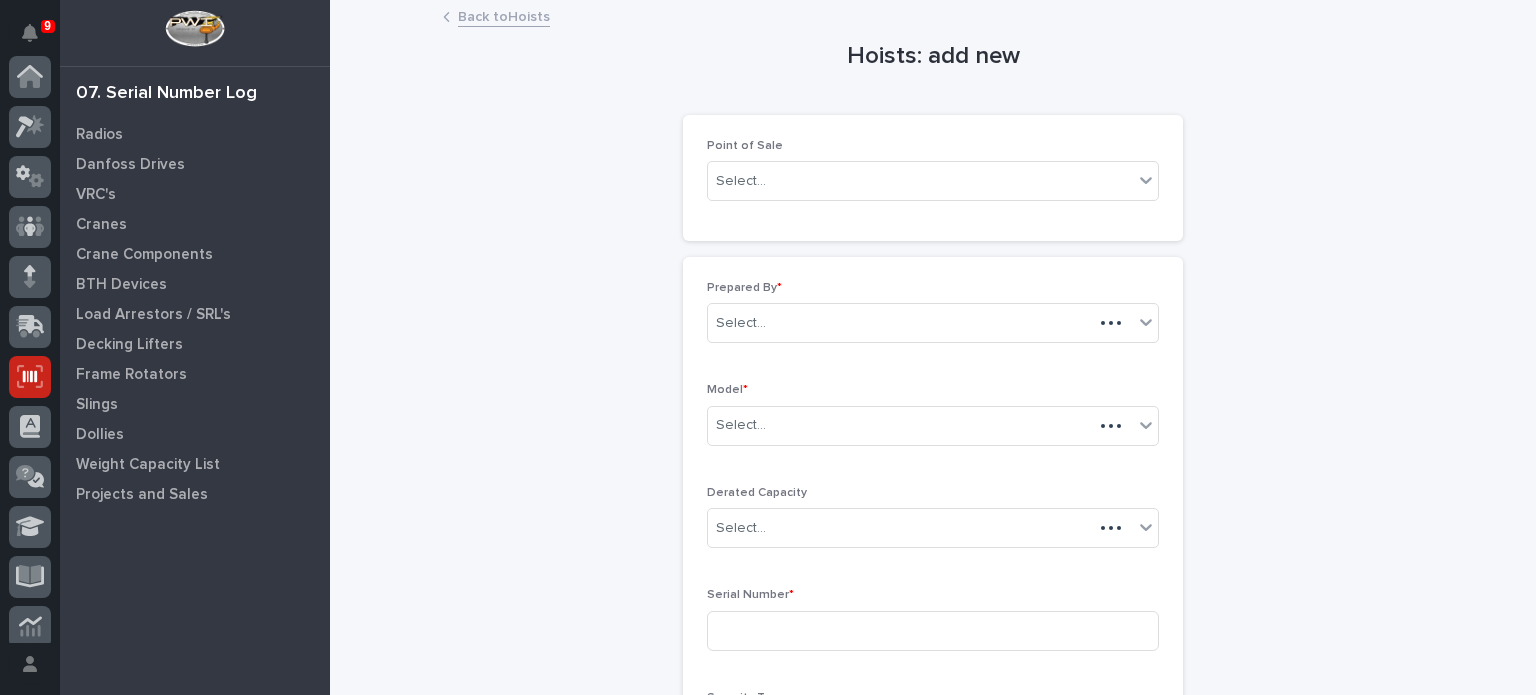 scroll, scrollTop: 300, scrollLeft: 0, axis: vertical 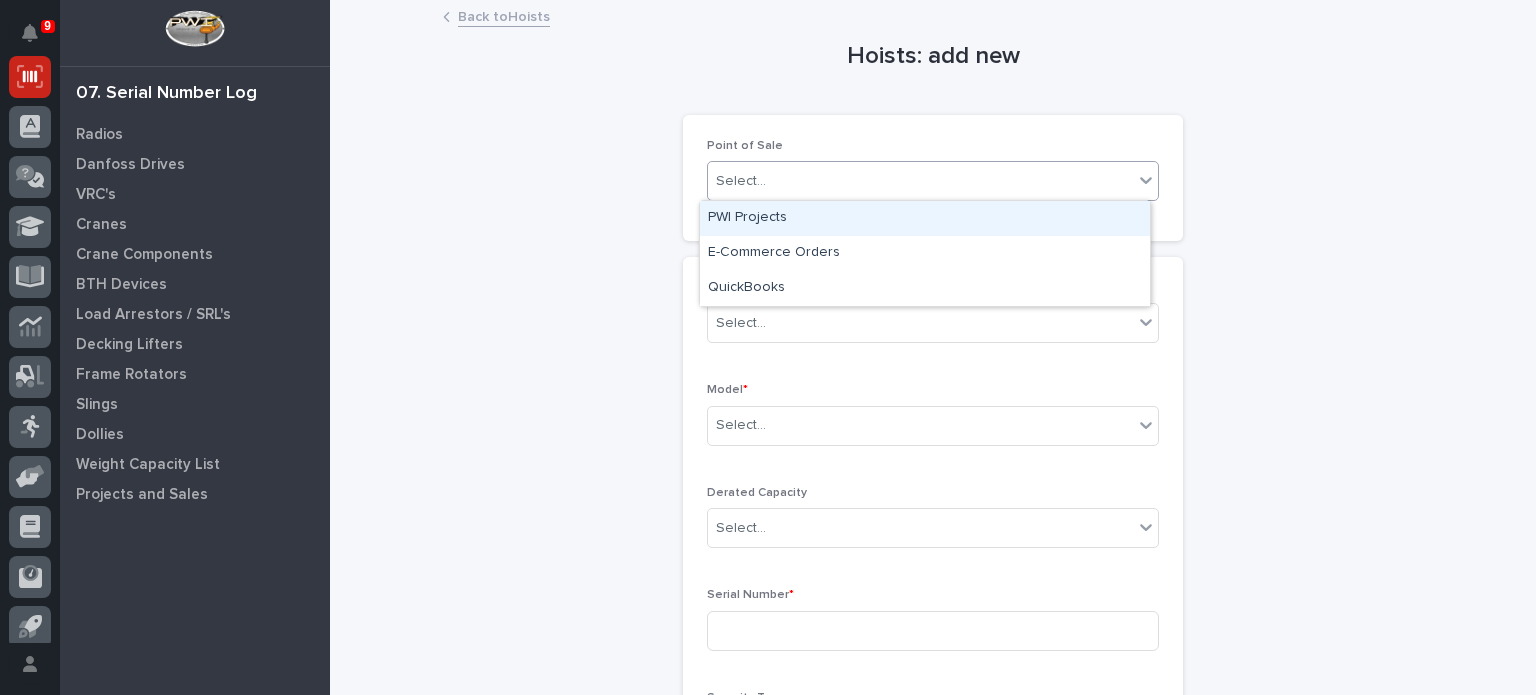 click on "Select..." at bounding box center (920, 181) 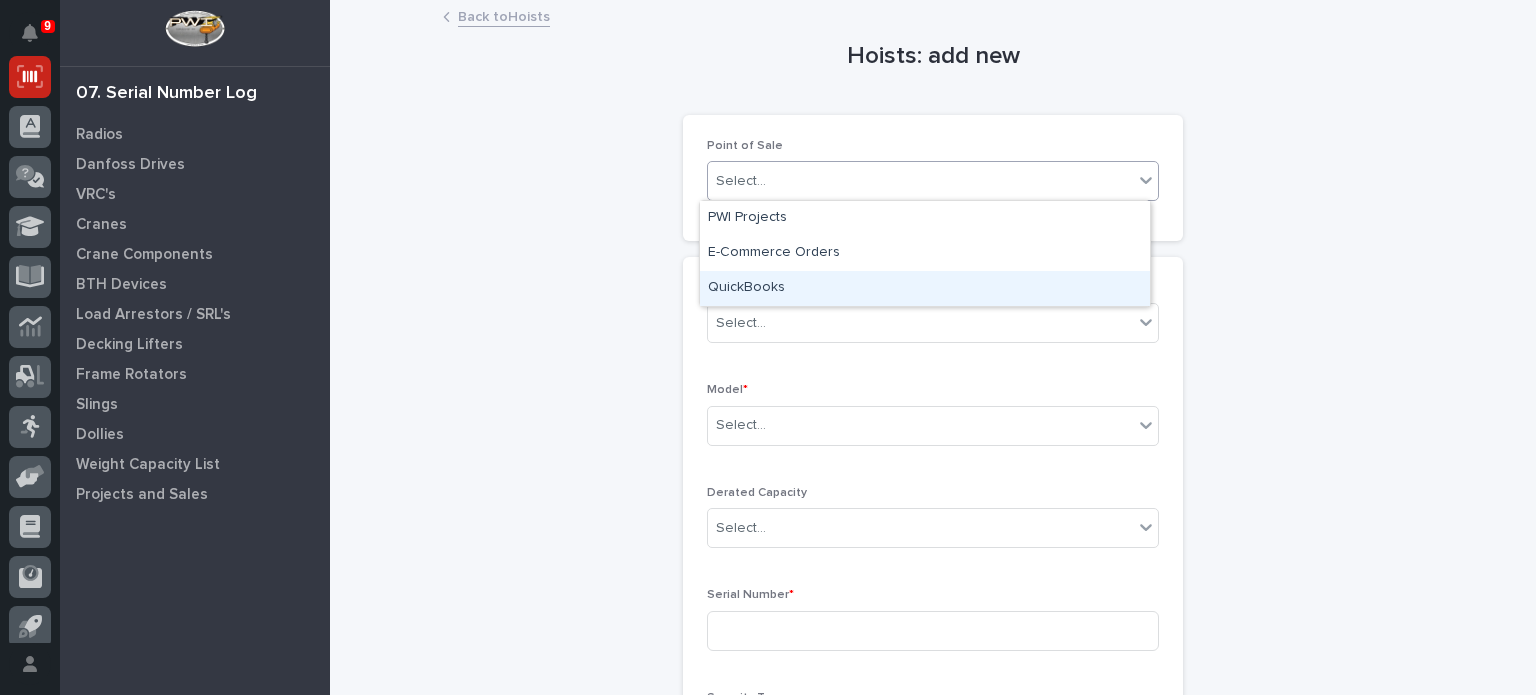 click on "QuickBooks" at bounding box center (925, 288) 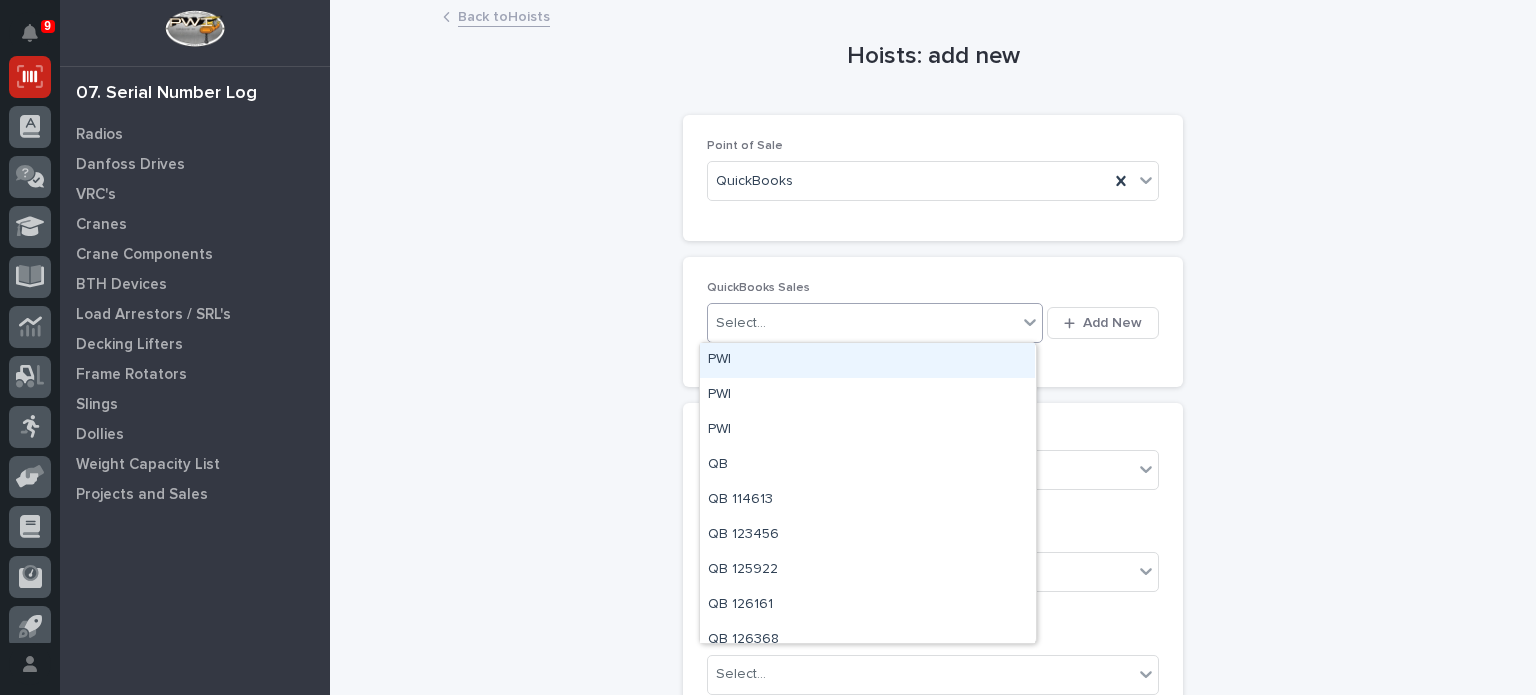 click on "Select..." at bounding box center [862, 323] 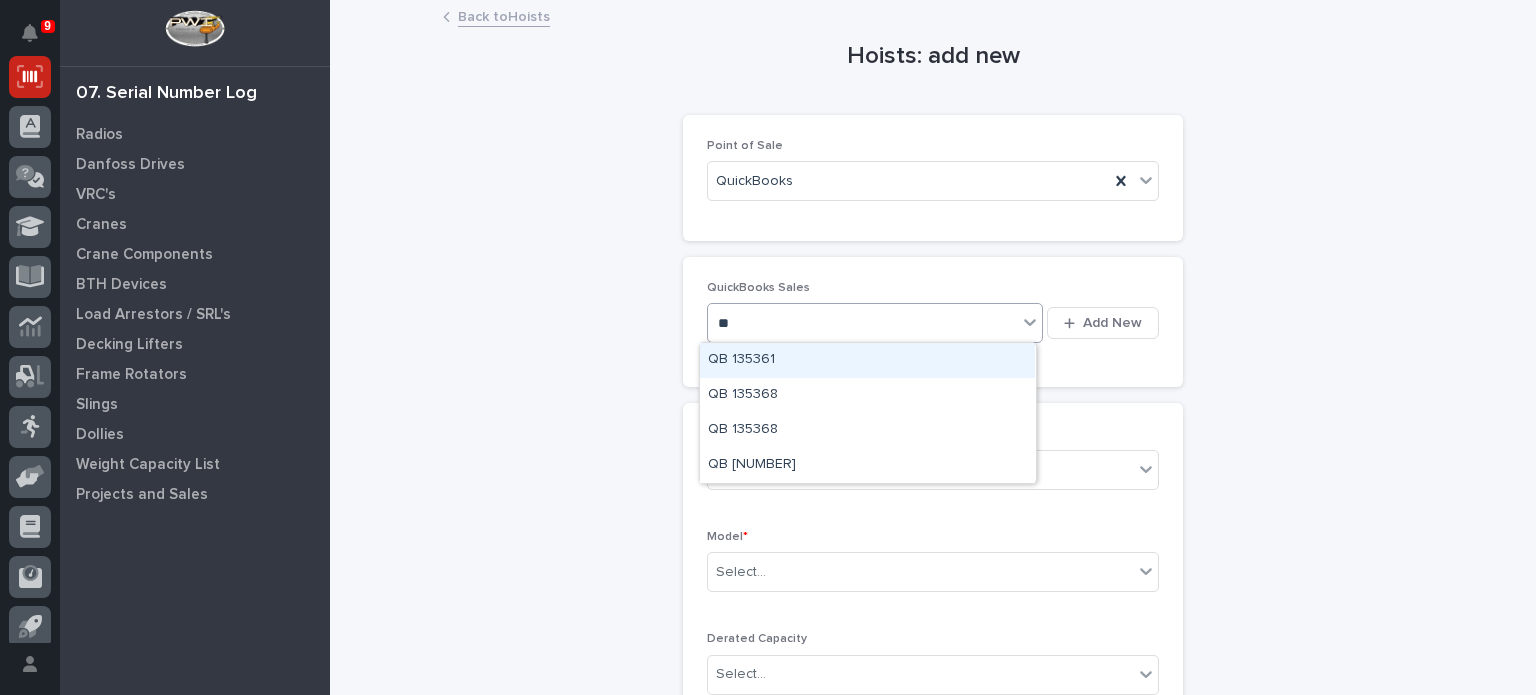 type on "*" 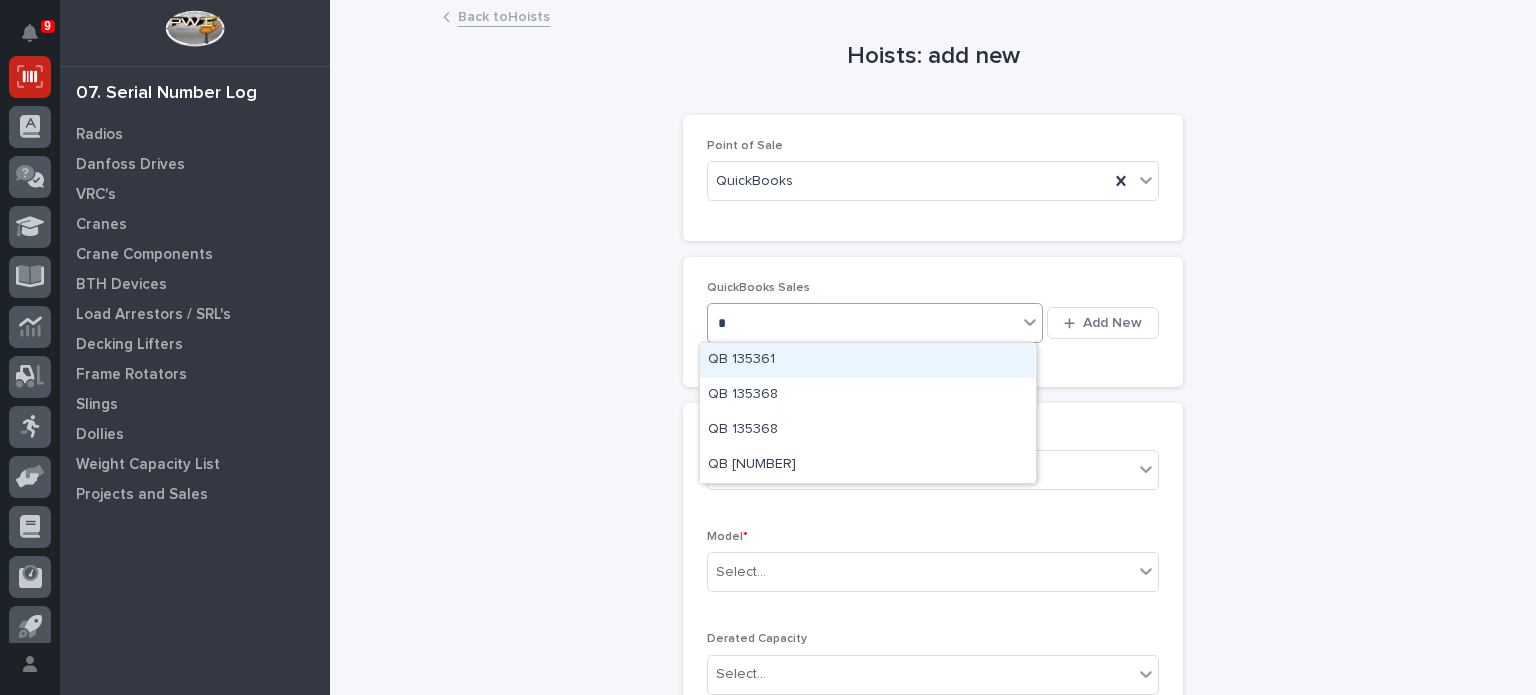 type 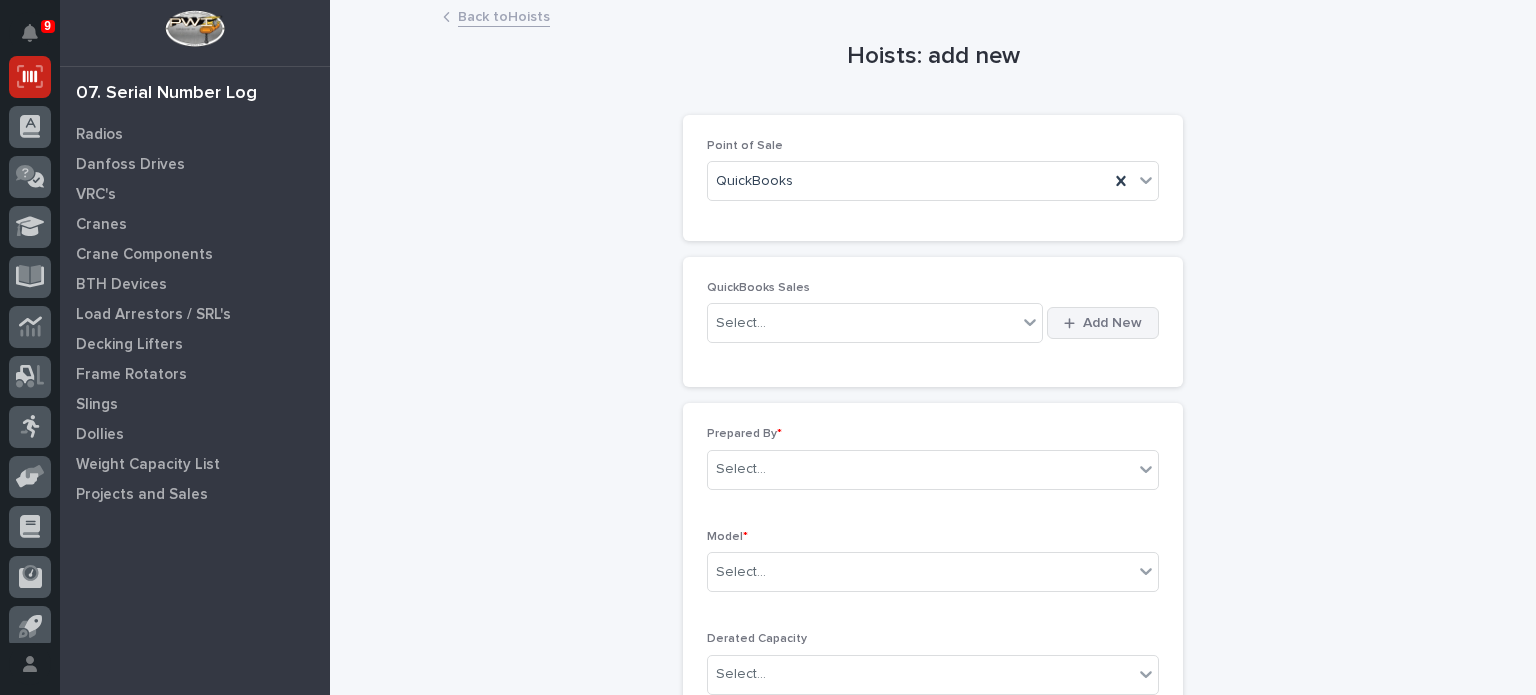click on "Add New" at bounding box center [1112, 323] 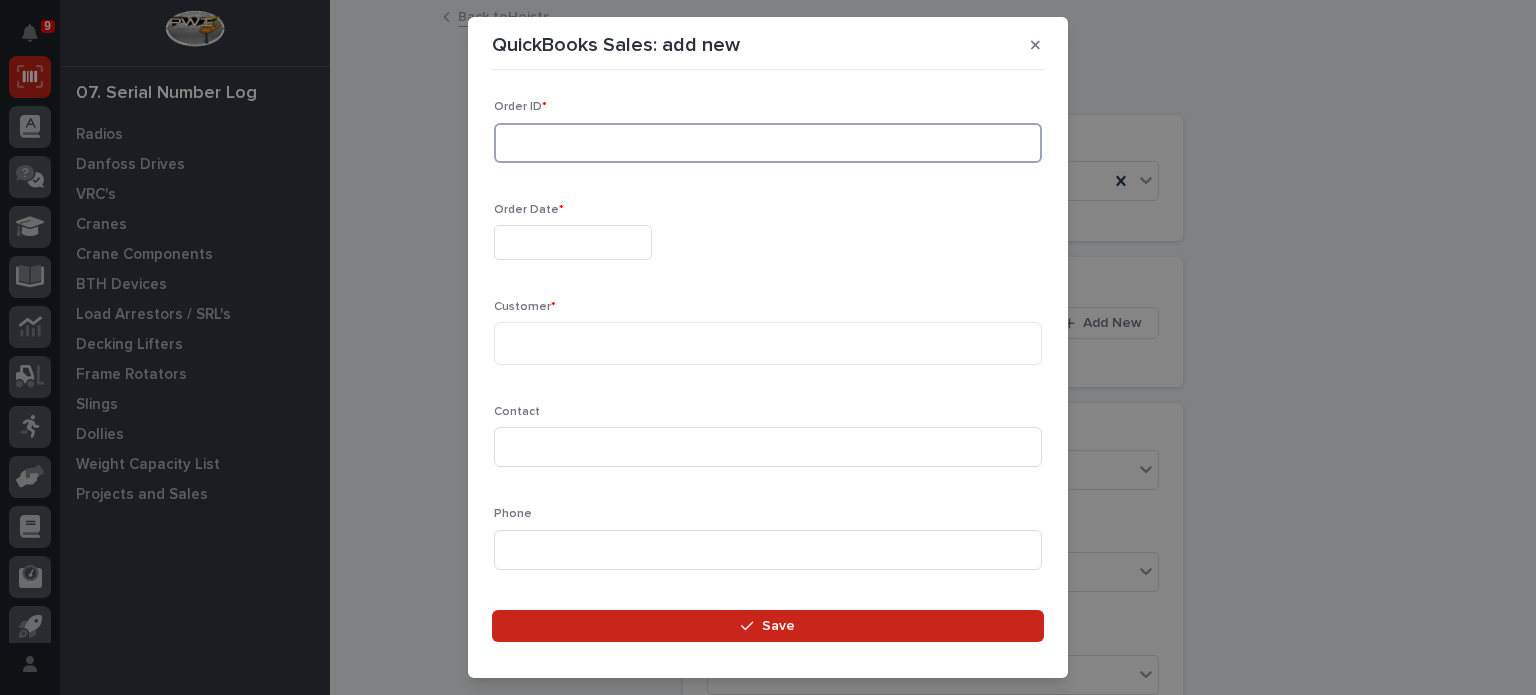 click at bounding box center [768, 143] 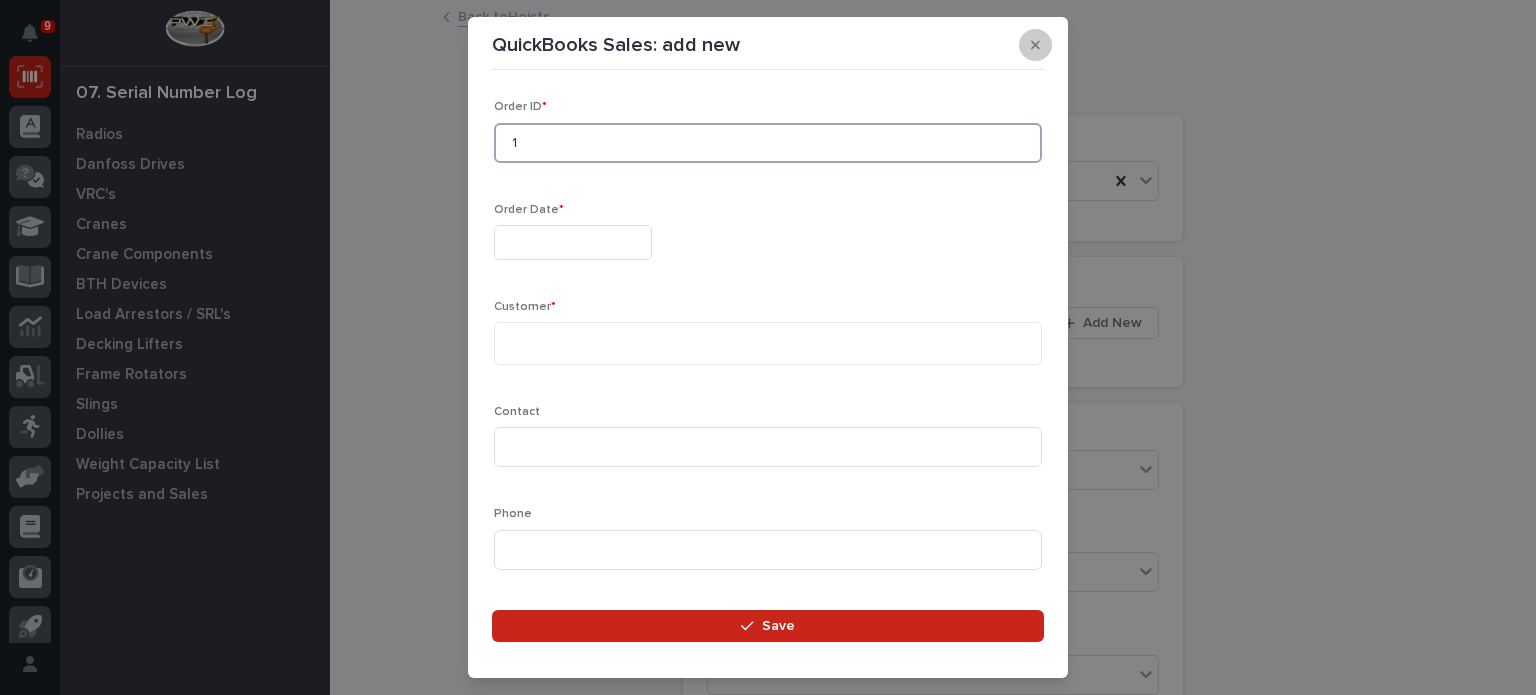 type on "1" 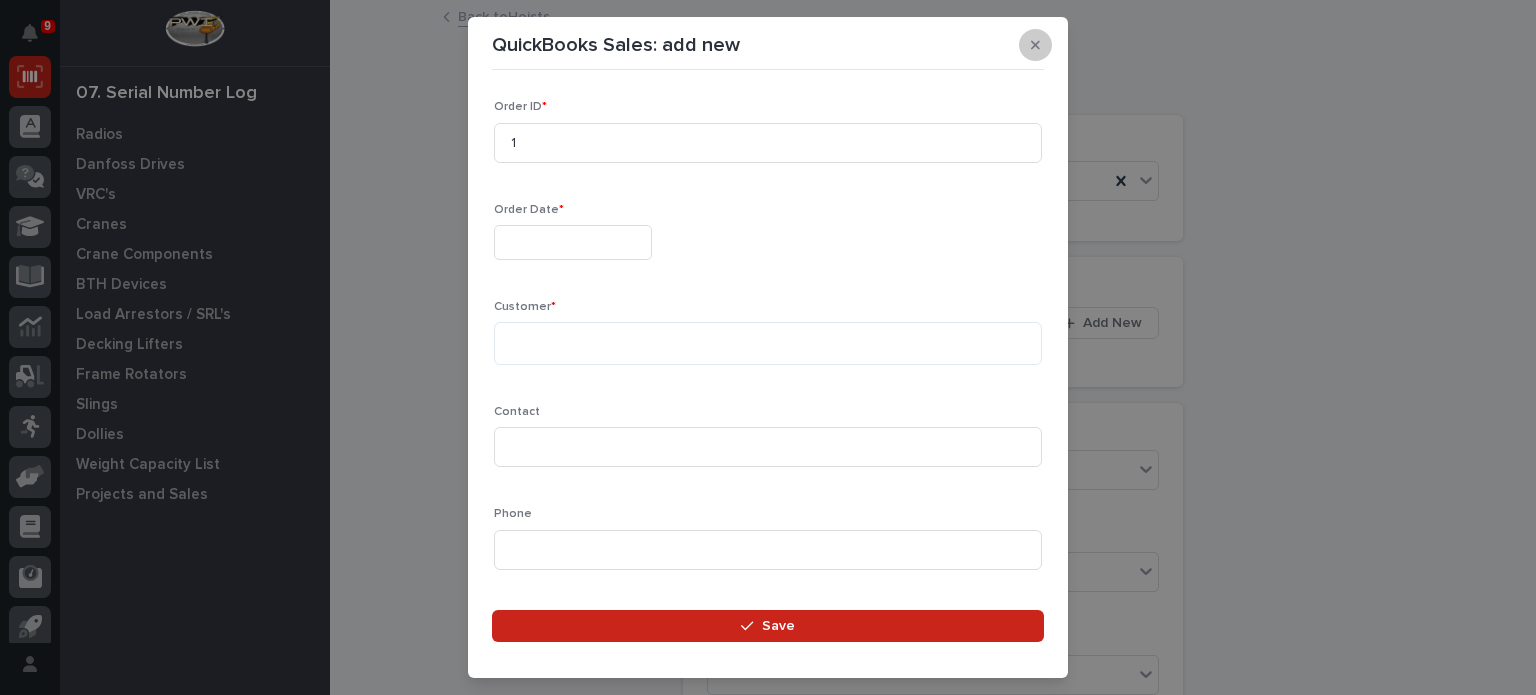 click 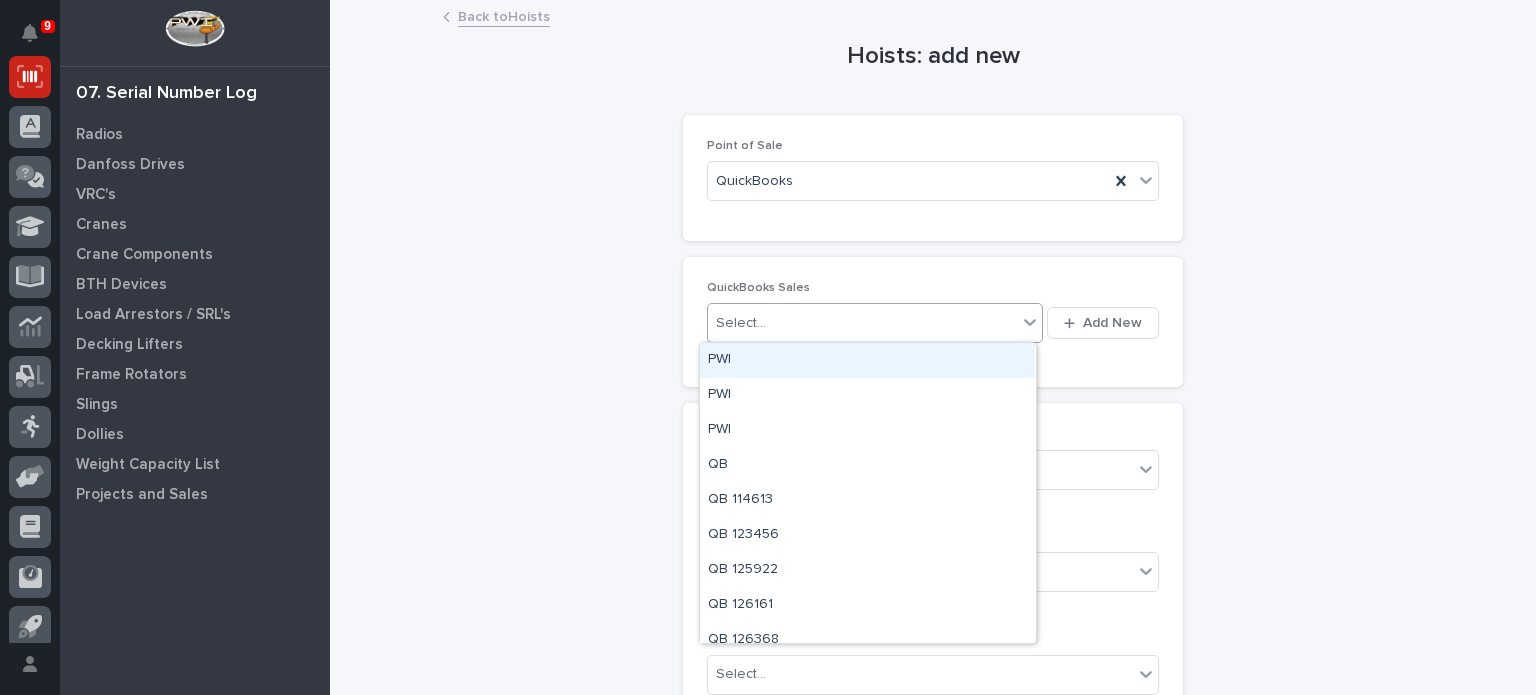 click on "Select..." at bounding box center (862, 323) 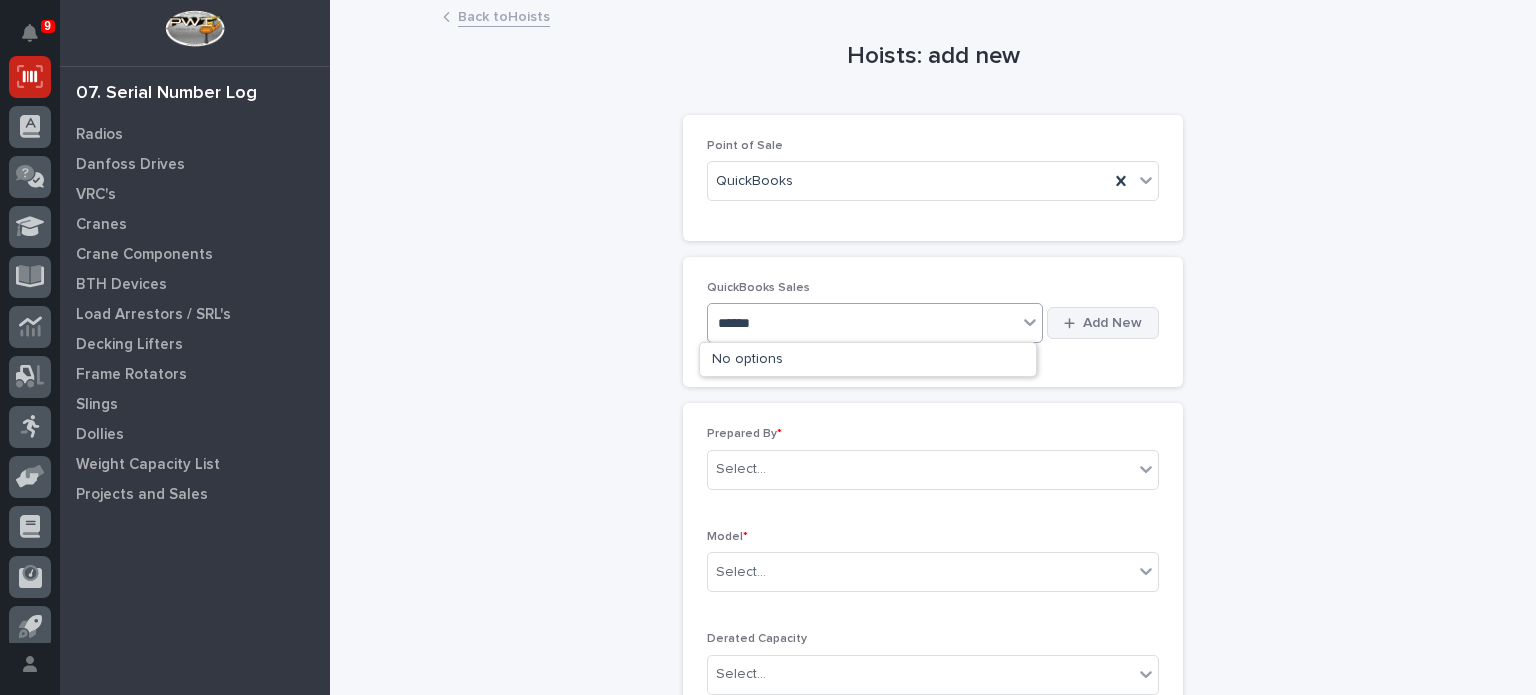 type on "******" 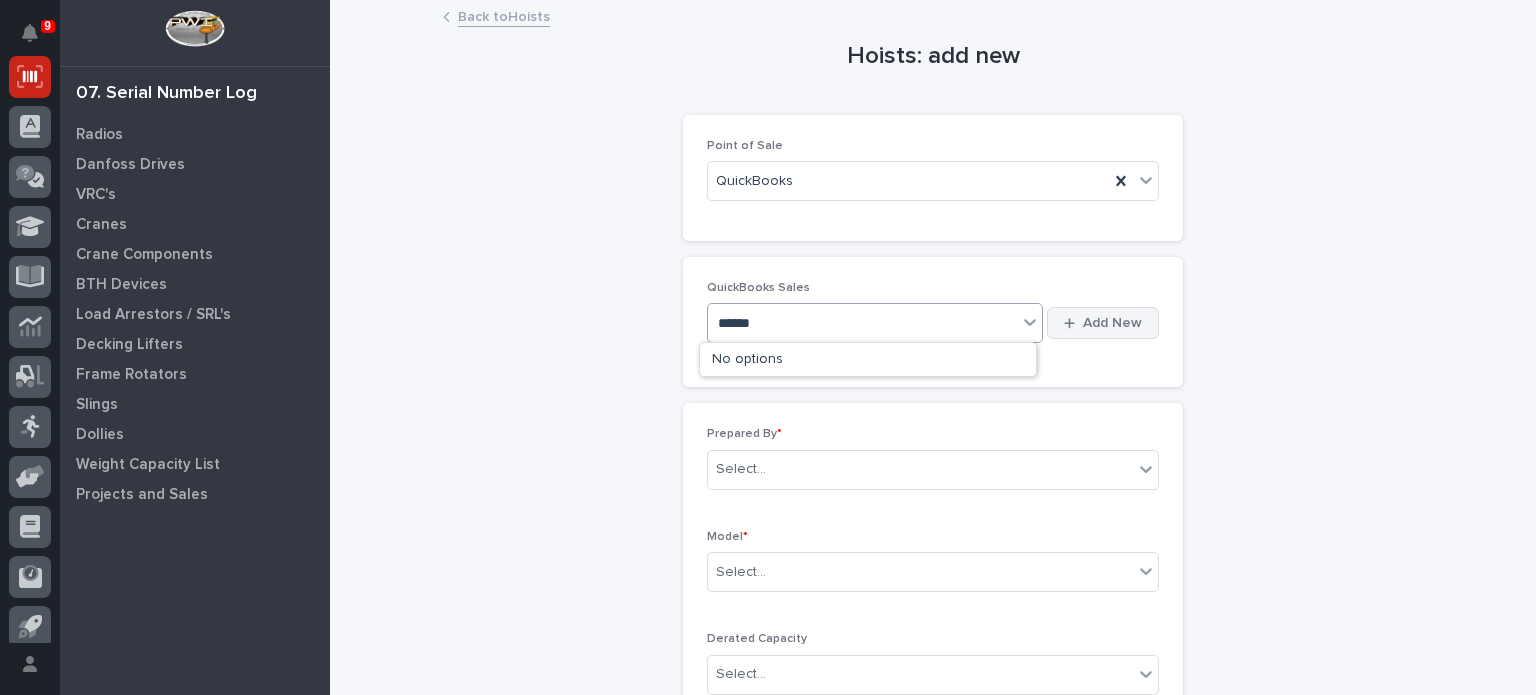 type 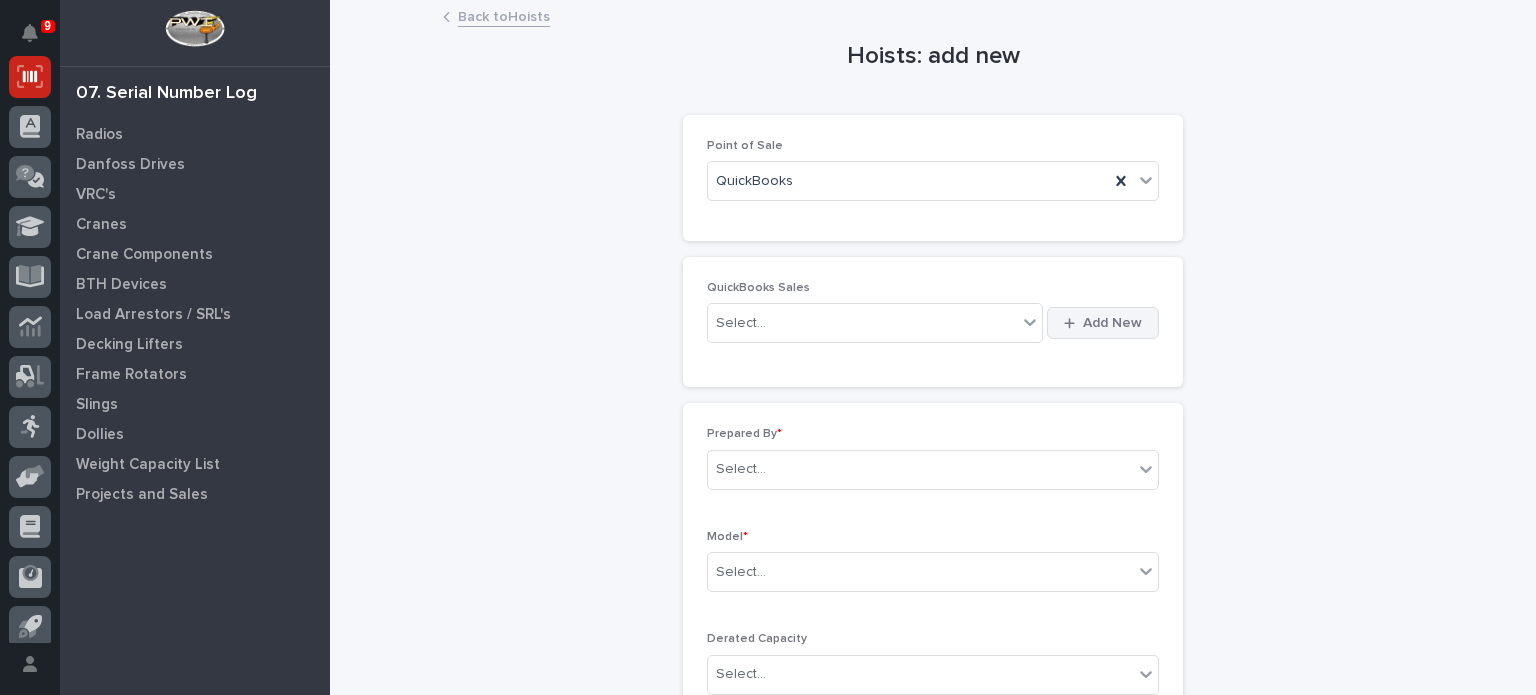 click 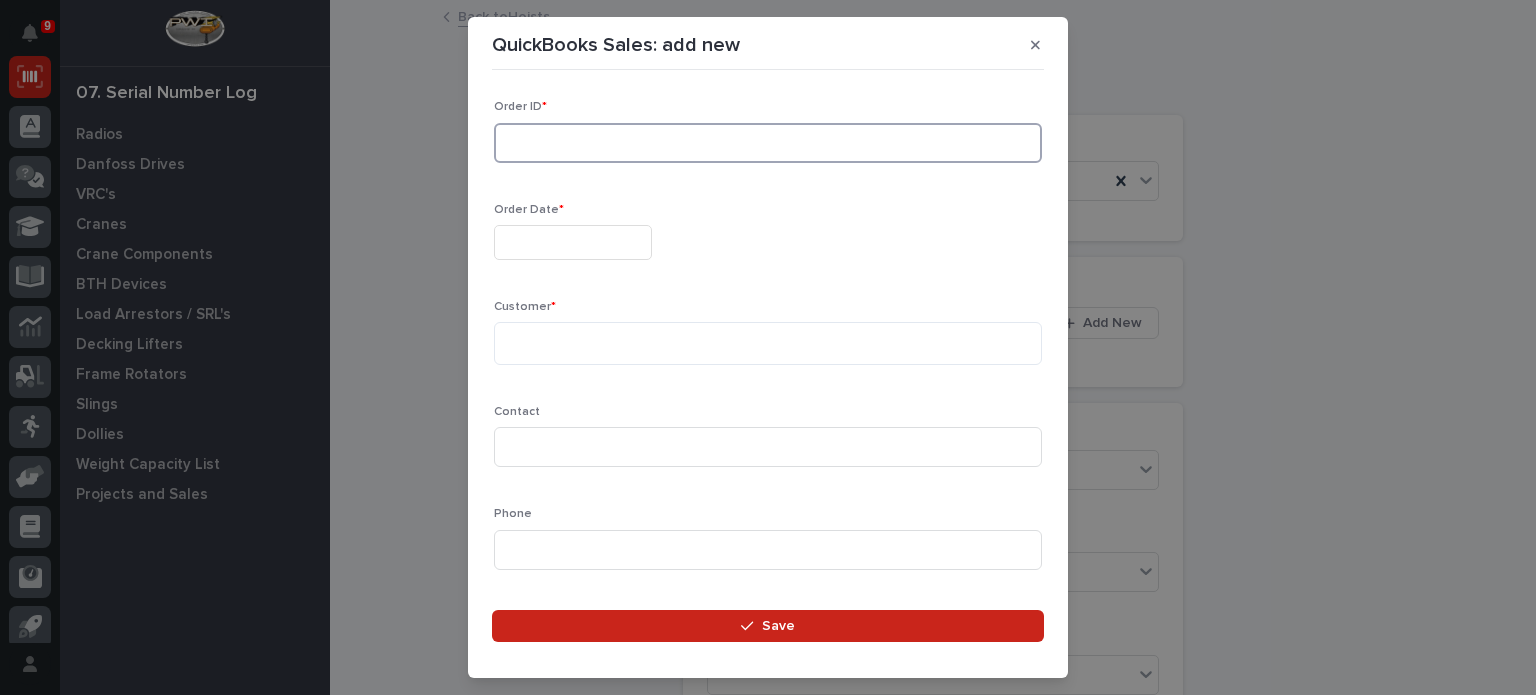 click at bounding box center [768, 143] 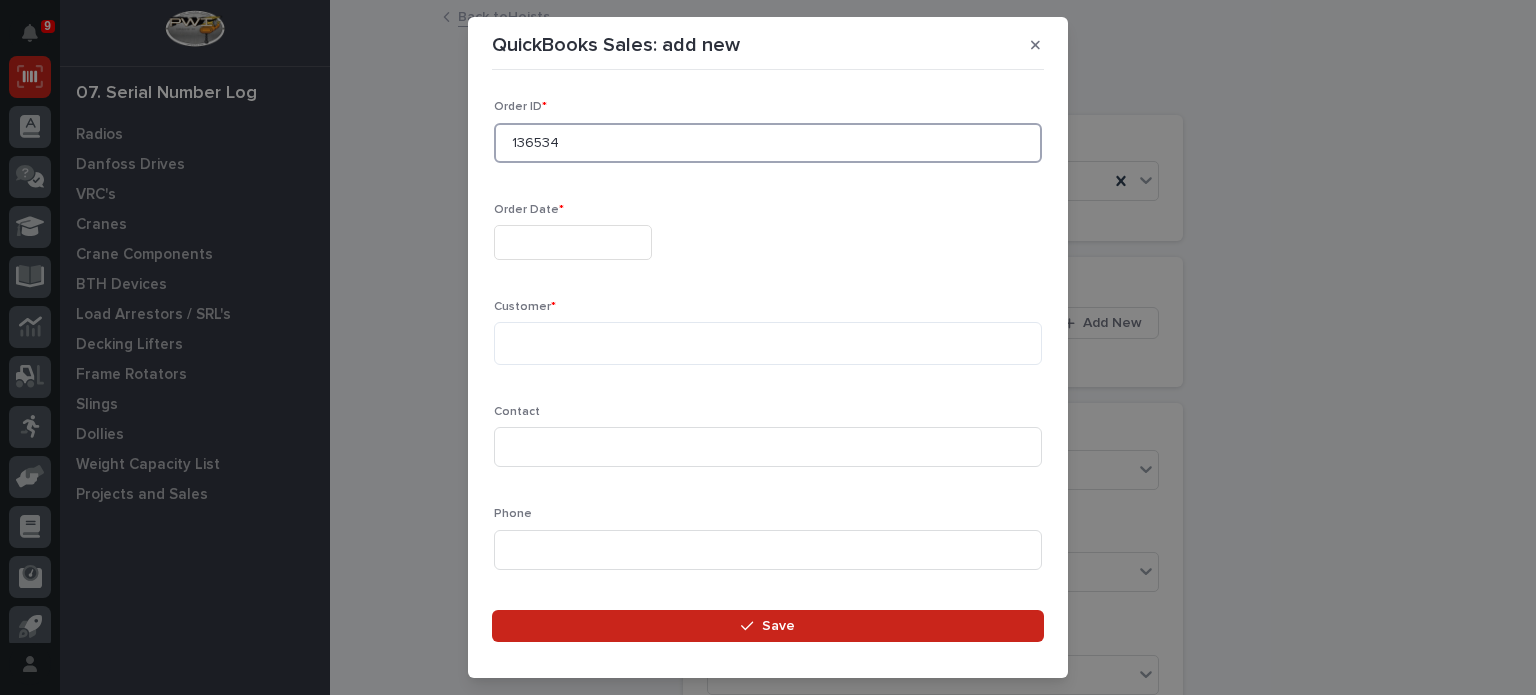 type on "136534" 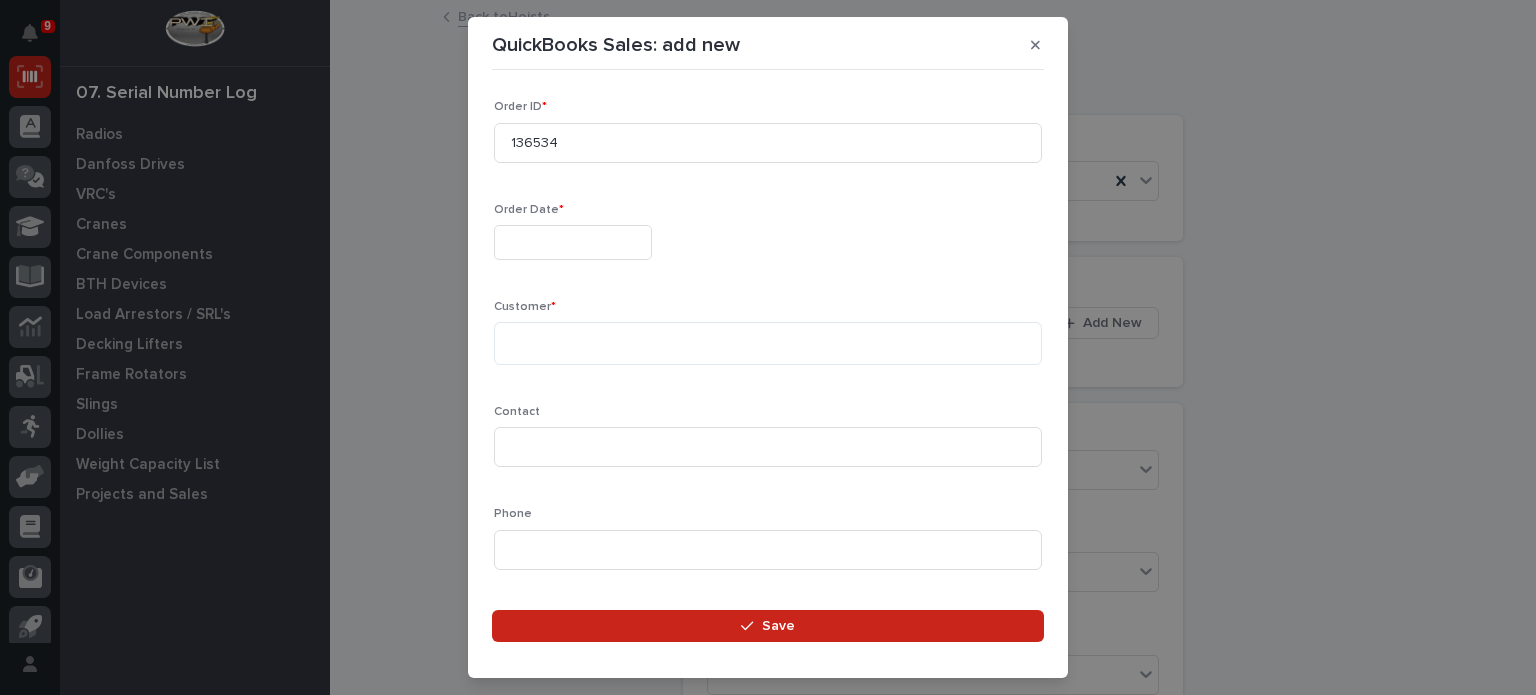 click at bounding box center [573, 242] 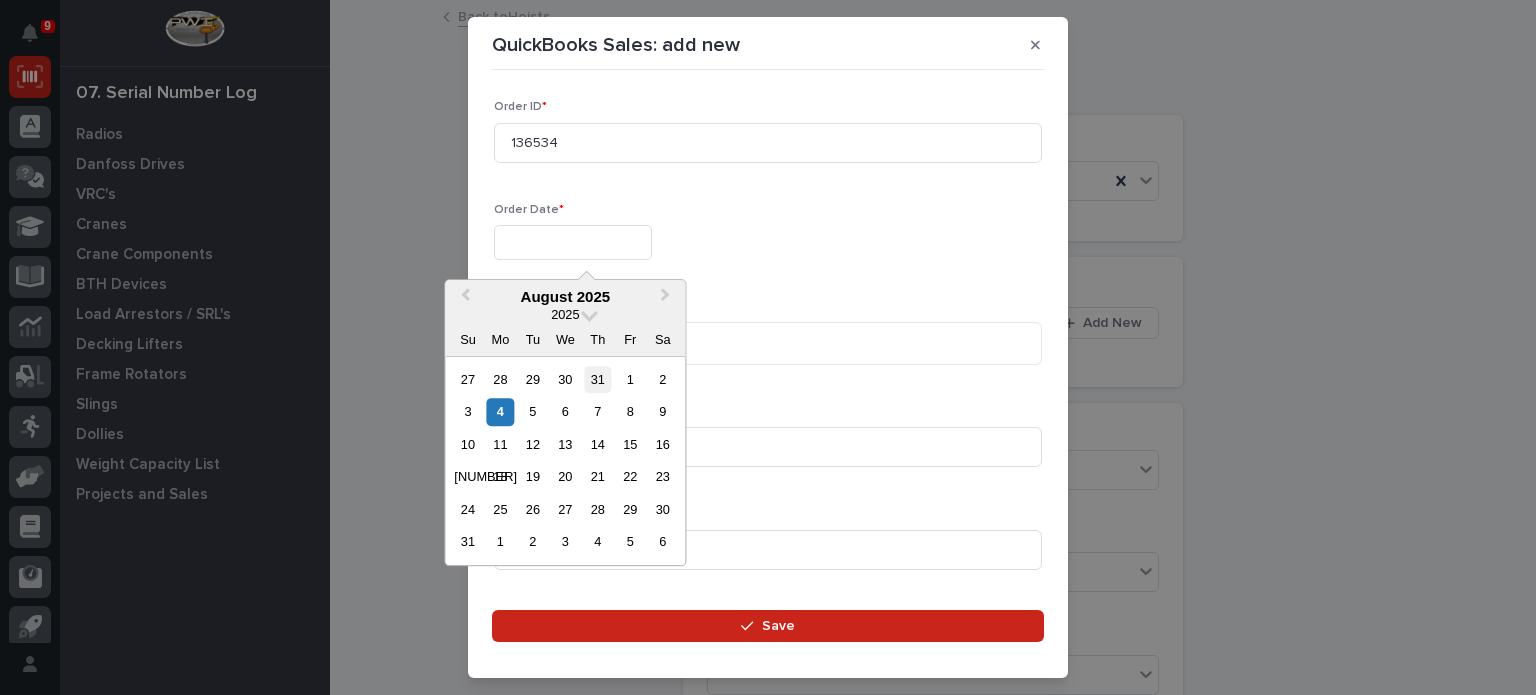 click on "31" at bounding box center [597, 379] 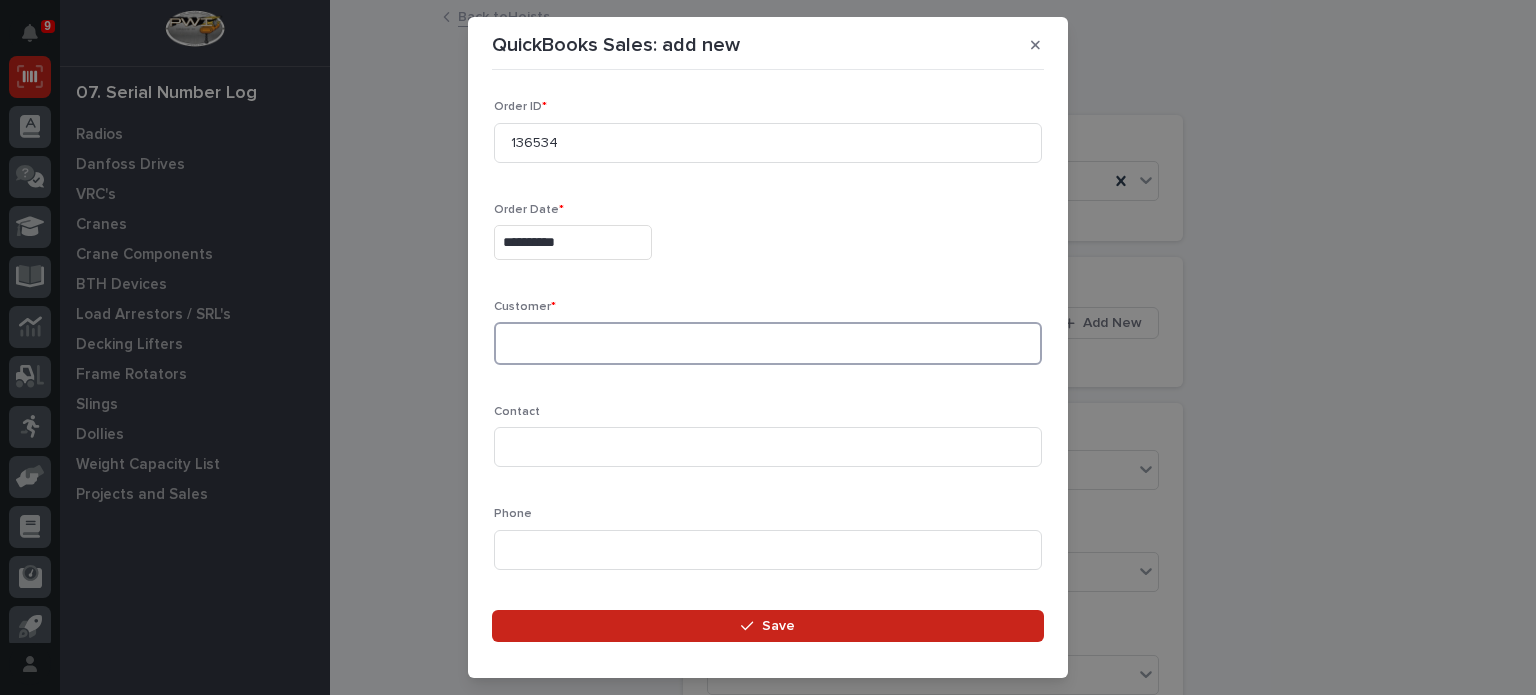 click at bounding box center [768, 343] 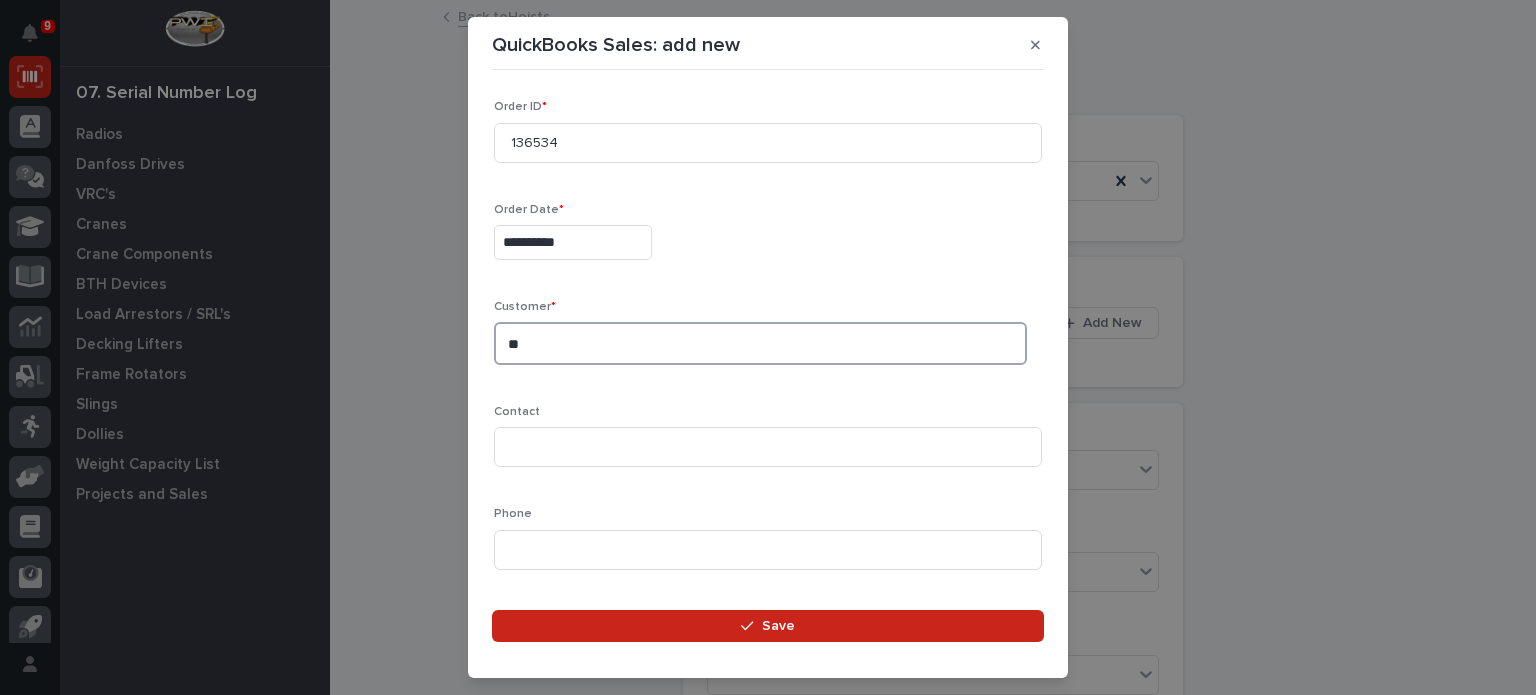 type on "*" 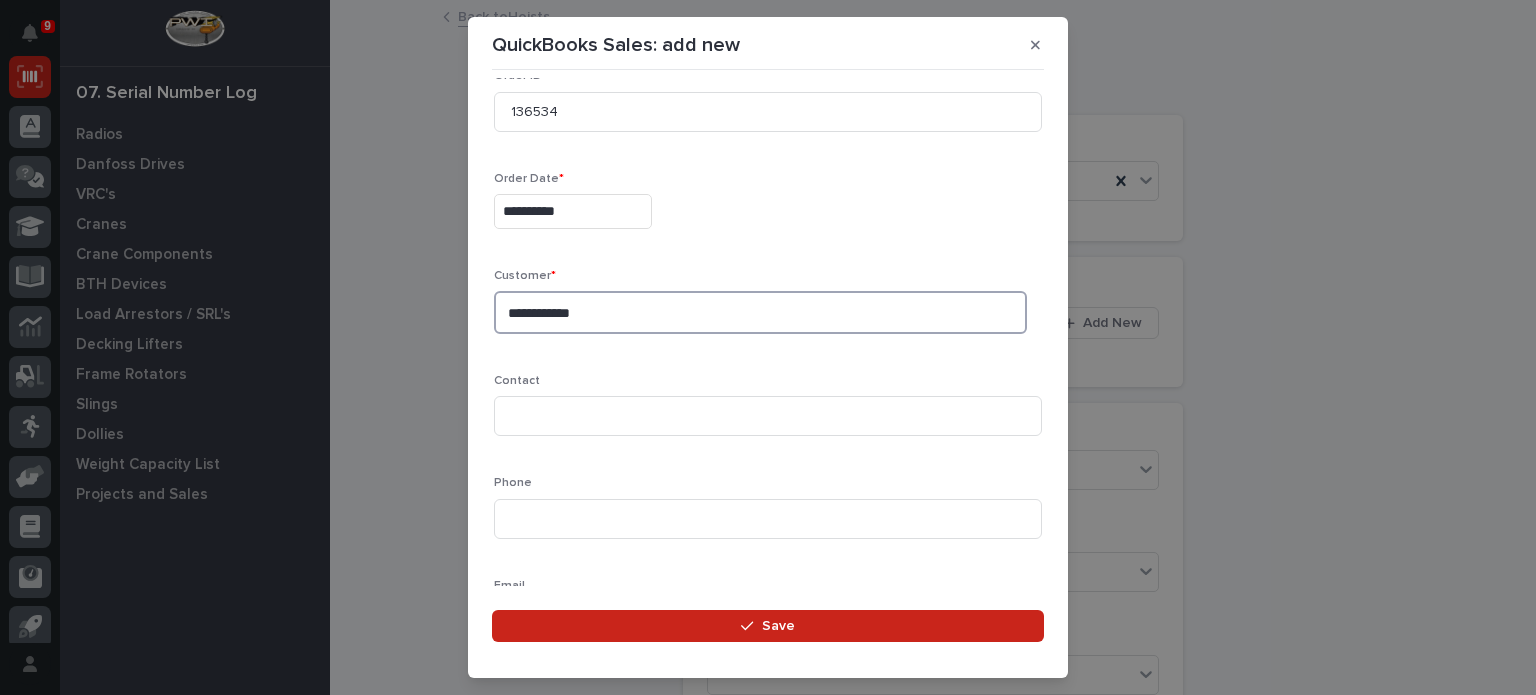 scroll, scrollTop: 32, scrollLeft: 0, axis: vertical 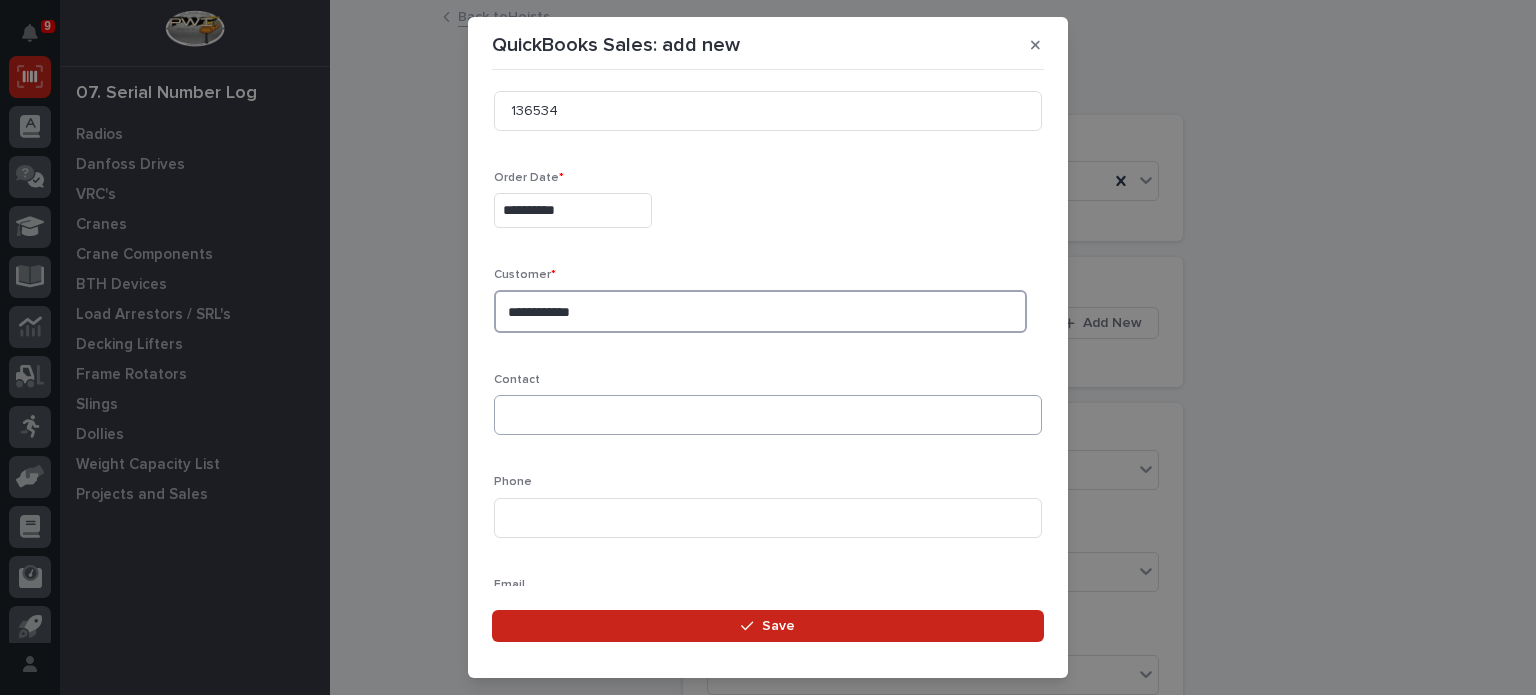type on "**********" 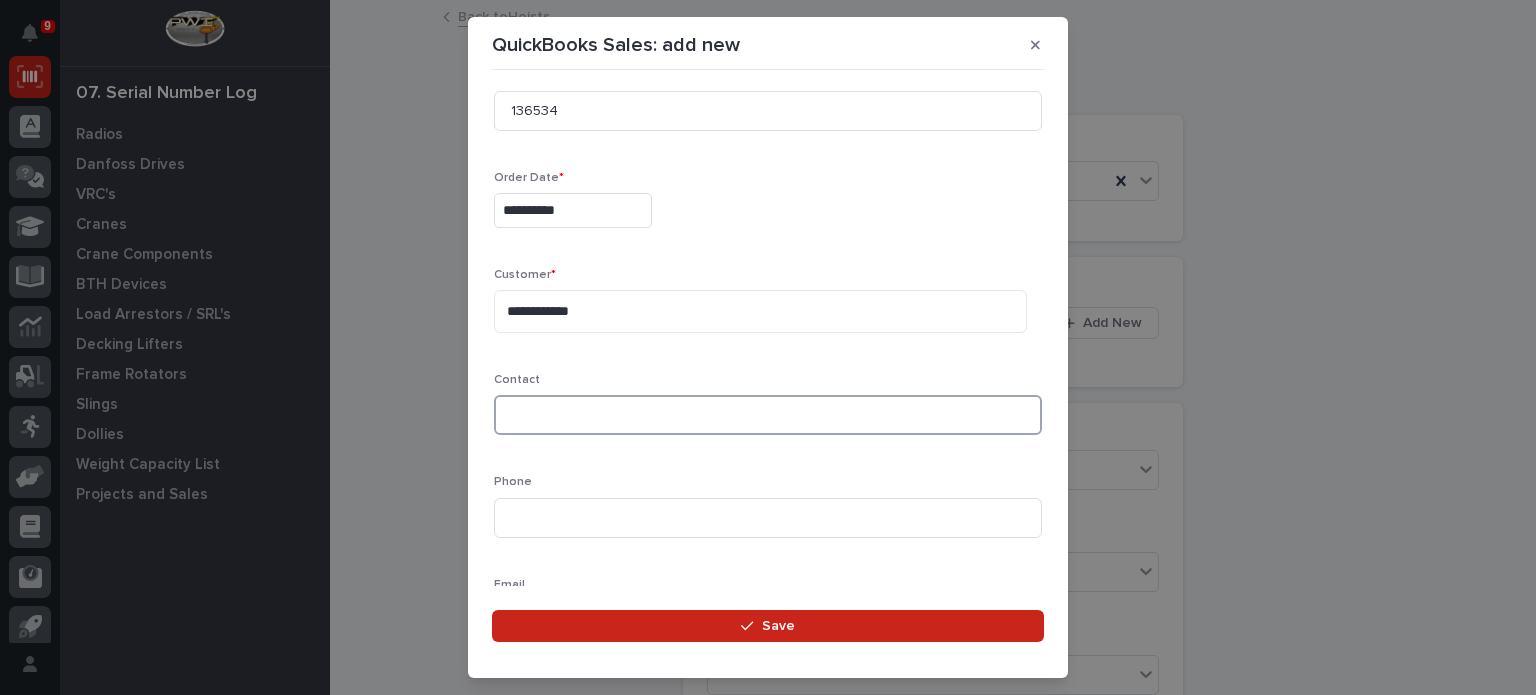click at bounding box center (768, 415) 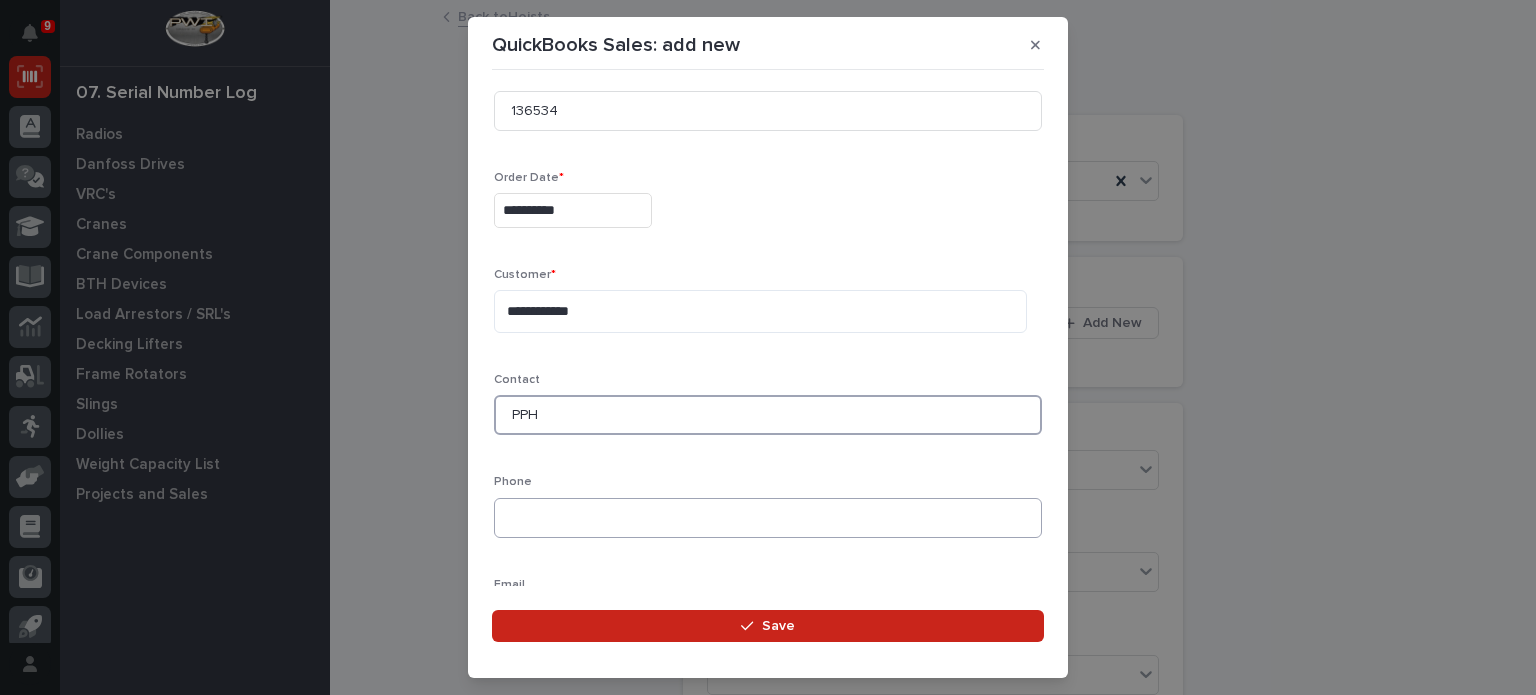 type on "PPH" 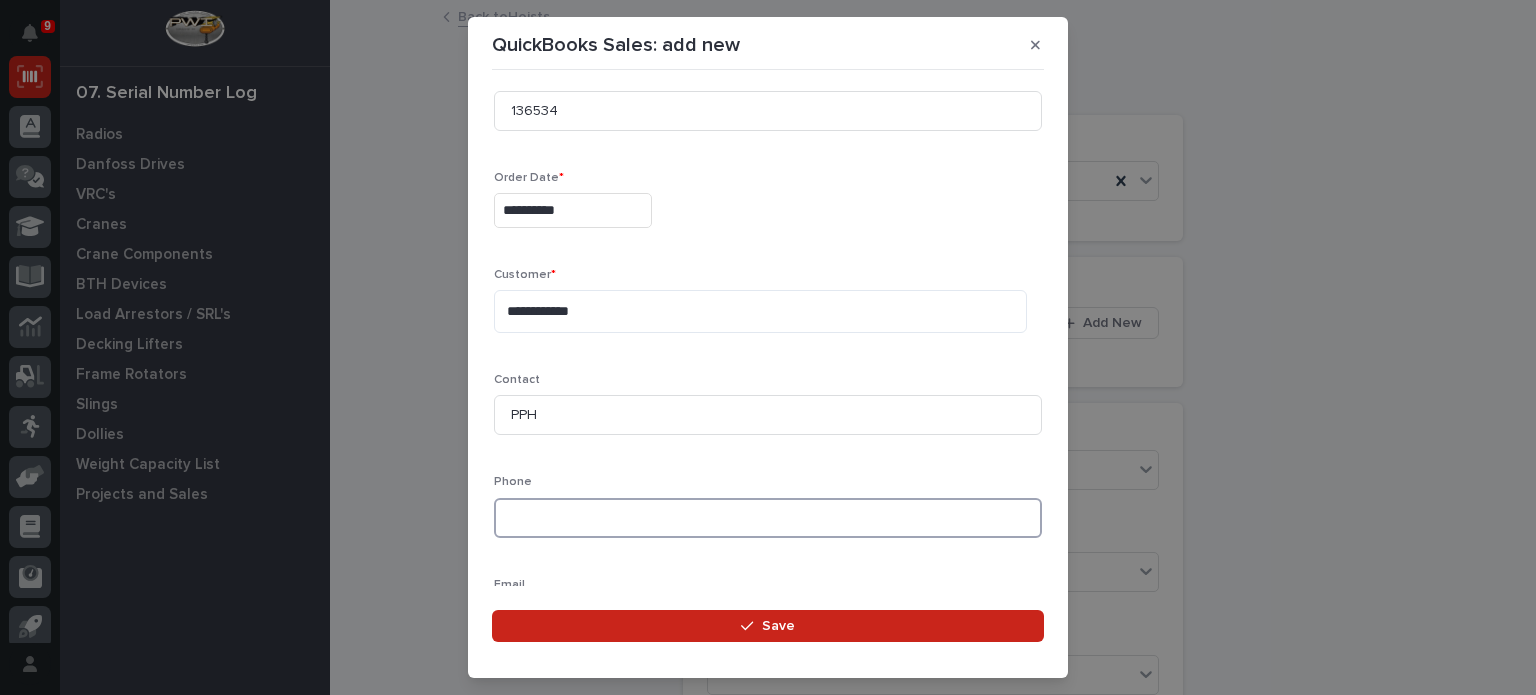 click at bounding box center (768, 518) 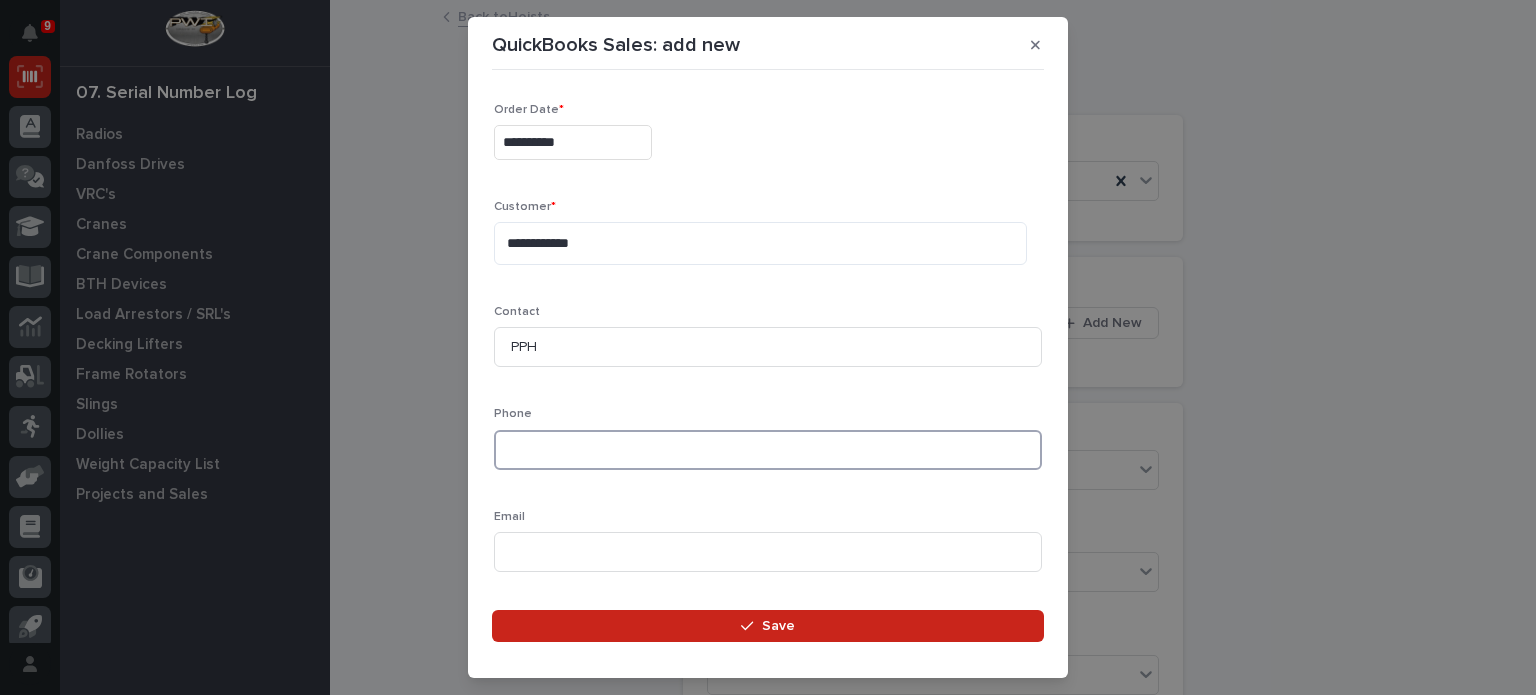 scroll, scrollTop: 148, scrollLeft: 0, axis: vertical 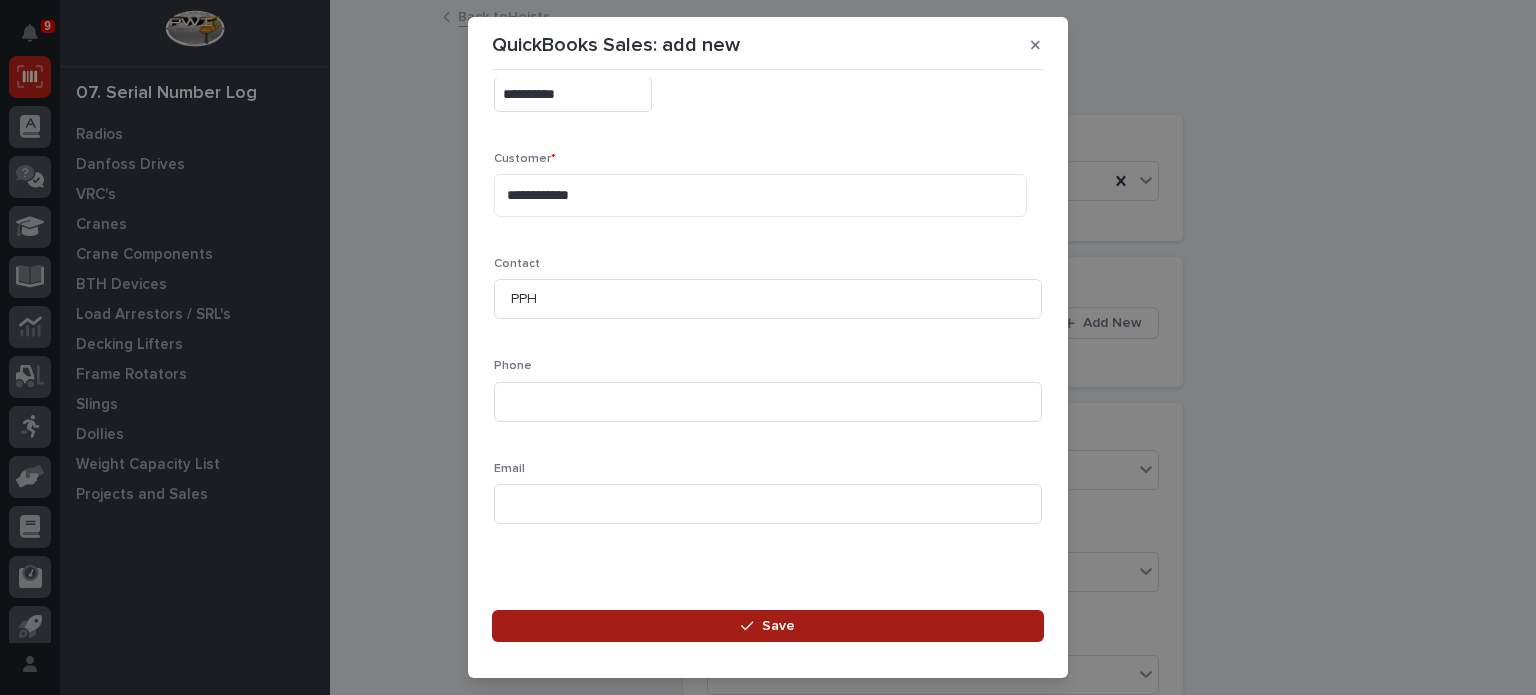 click on "Save" at bounding box center [768, 626] 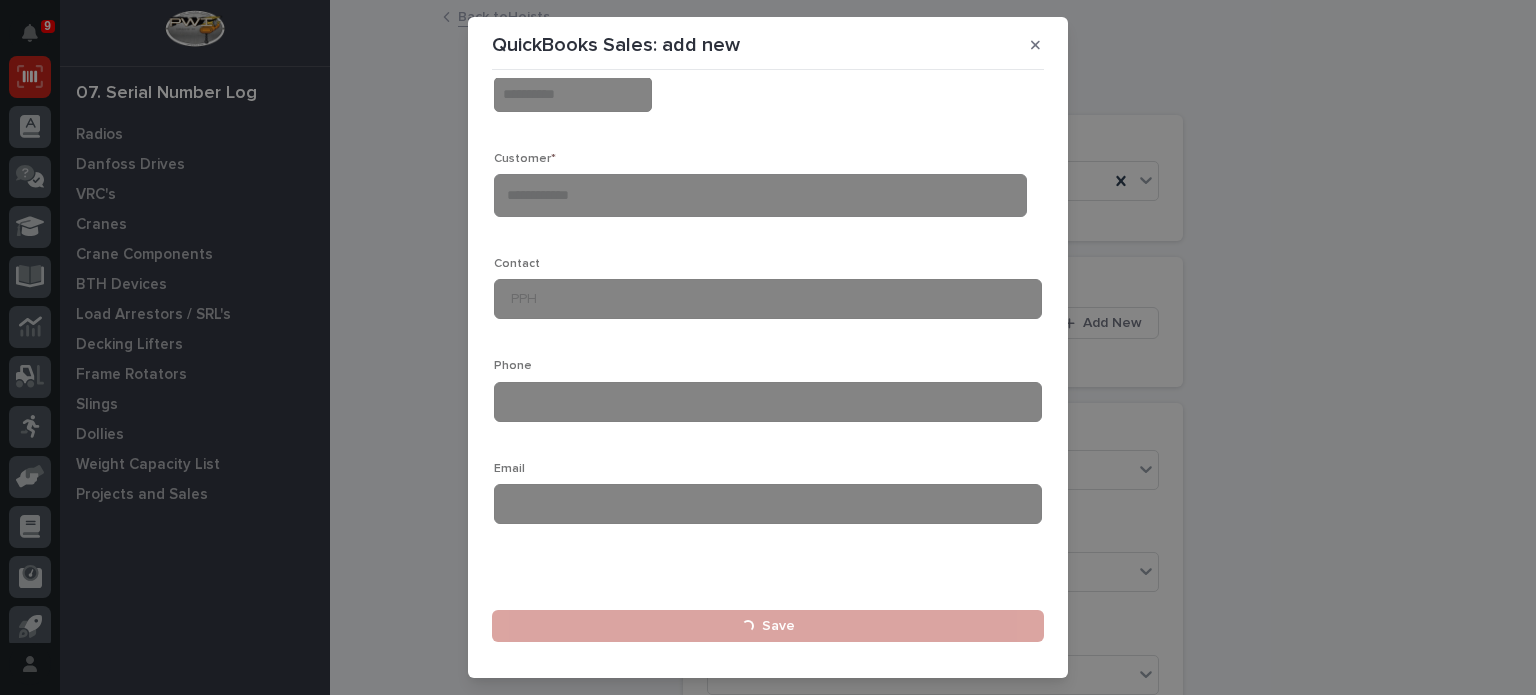 type 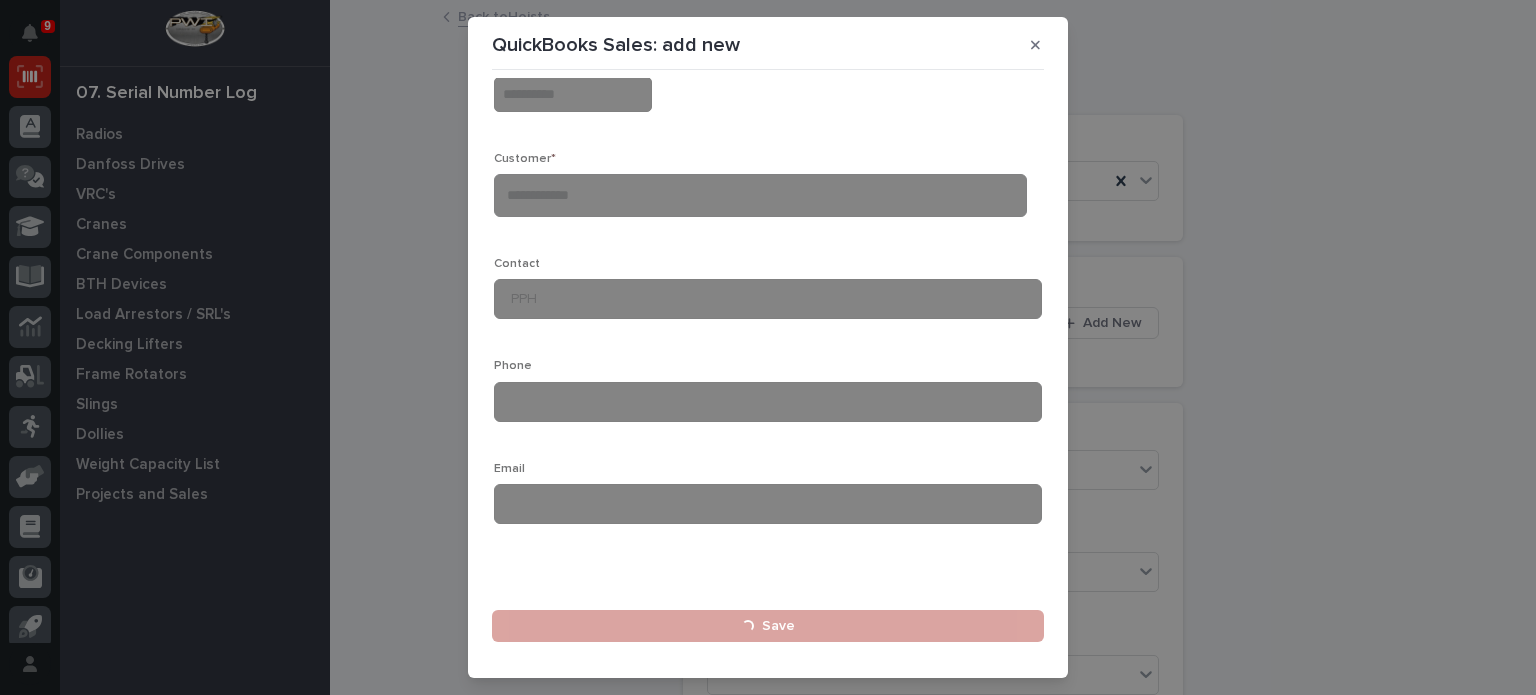 type 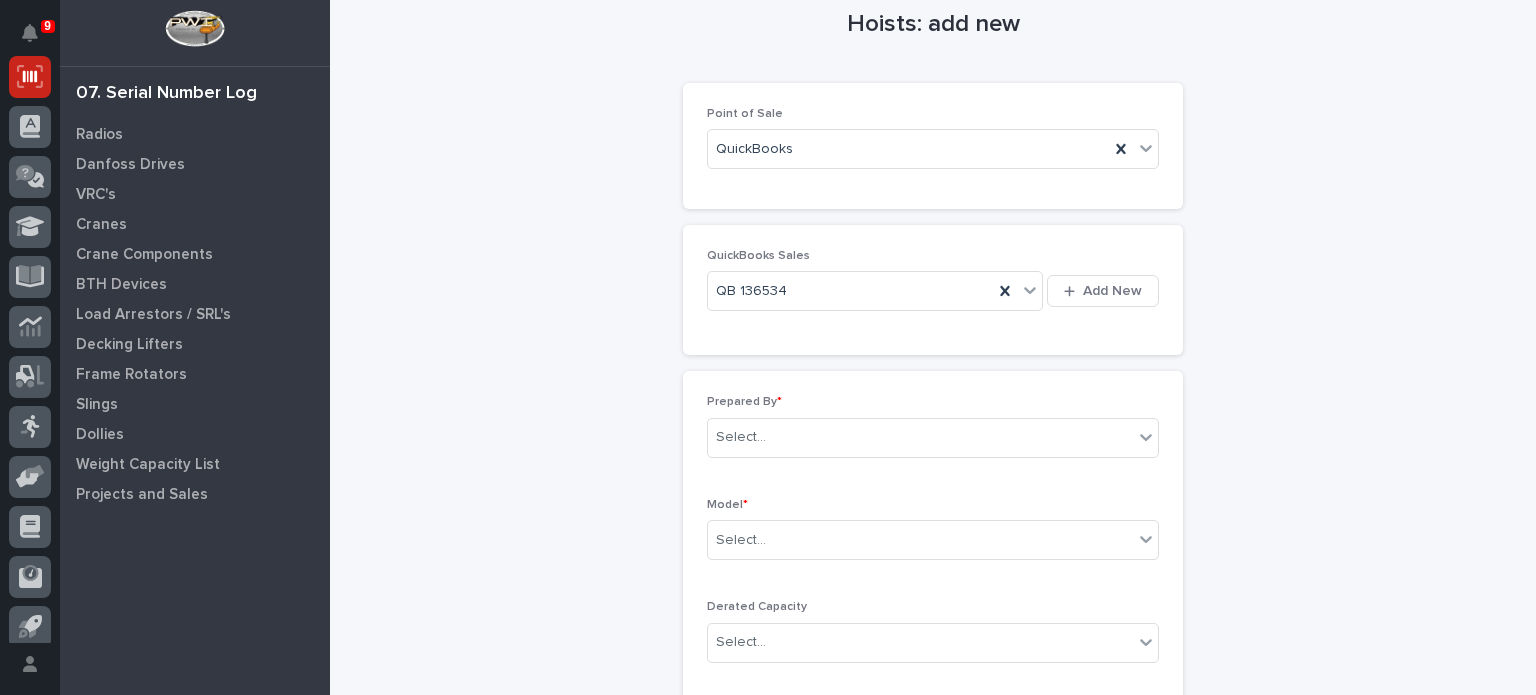 scroll, scrollTop: 40, scrollLeft: 0, axis: vertical 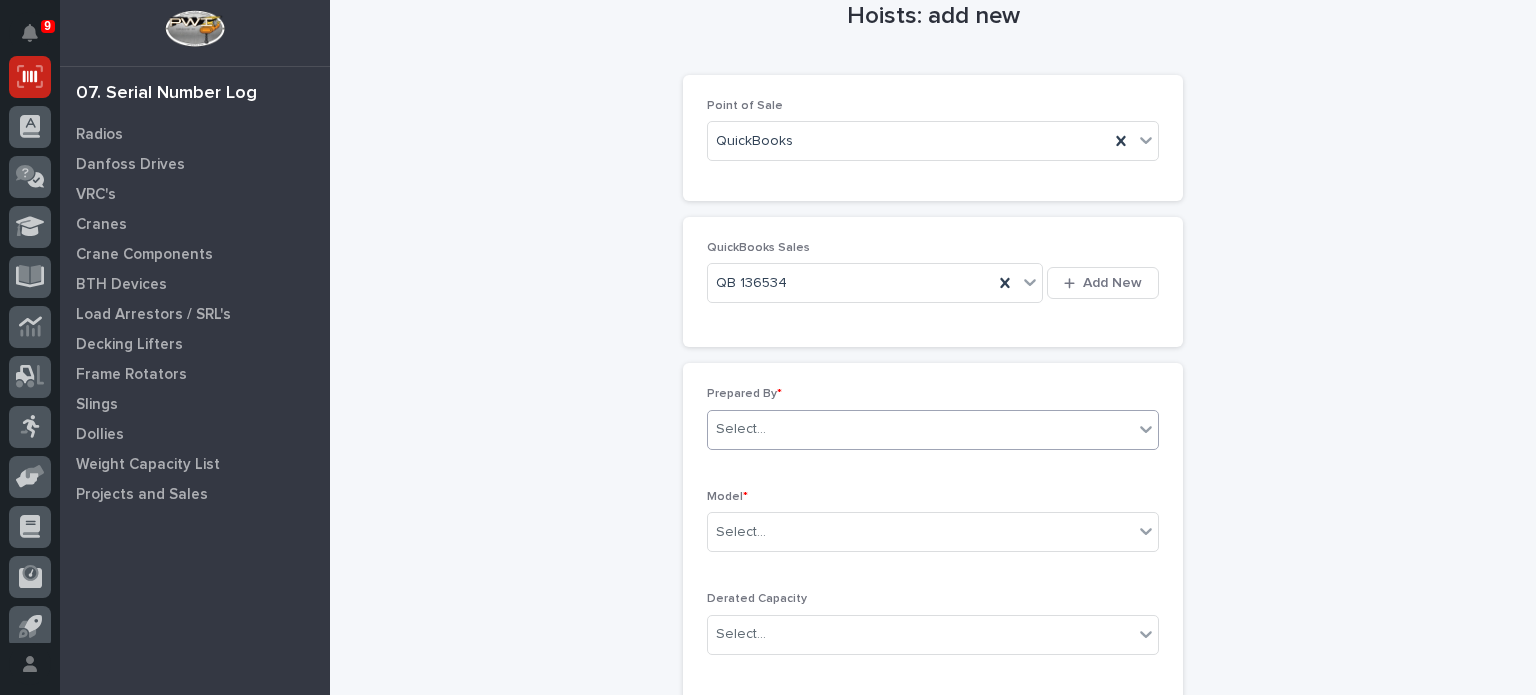 click on "Select..." at bounding box center [920, 429] 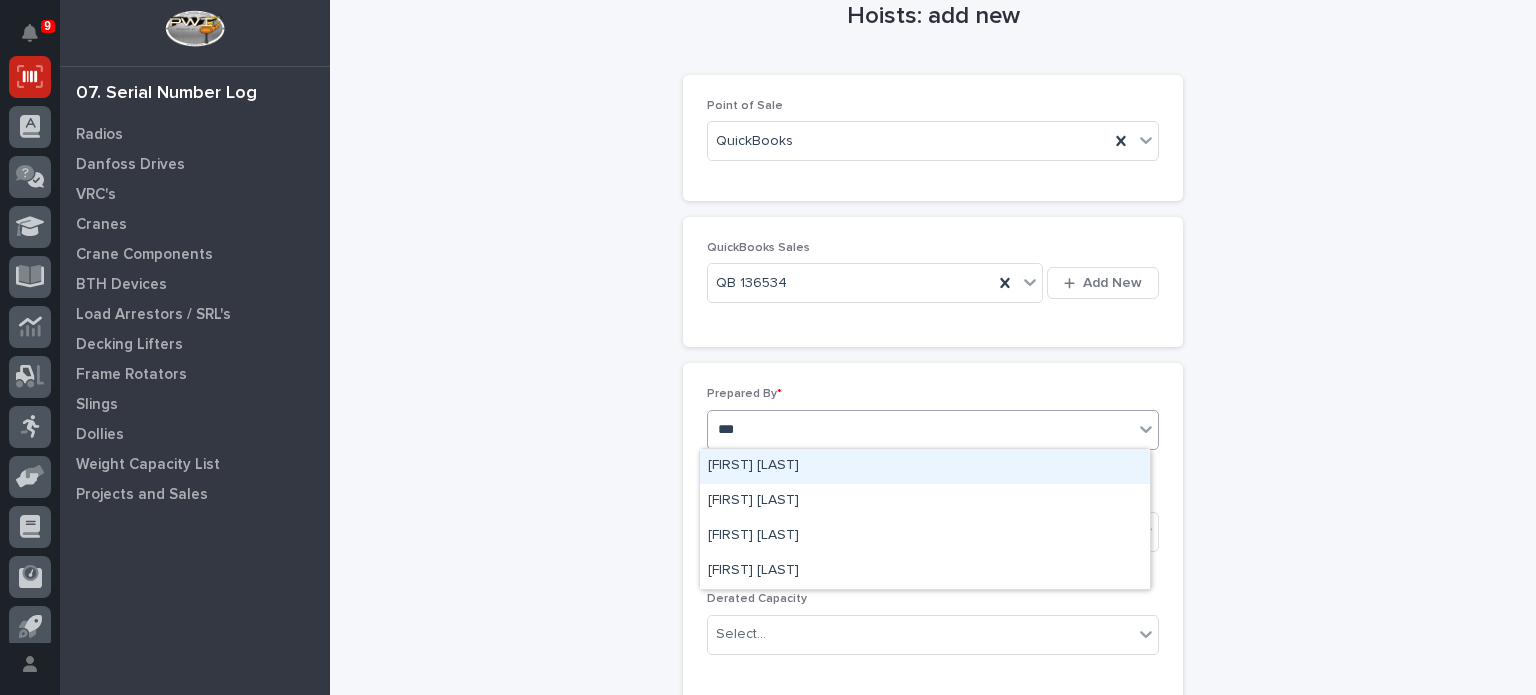 type on "****" 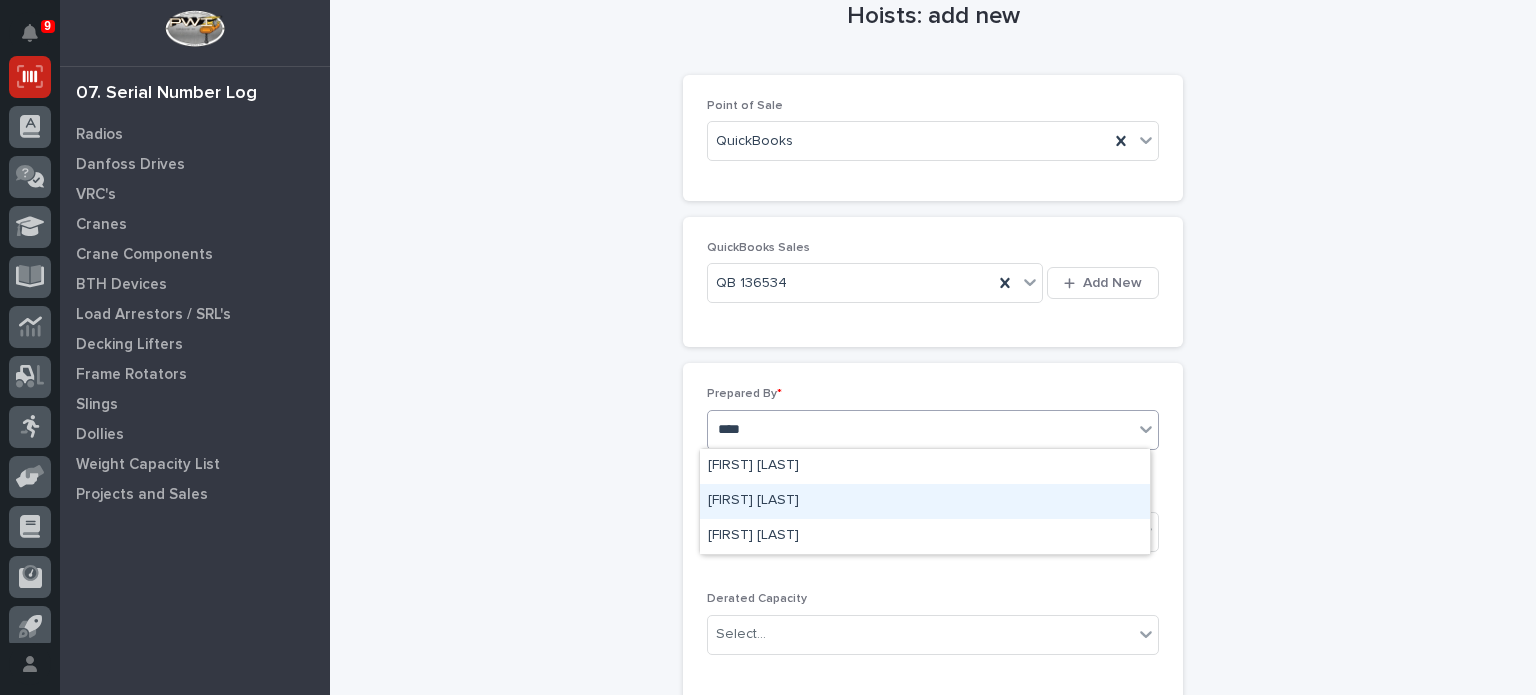click on "[FIRST] [LAST]" at bounding box center [925, 501] 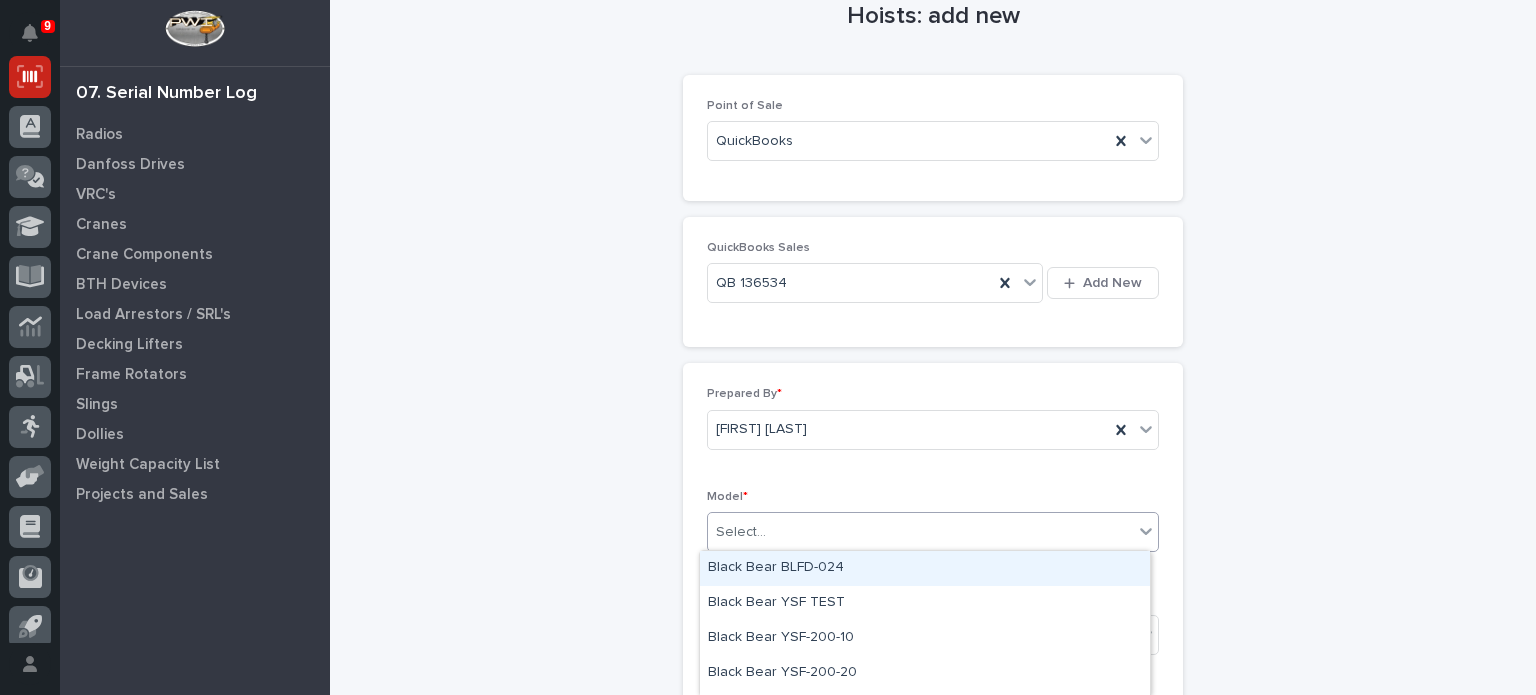 click on "Select..." at bounding box center [920, 532] 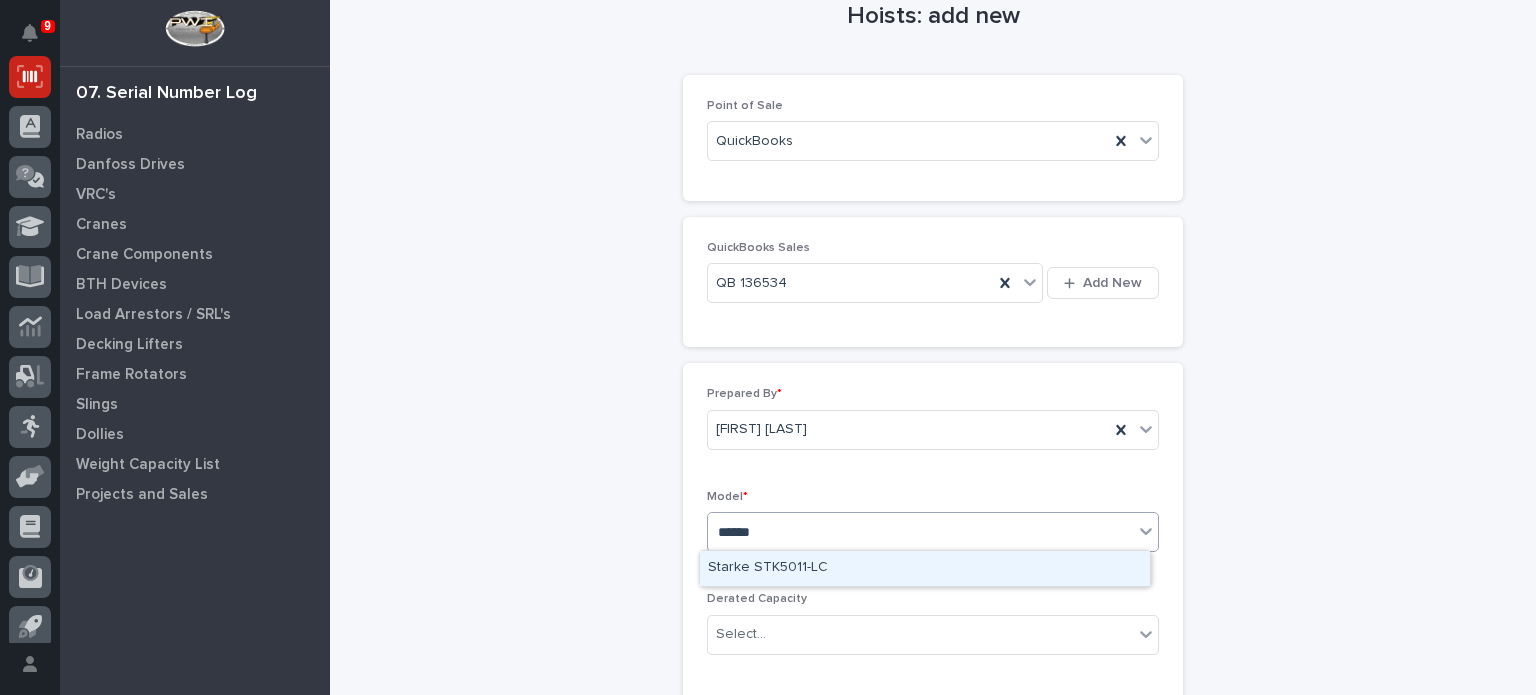 type on "**********" 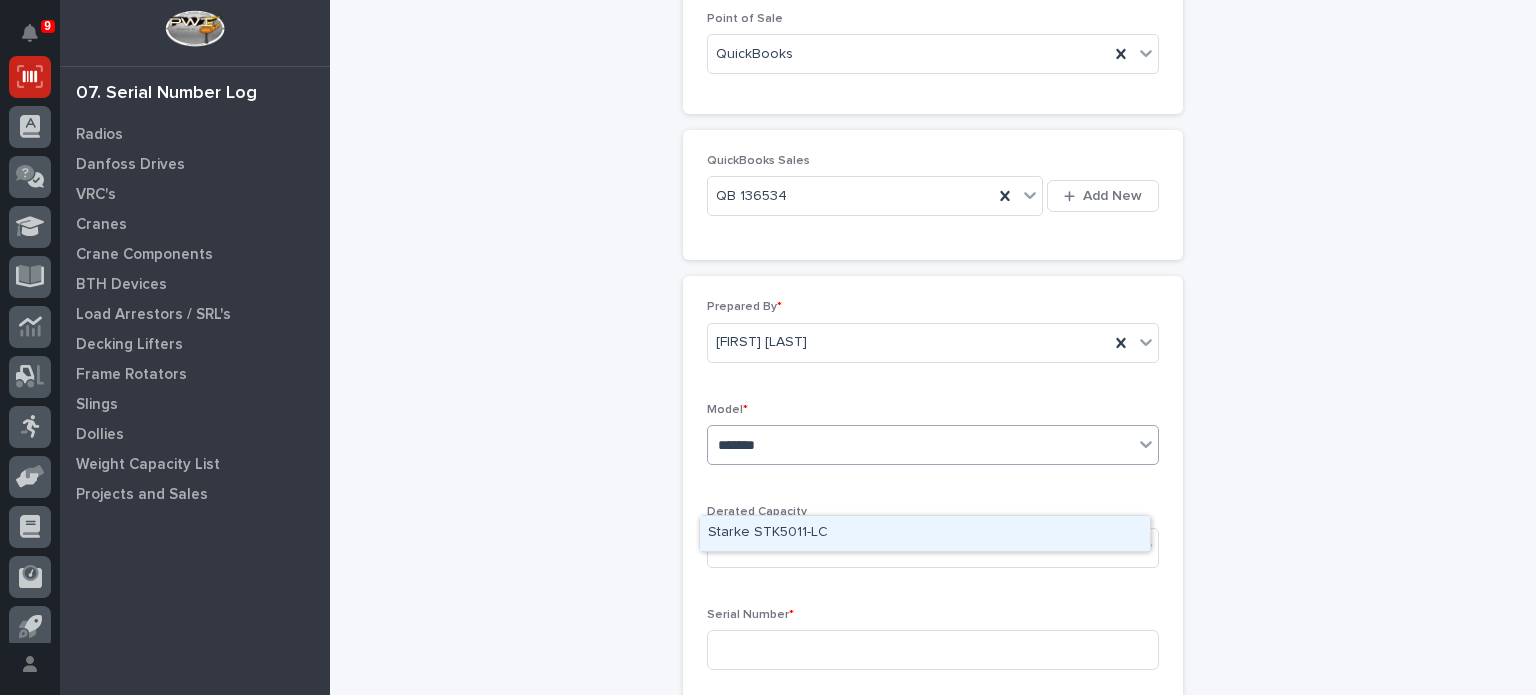 scroll, scrollTop: 110, scrollLeft: 0, axis: vertical 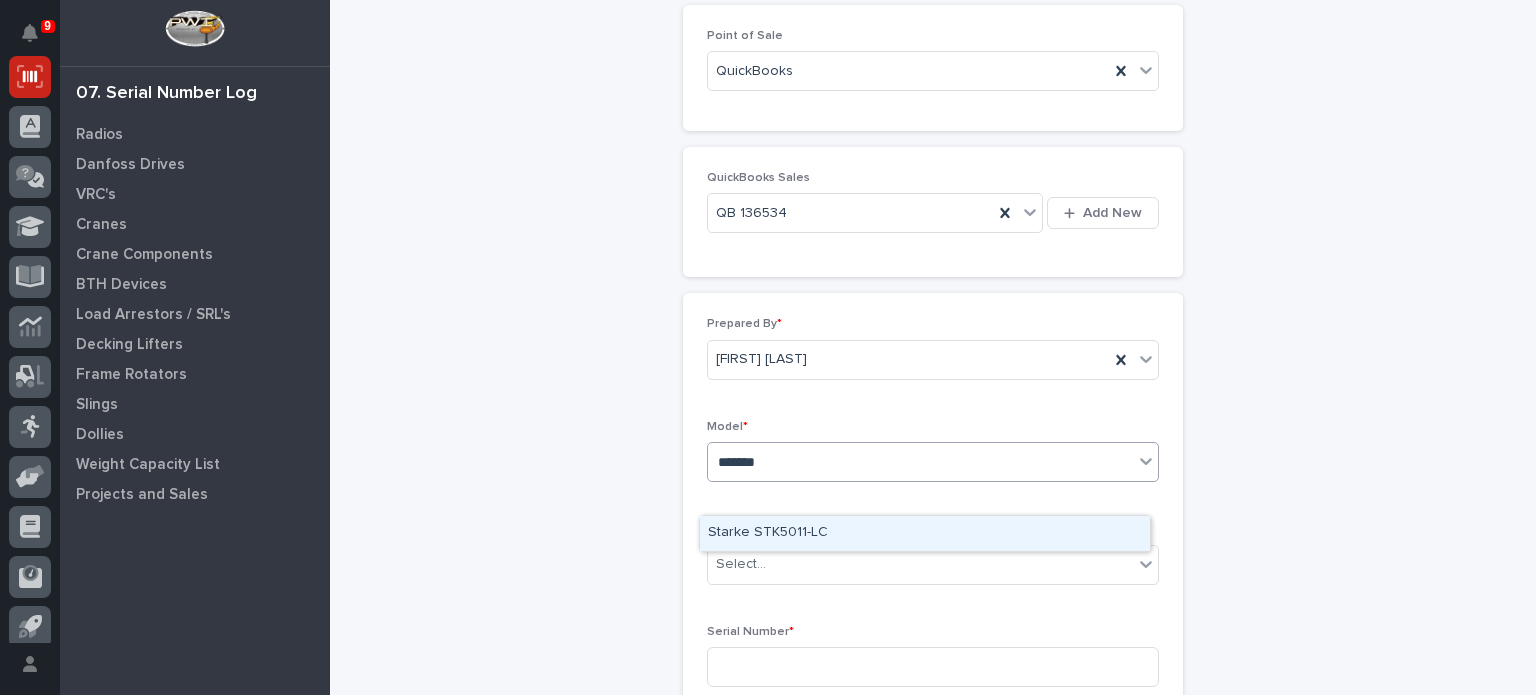 click on "**********" at bounding box center [742, 462] 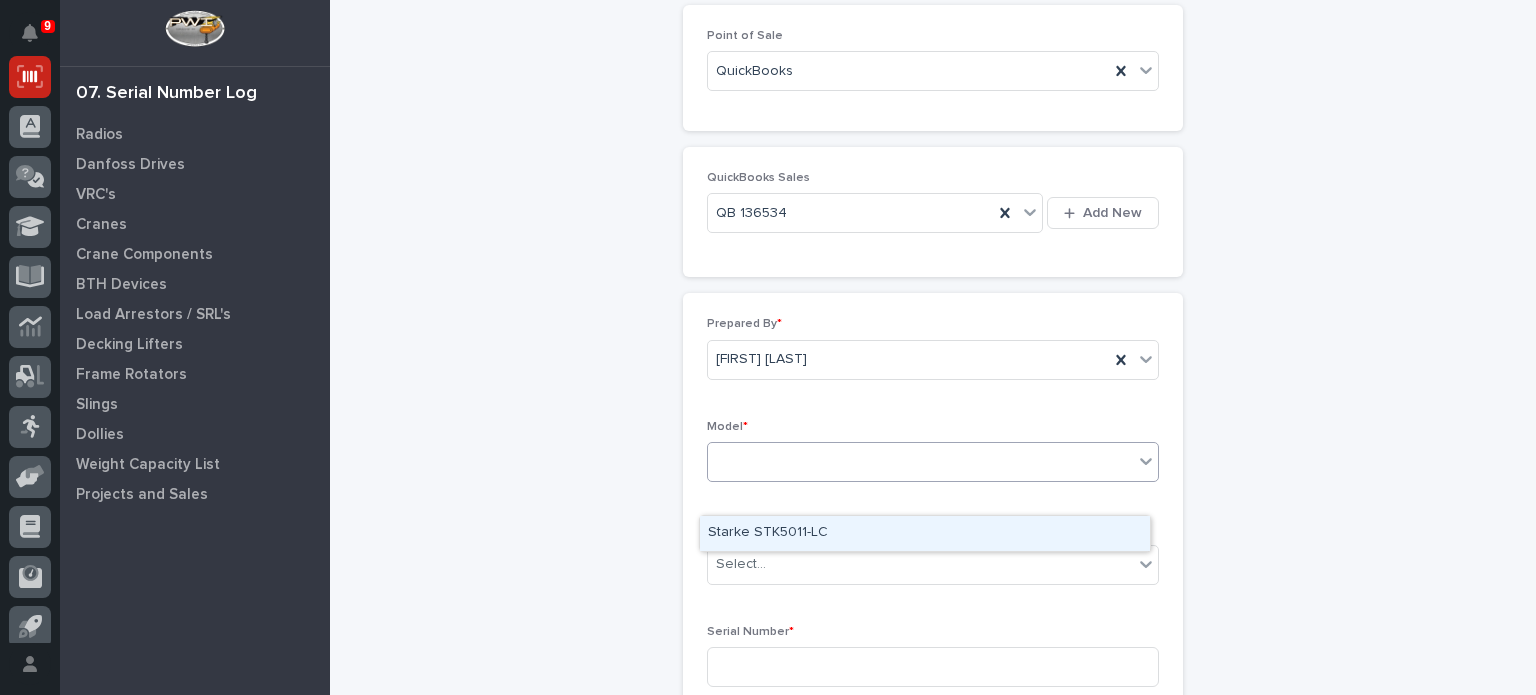 click on "Stk5011" at bounding box center (920, 462) 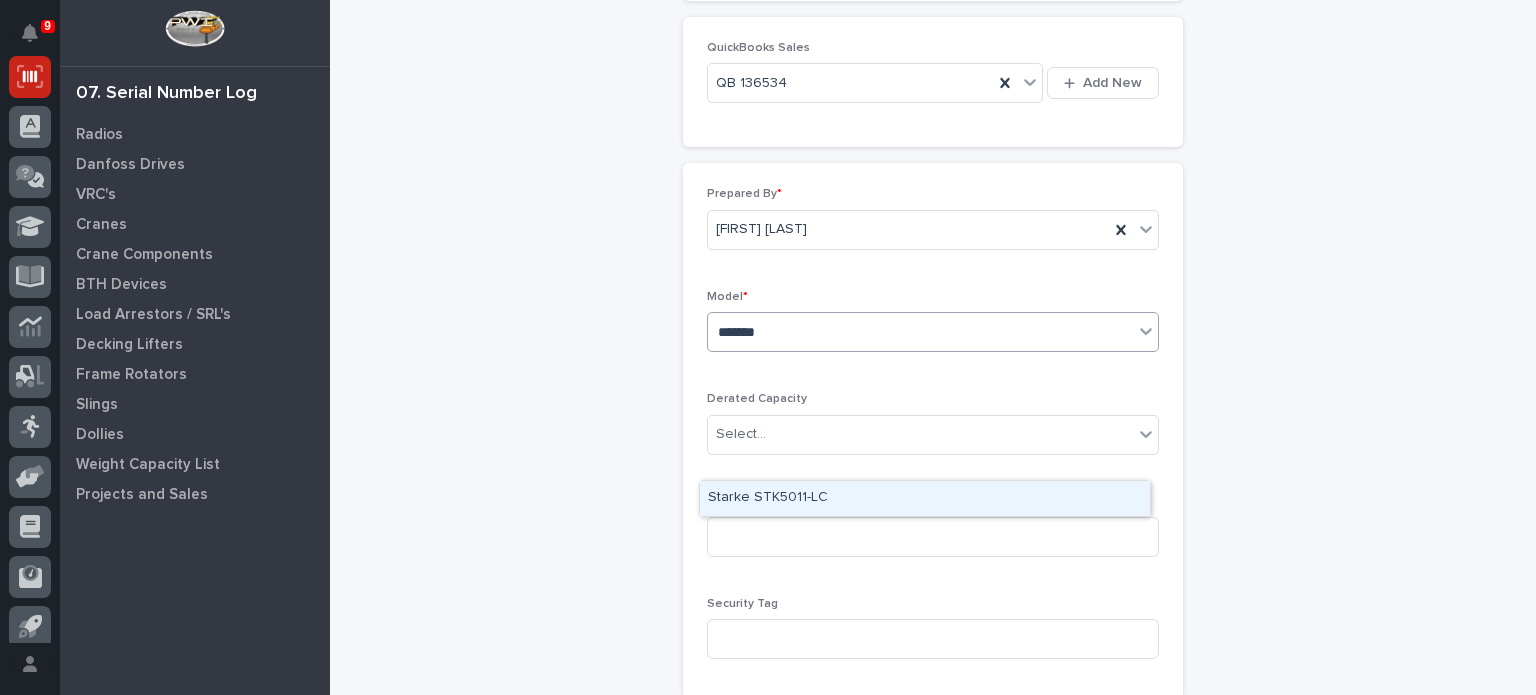 scroll, scrollTop: 242, scrollLeft: 0, axis: vertical 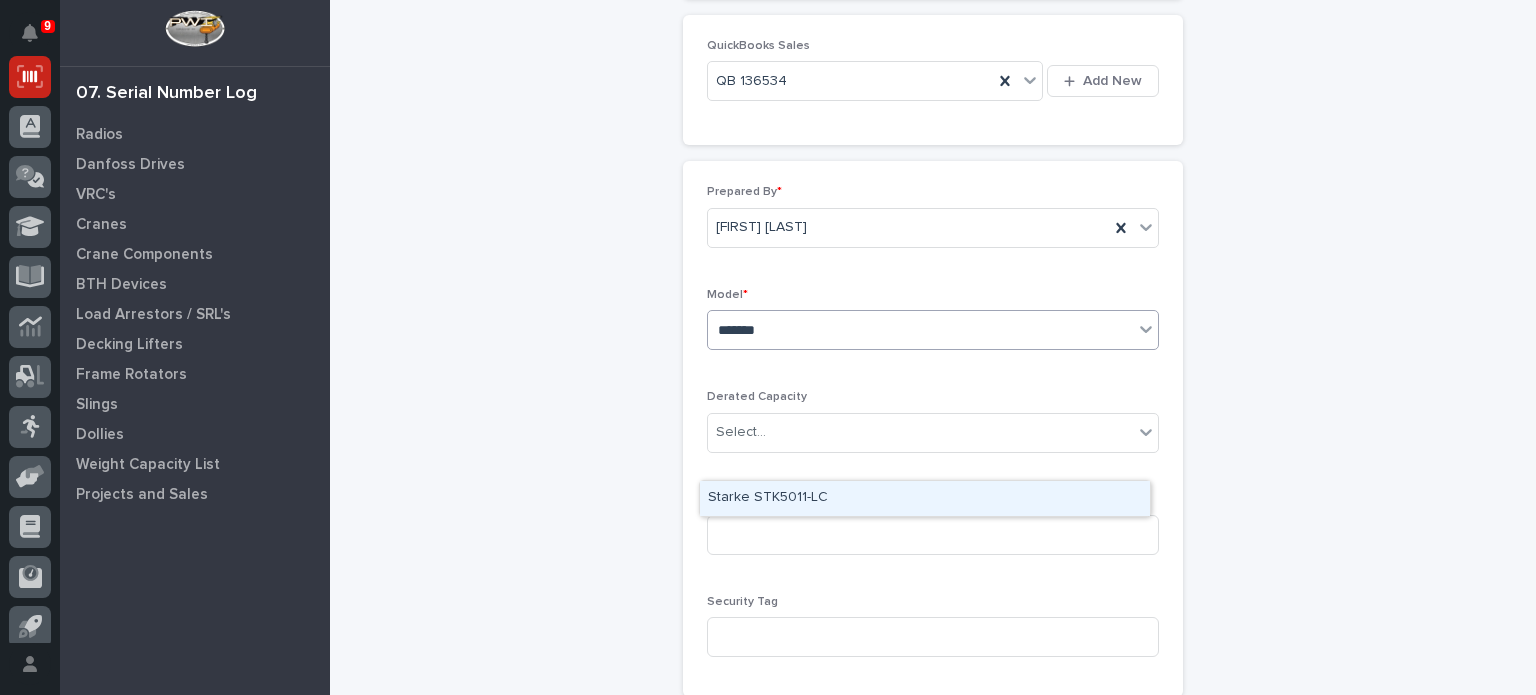 type on "**********" 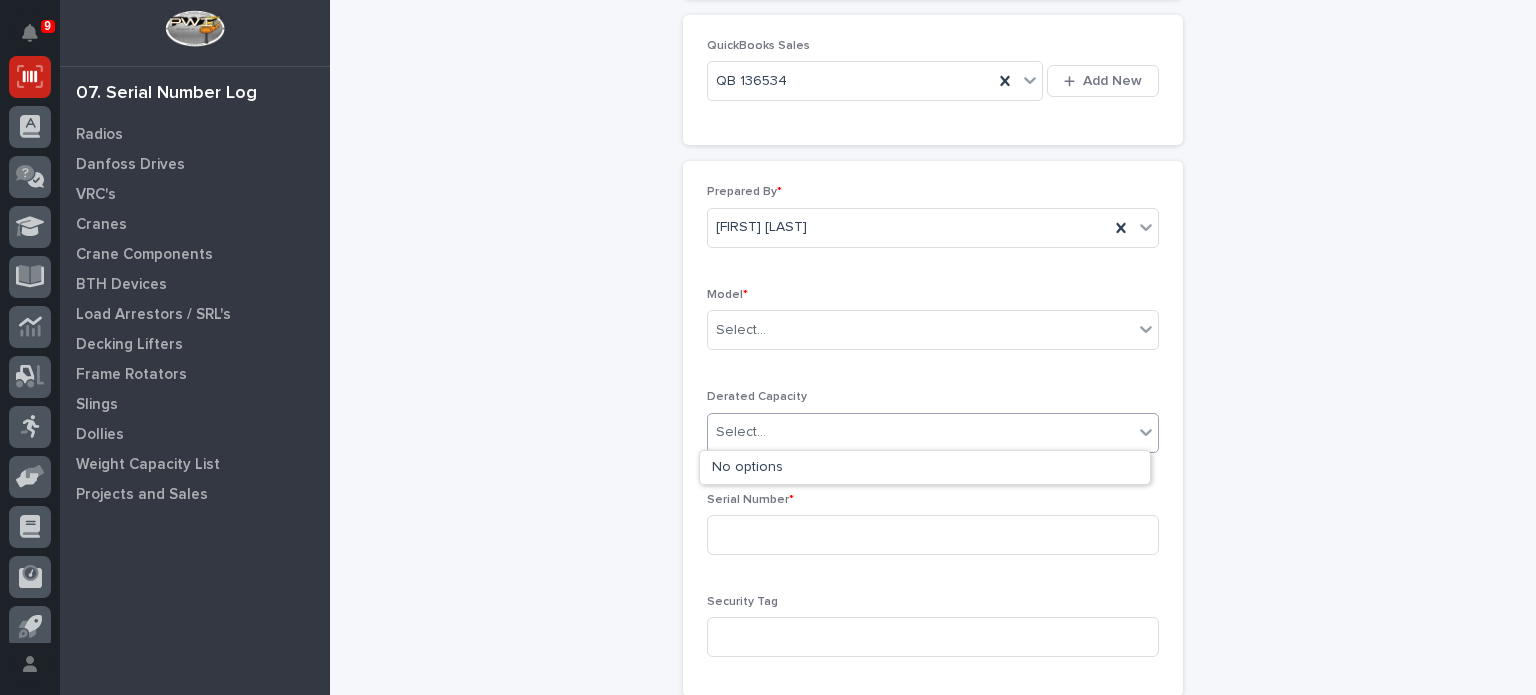 drag, startPoint x: 770, startPoint y: 448, endPoint x: 558, endPoint y: 468, distance: 212.9413 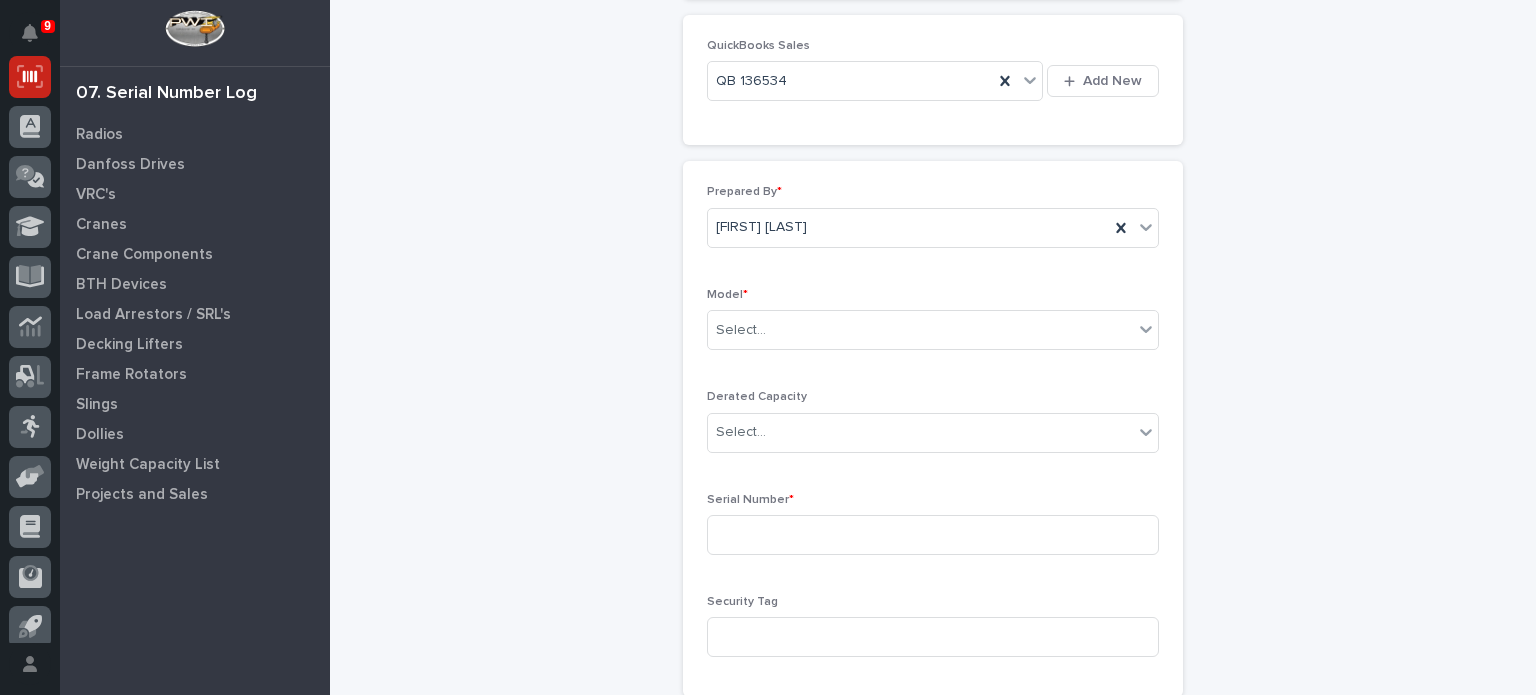click on "Serial Number *" at bounding box center [933, 532] 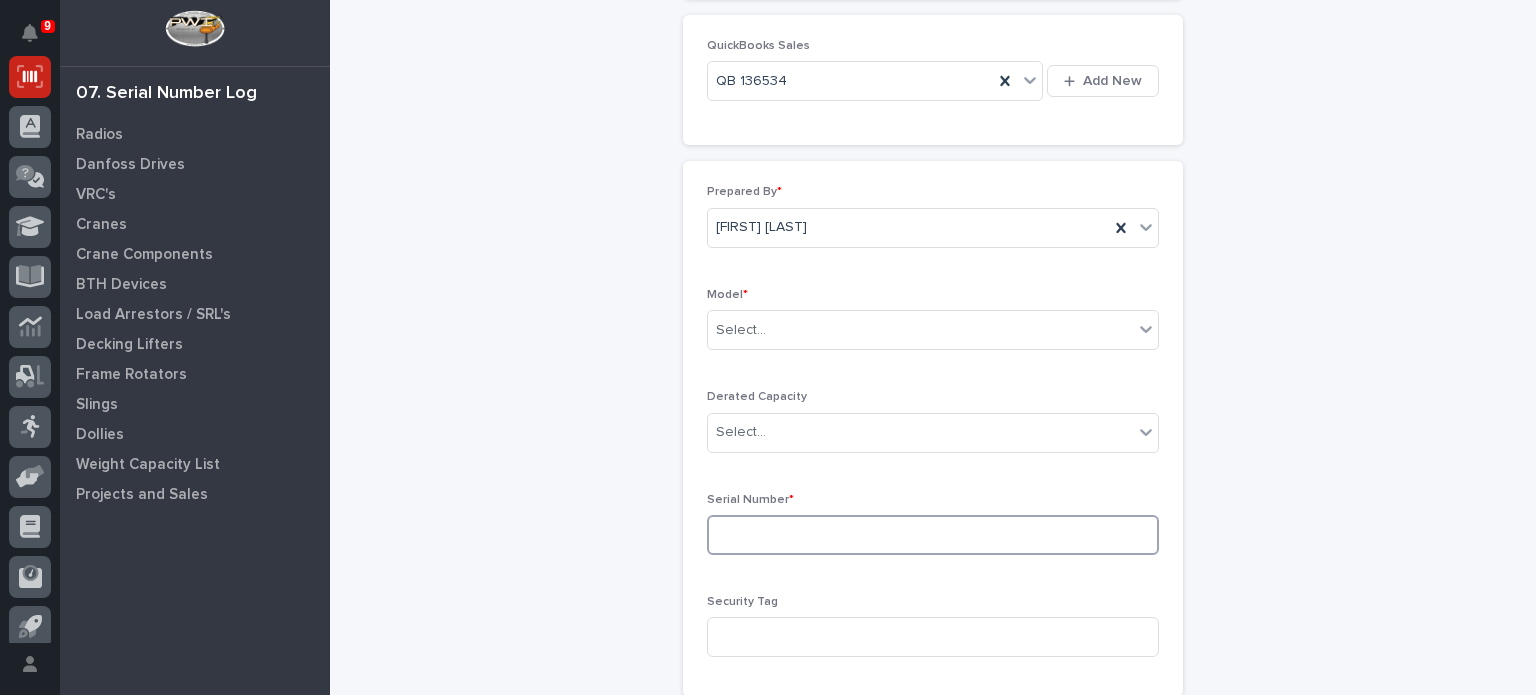 click at bounding box center (933, 535) 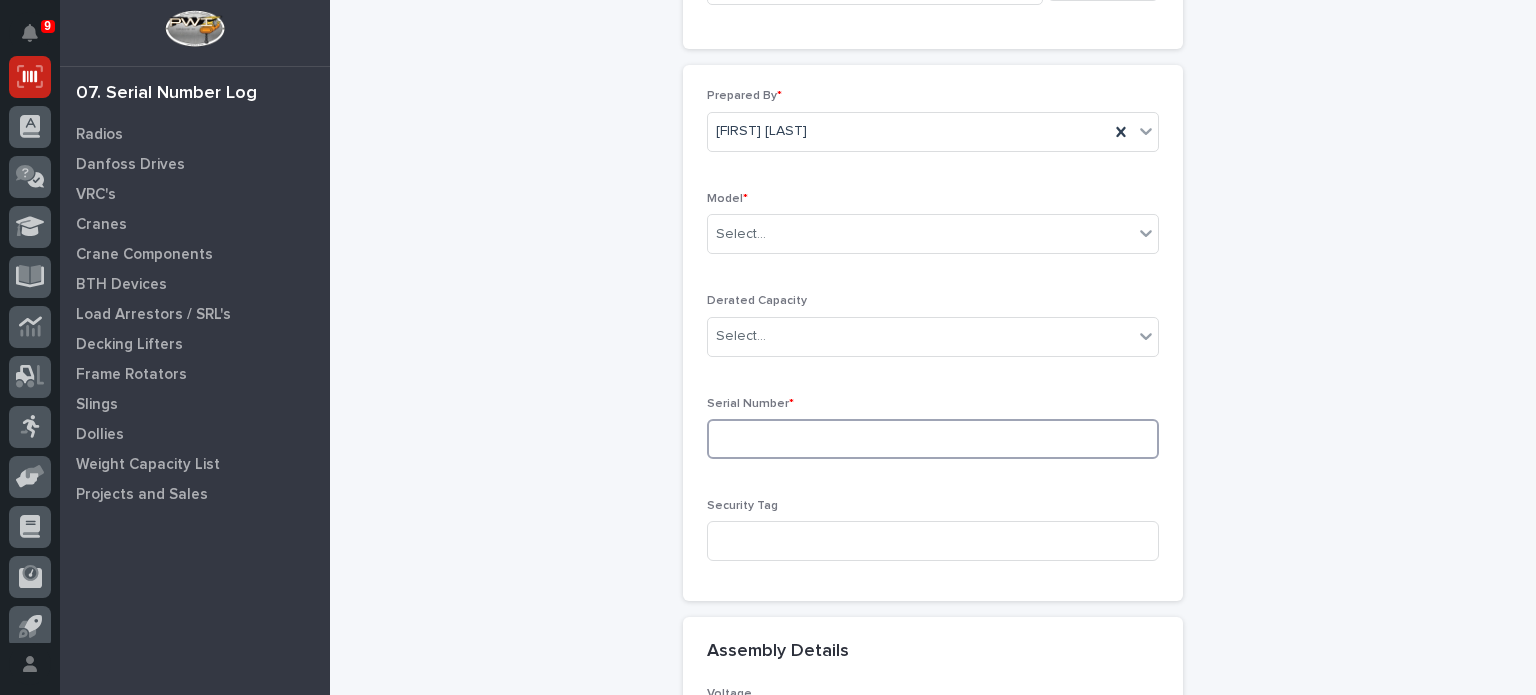 scroll, scrollTop: 352, scrollLeft: 0, axis: vertical 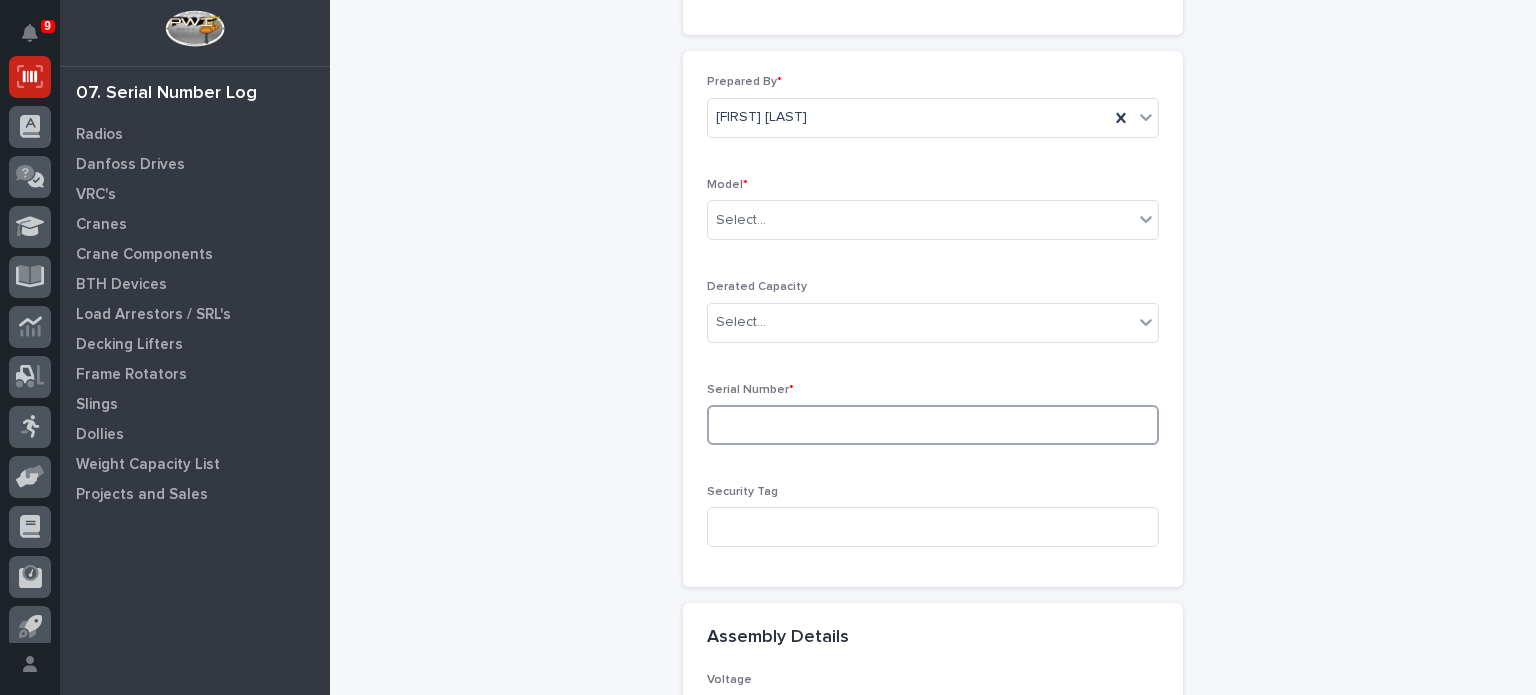 type on "V" 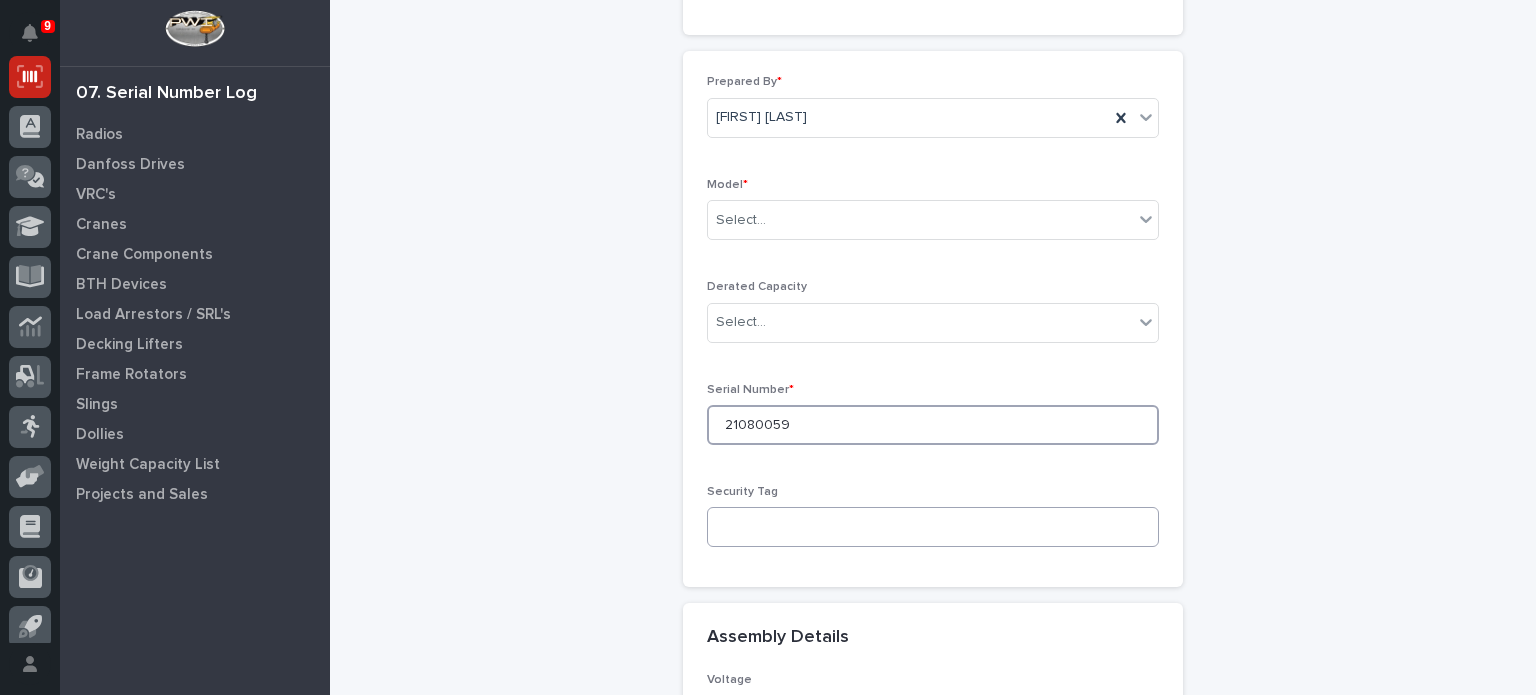 type on "21080059" 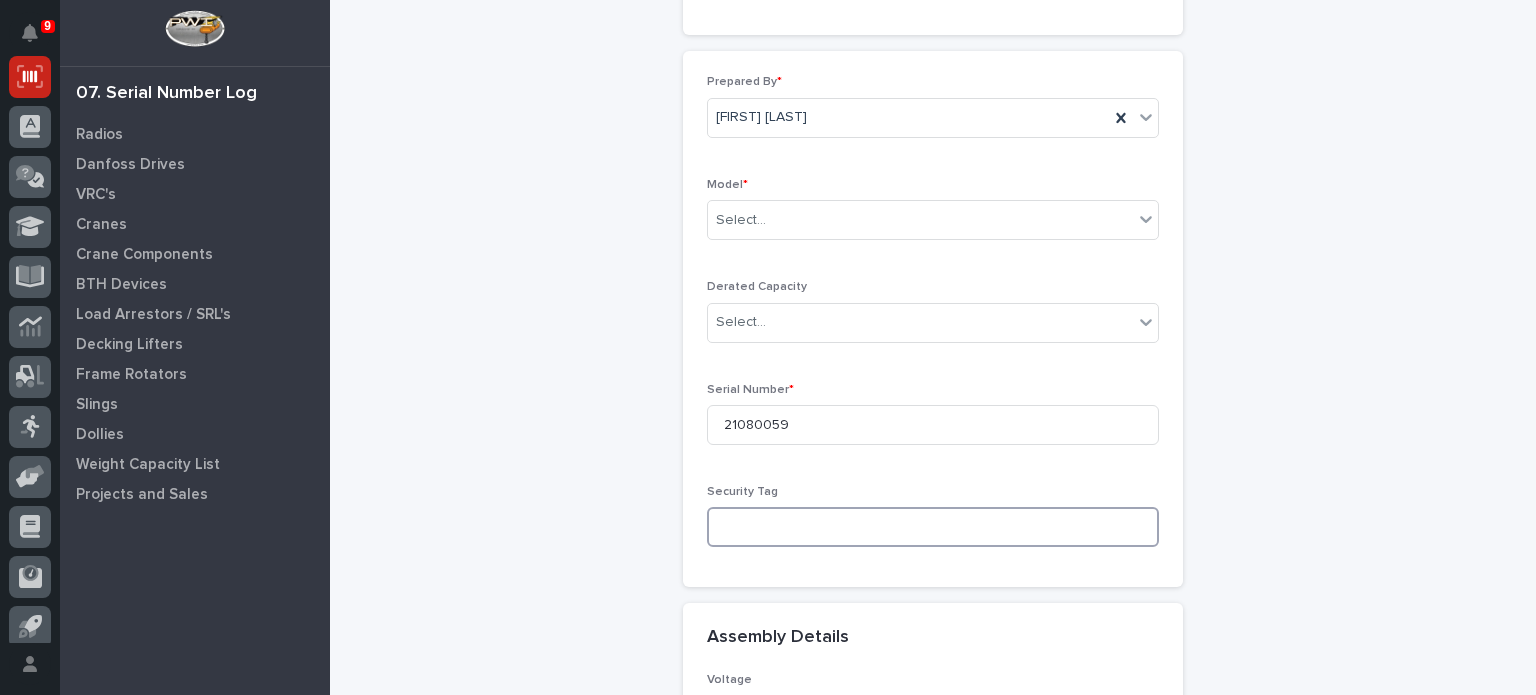 click at bounding box center [933, 527] 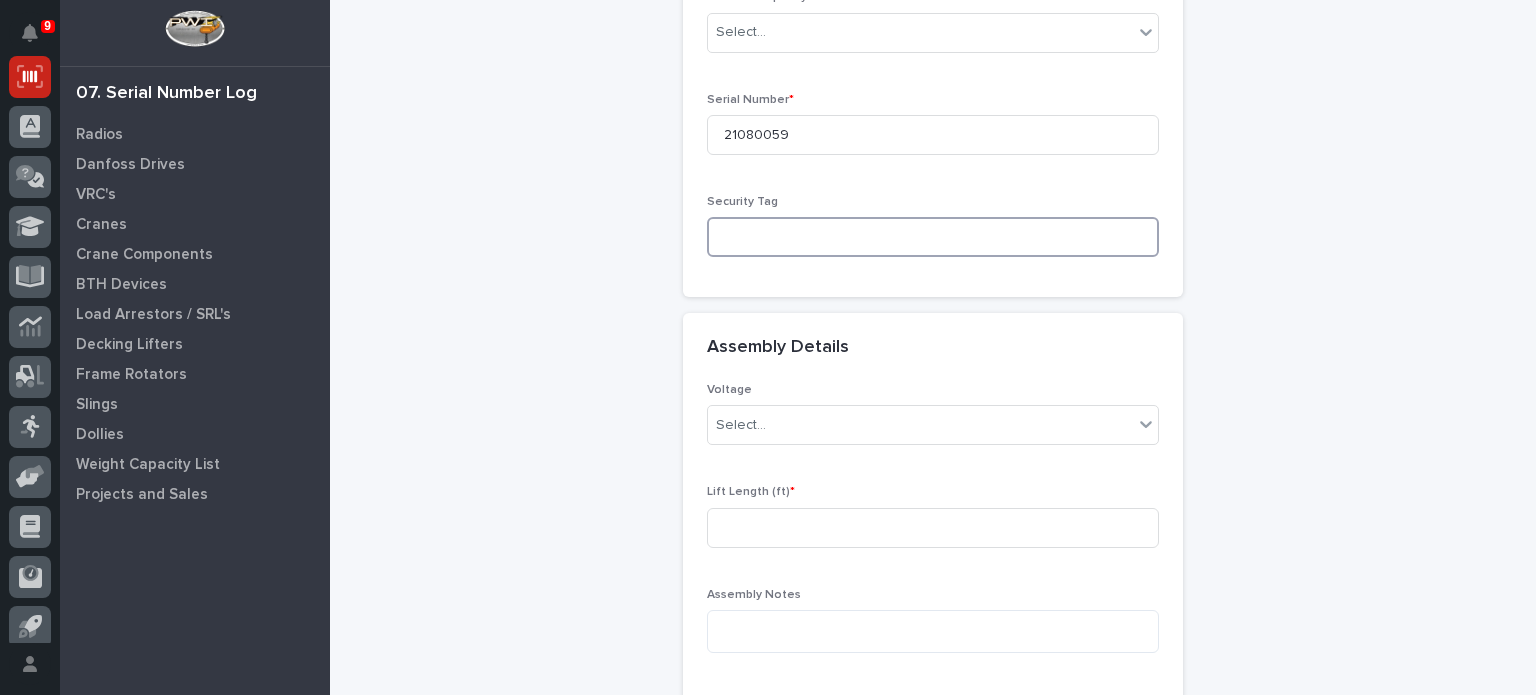 scroll, scrollTop: 643, scrollLeft: 0, axis: vertical 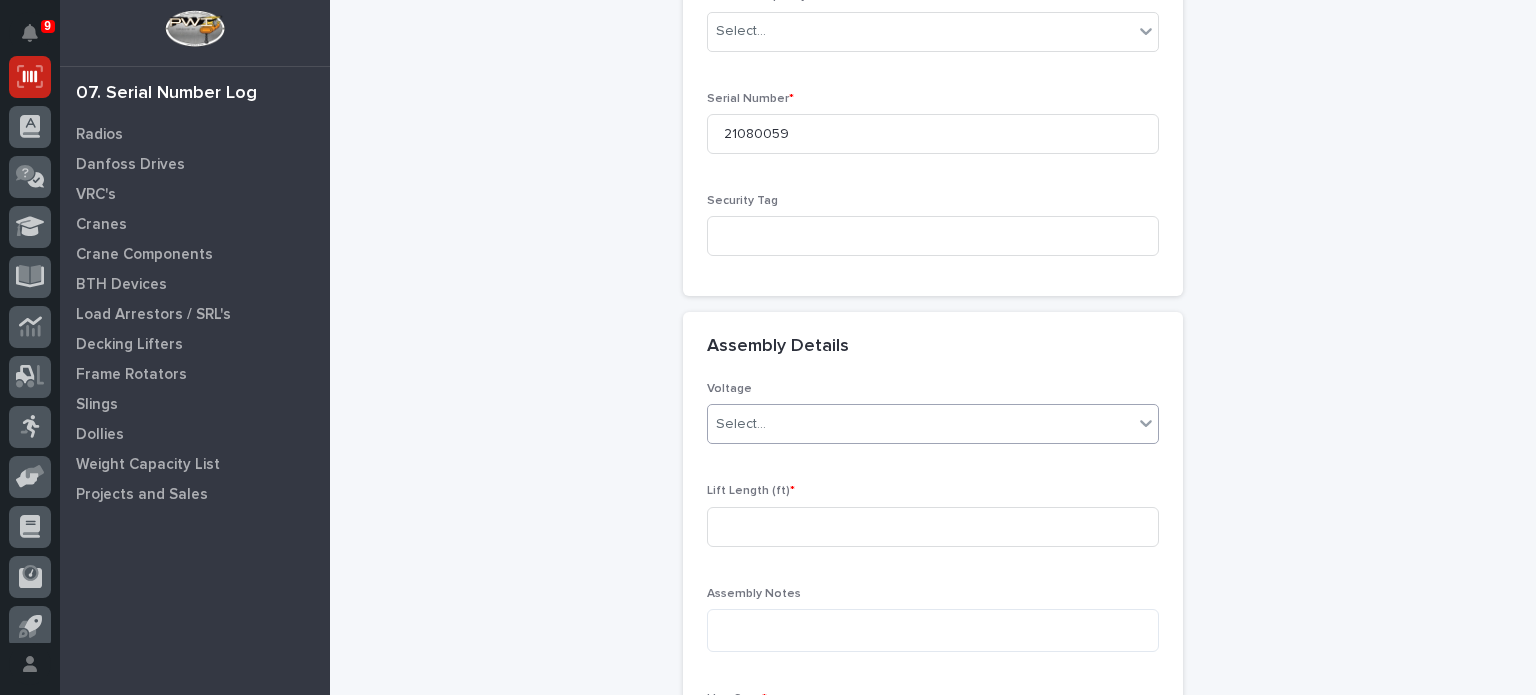 click on "Select..." at bounding box center (920, 424) 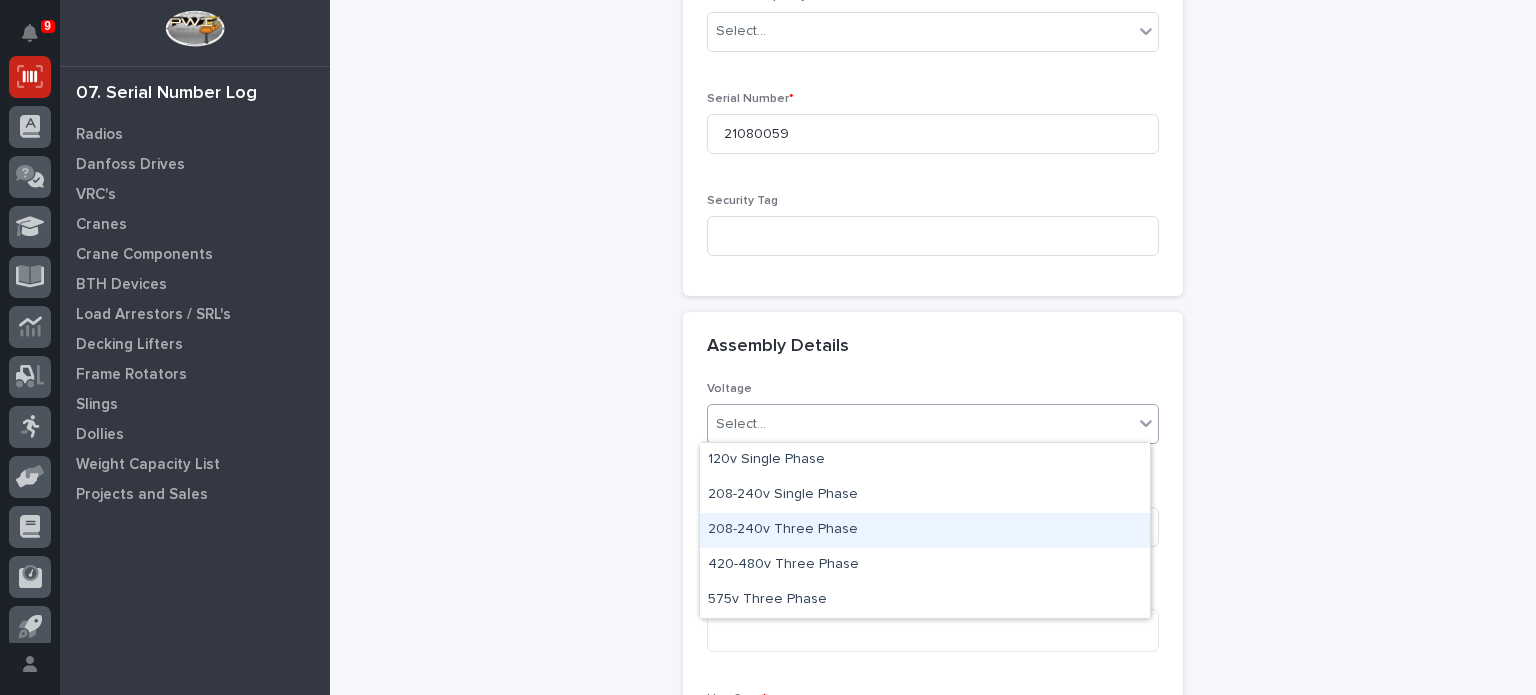 click on "208-240v Three Phase" at bounding box center [925, 530] 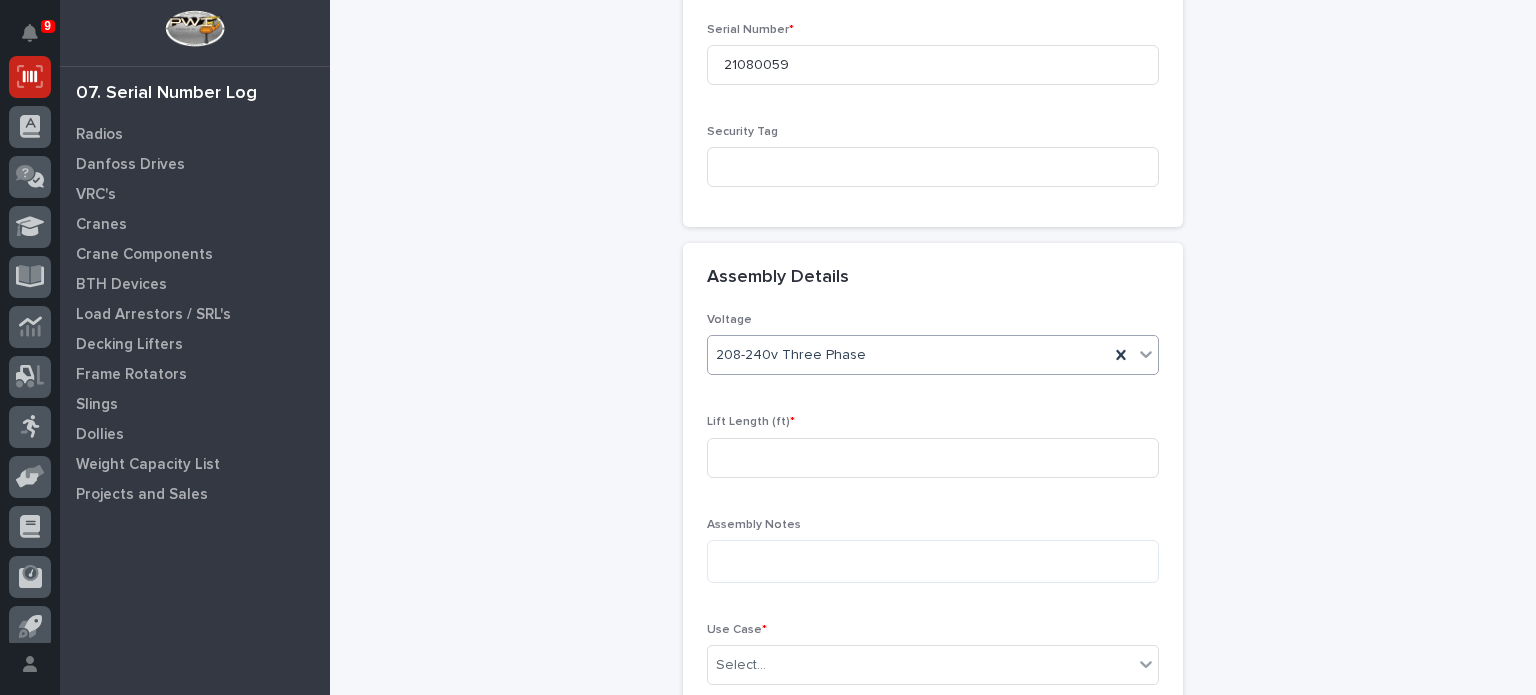 scroll, scrollTop: 719, scrollLeft: 0, axis: vertical 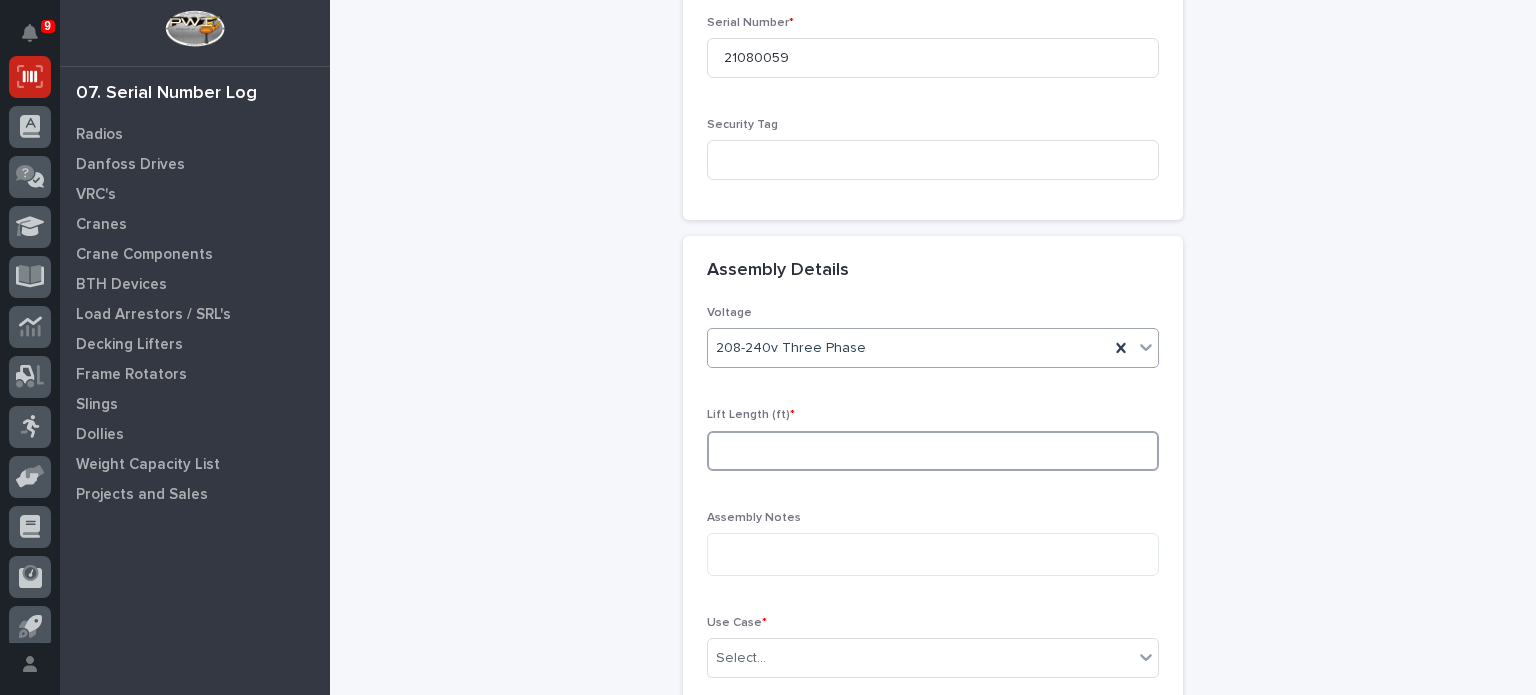 click at bounding box center [933, 451] 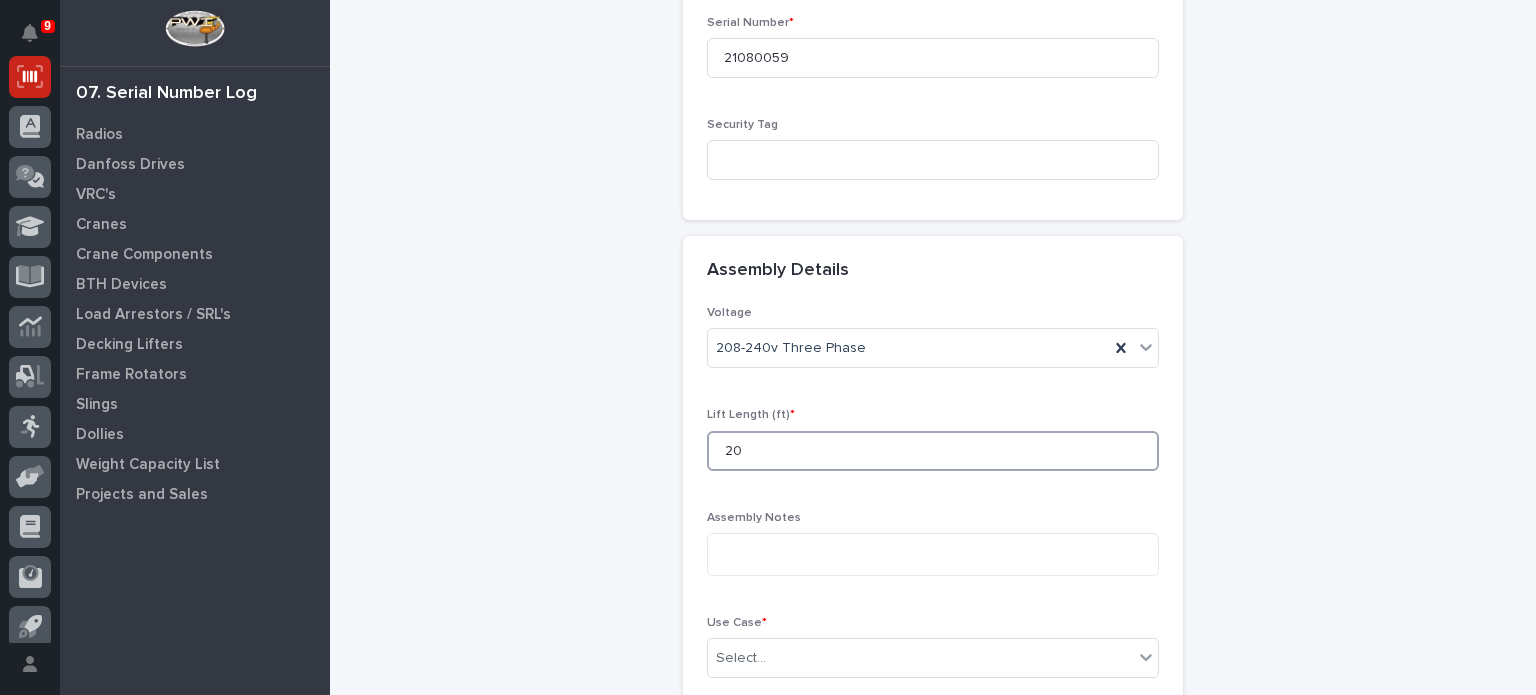scroll, scrollTop: 832, scrollLeft: 0, axis: vertical 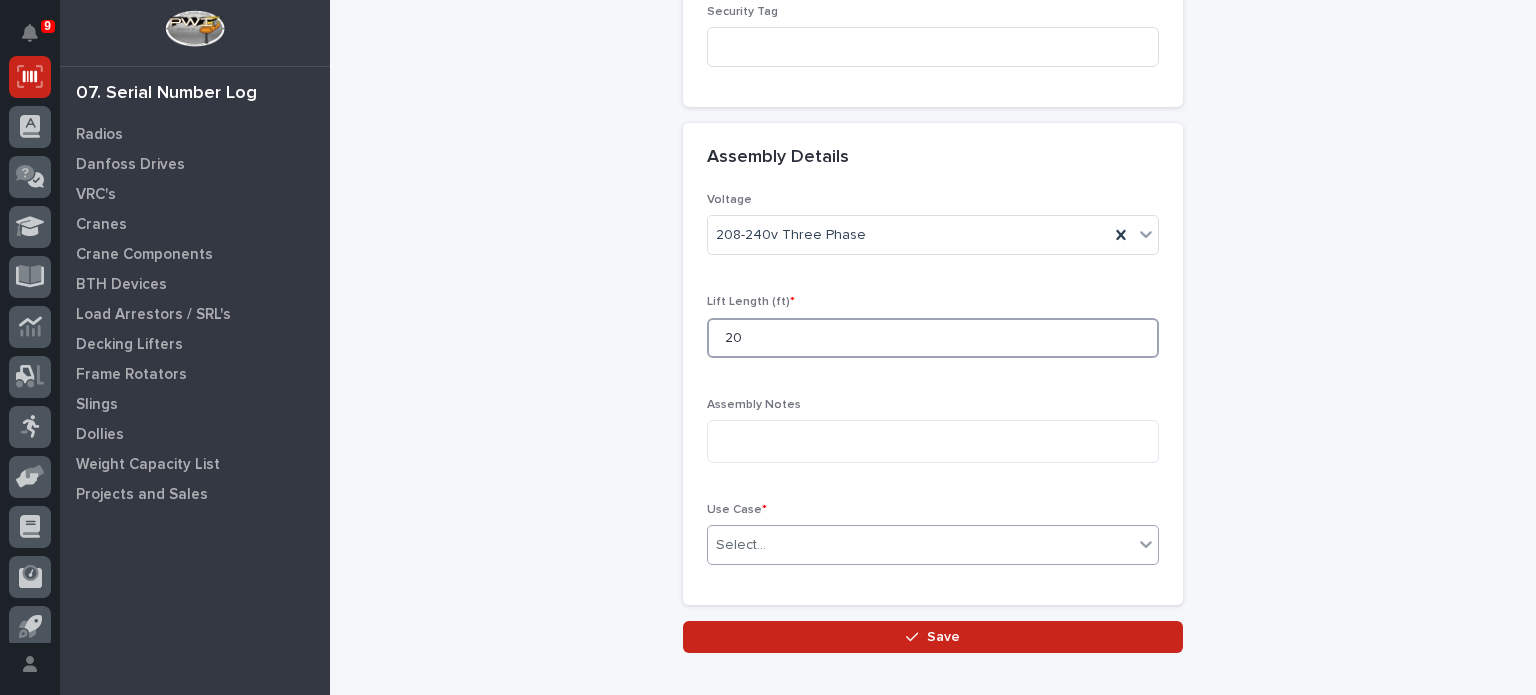 type on "20" 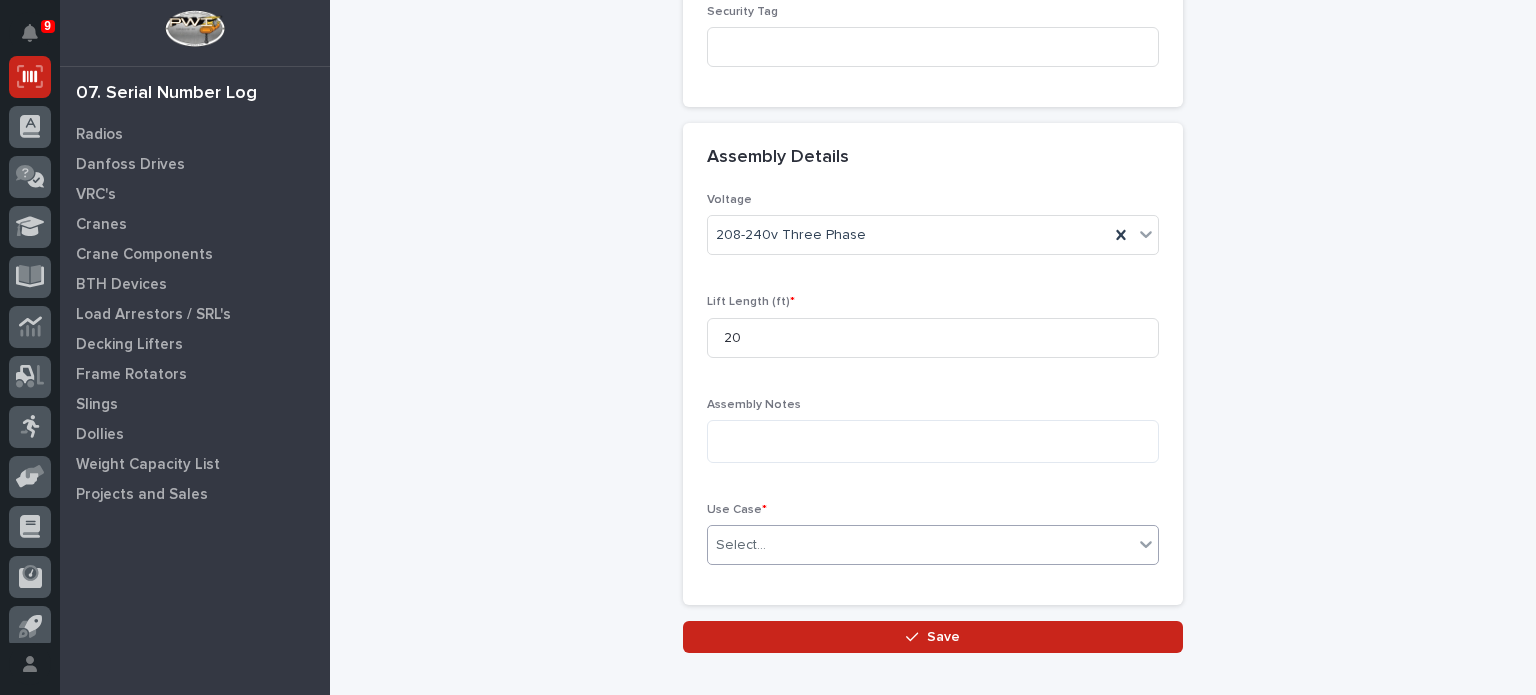 click on "Select..." at bounding box center [920, 545] 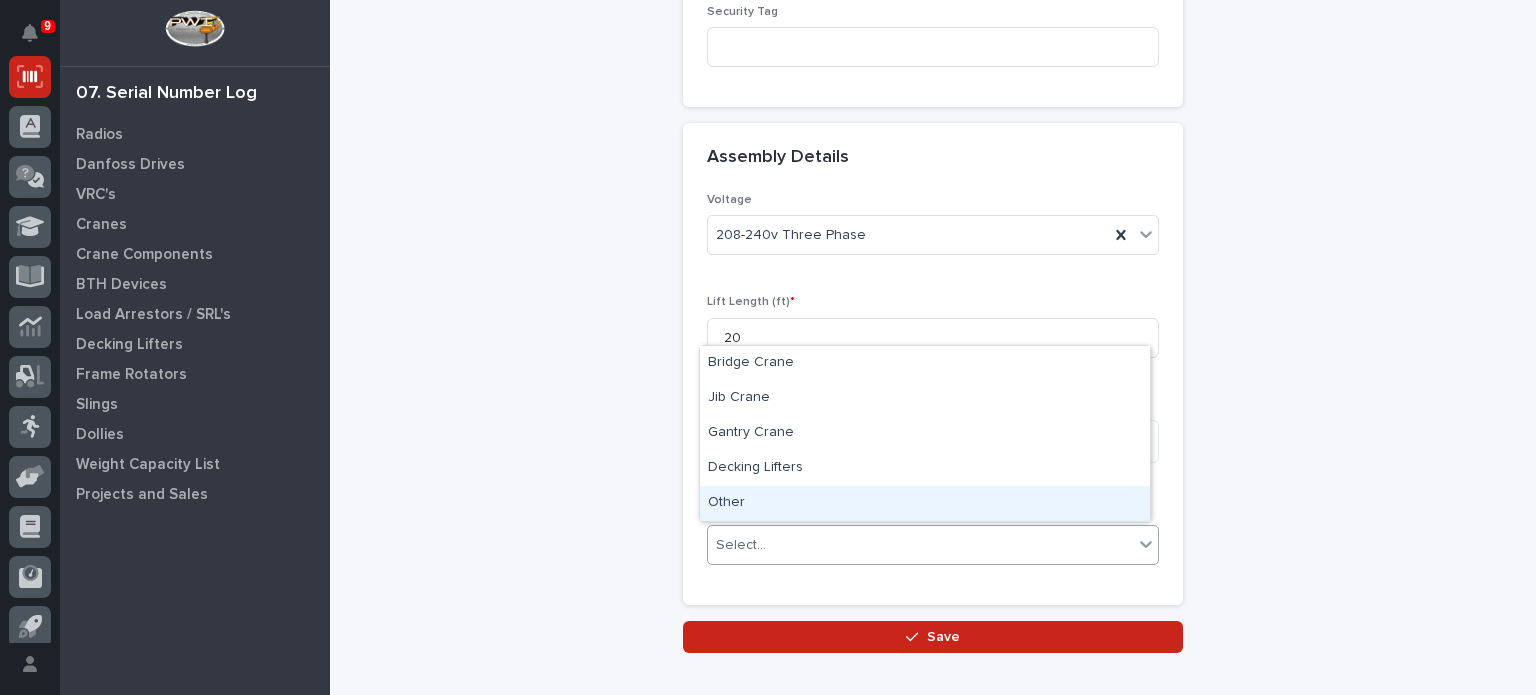 click on "Other" at bounding box center [925, 503] 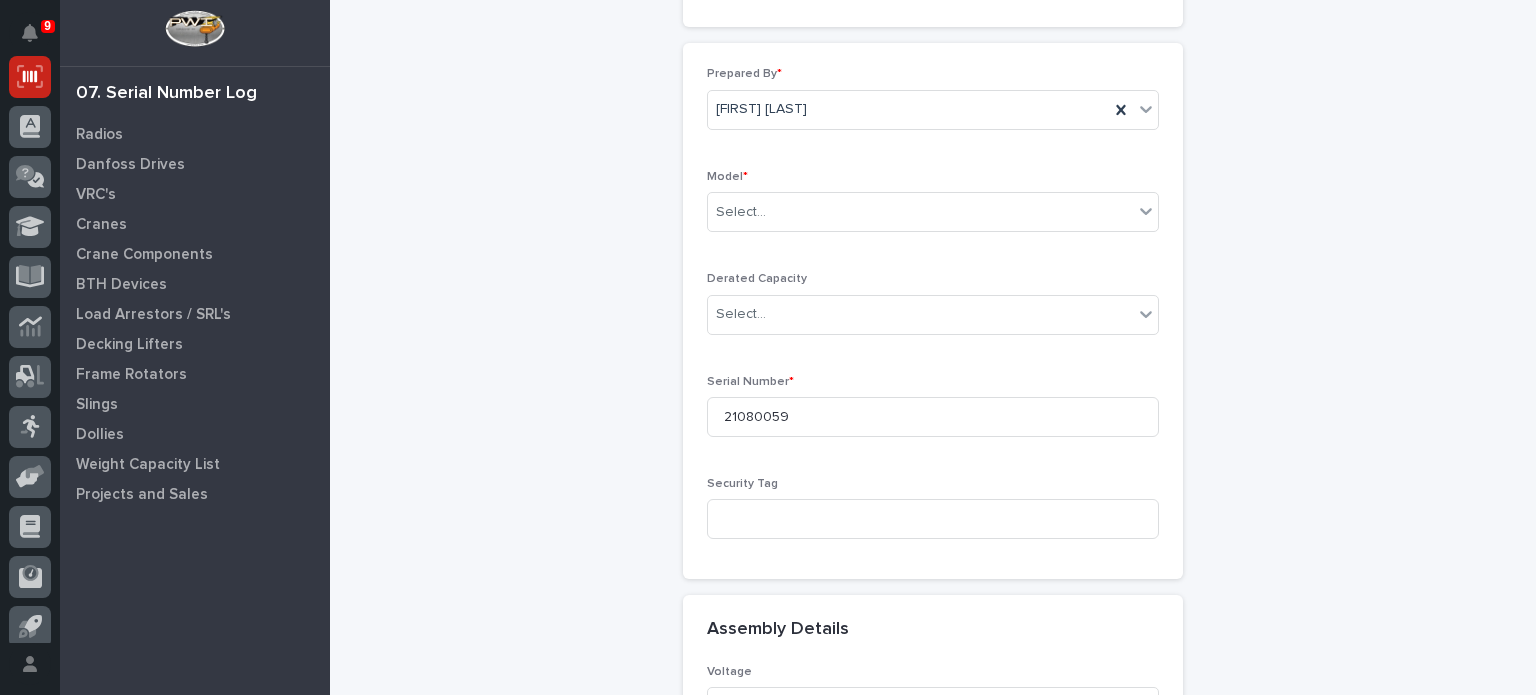 scroll, scrollTop: 356, scrollLeft: 0, axis: vertical 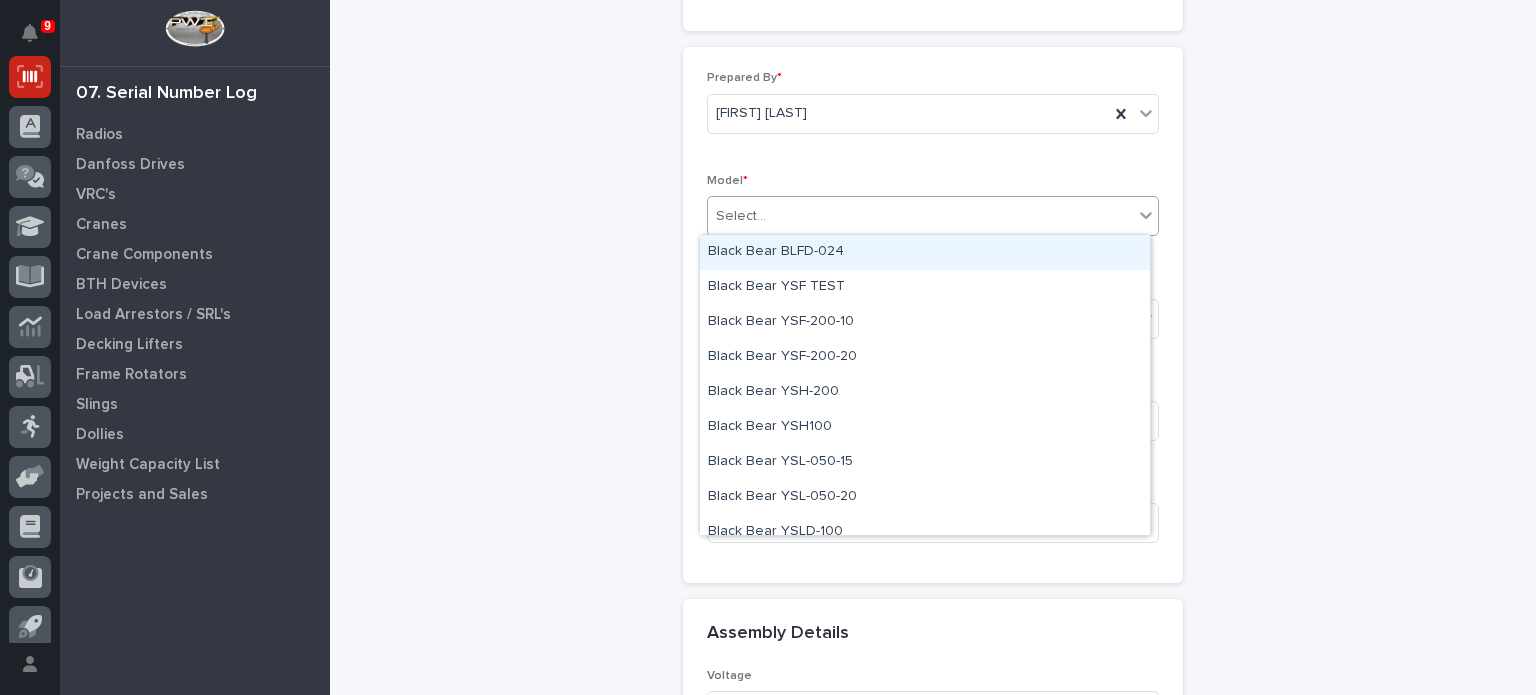 click on "Select..." at bounding box center (920, 216) 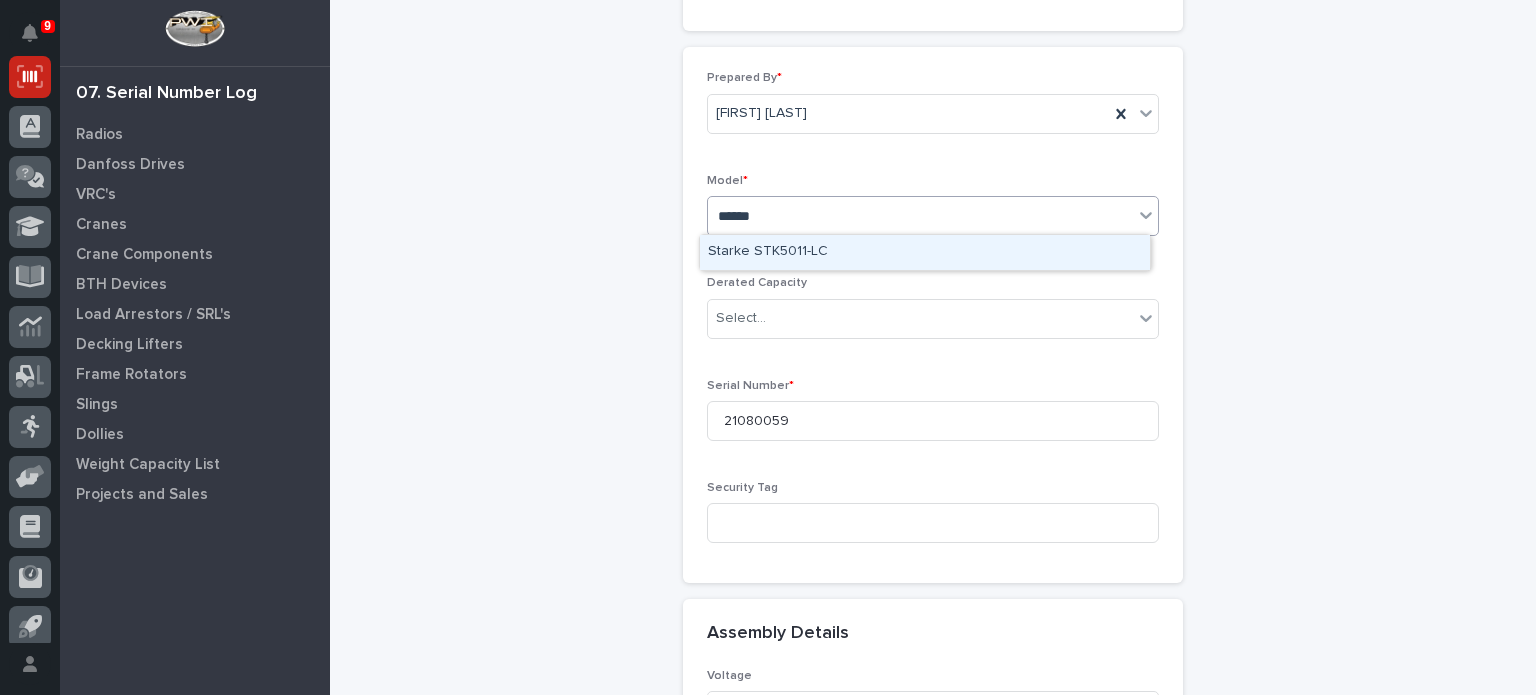 type on "**********" 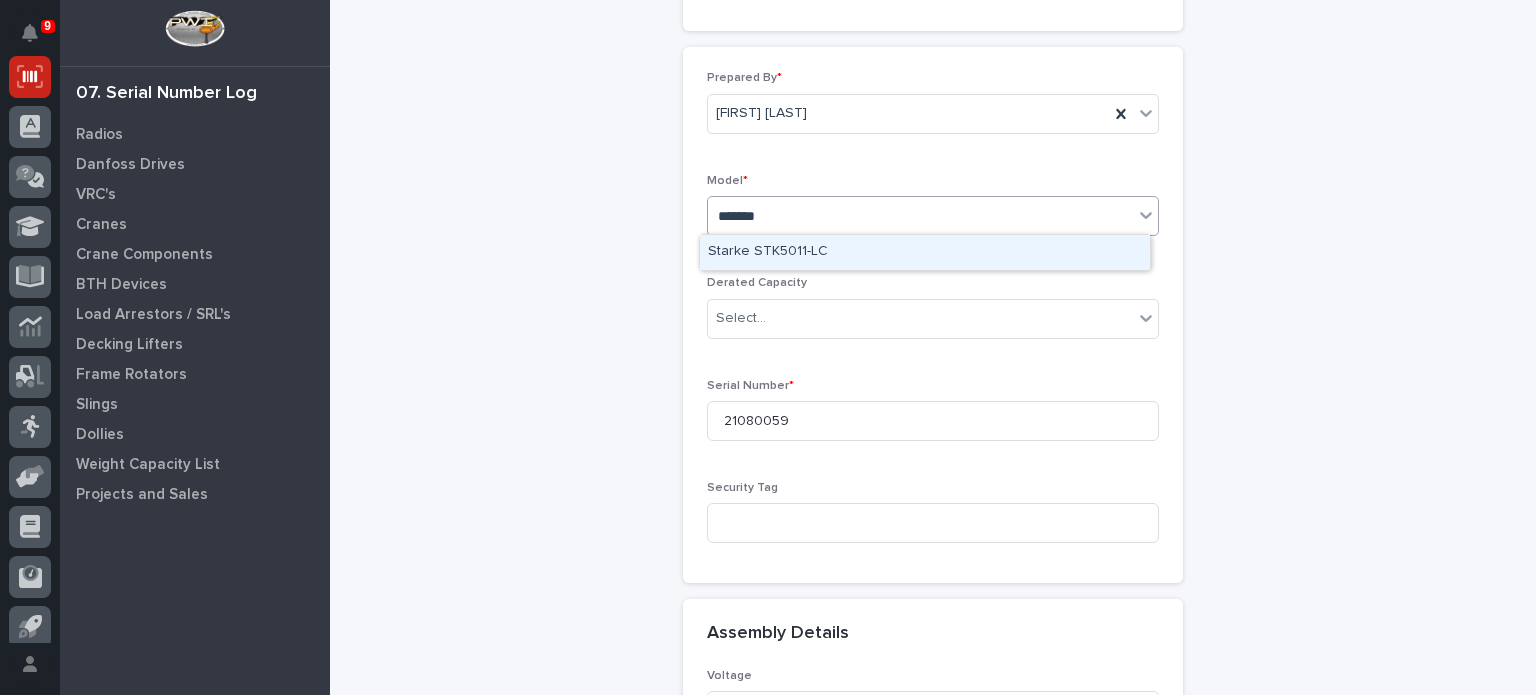 click on "Starke STK5011-LC" at bounding box center [925, 252] 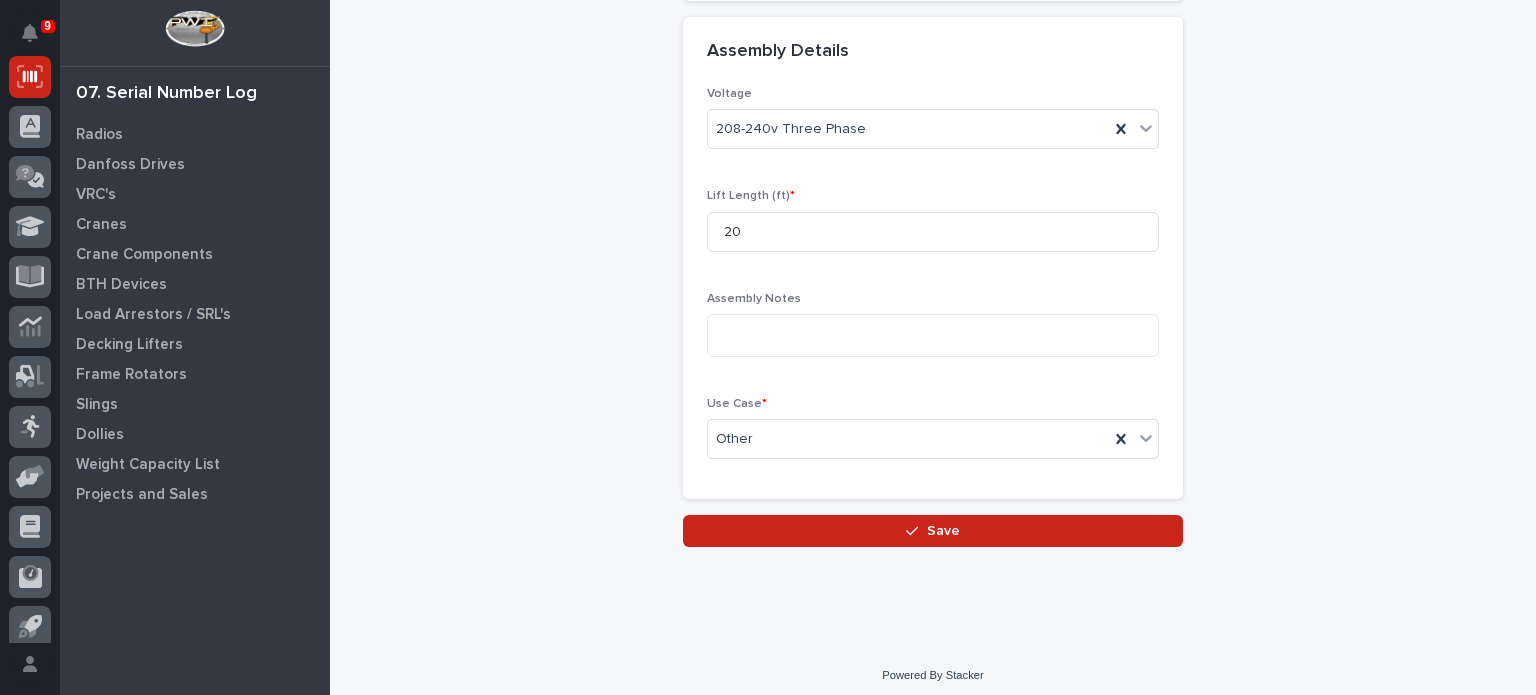 scroll, scrollTop: 944, scrollLeft: 0, axis: vertical 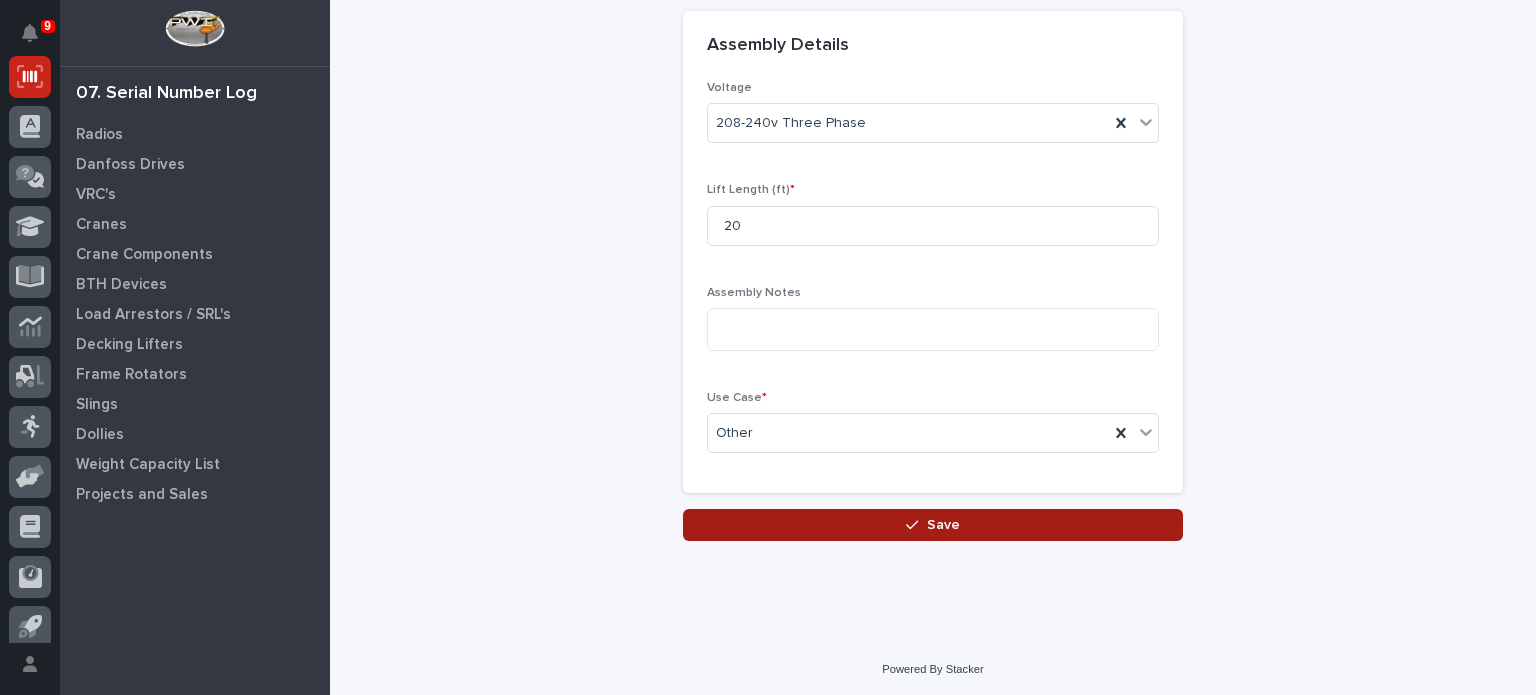 click on "Save" at bounding box center (933, 525) 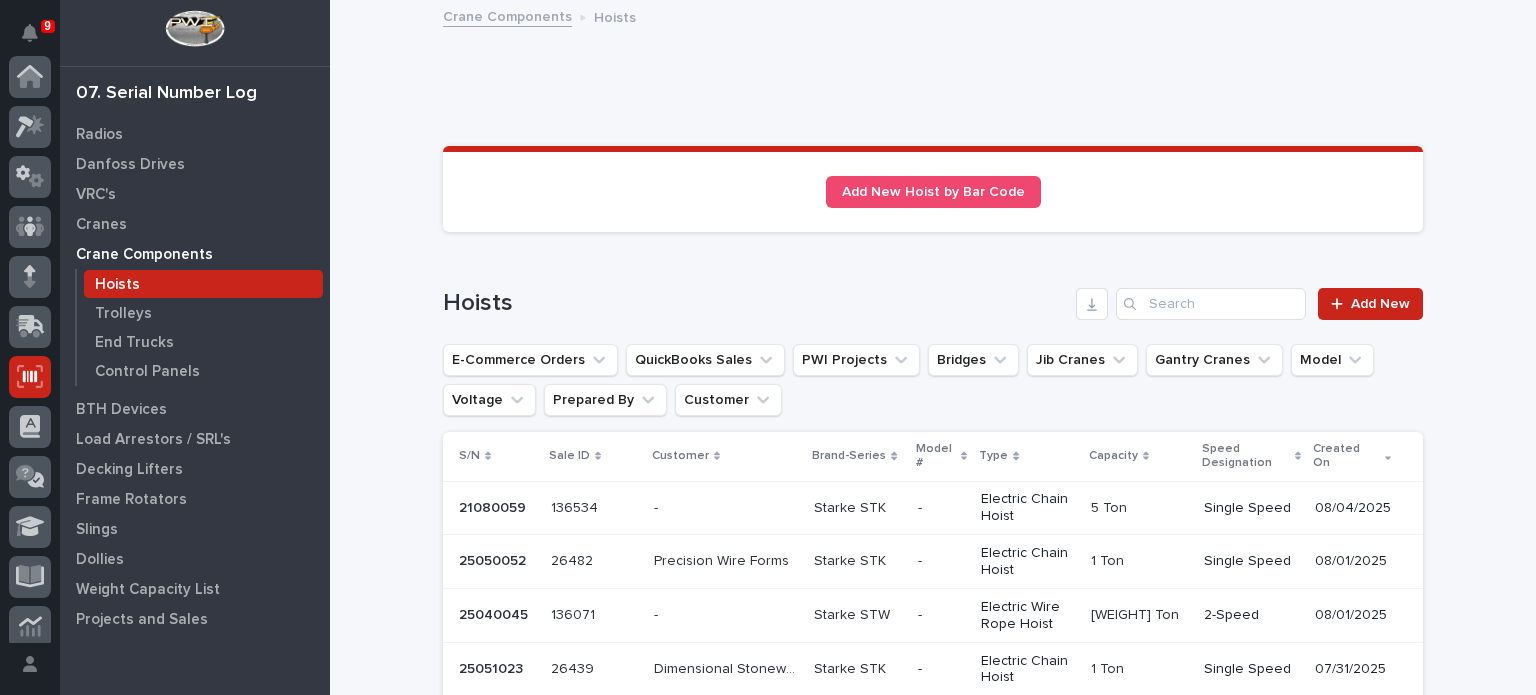 scroll, scrollTop: 300, scrollLeft: 0, axis: vertical 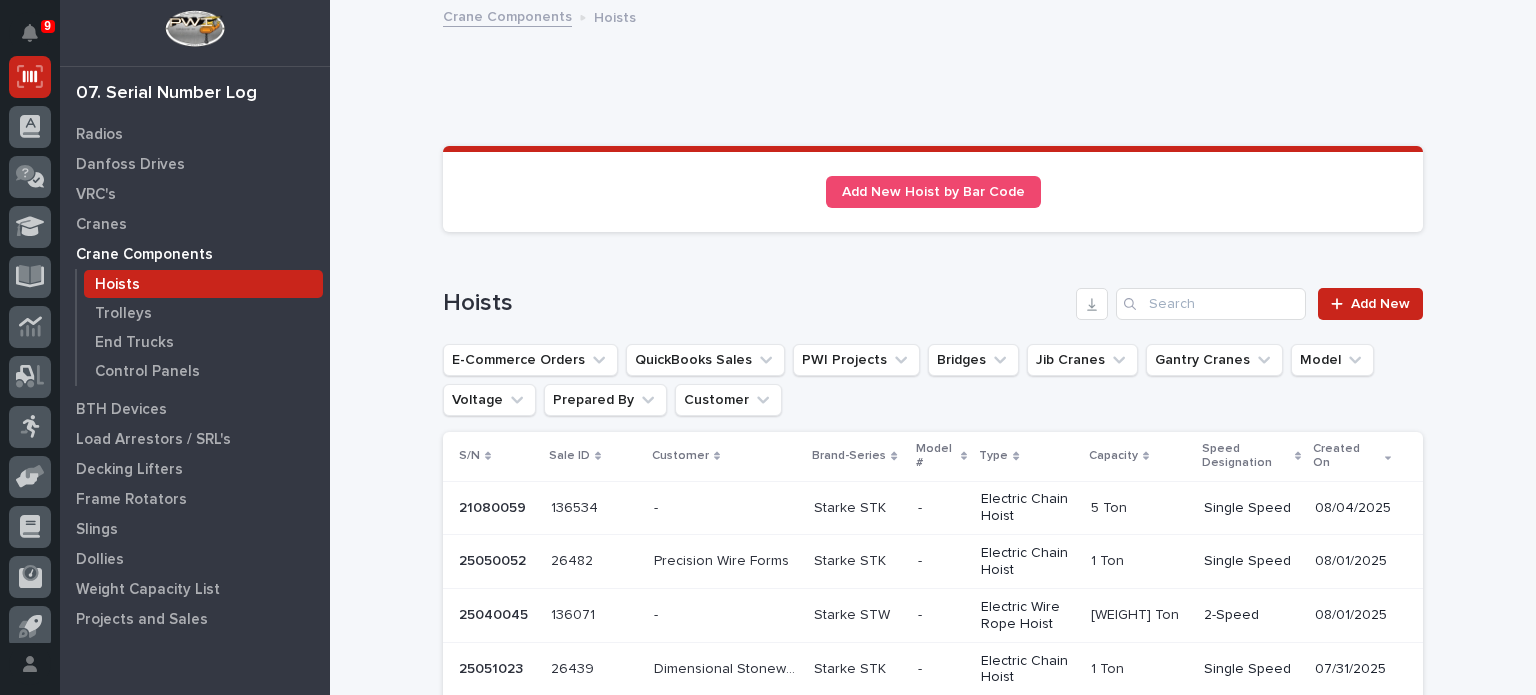 click at bounding box center (726, 508) 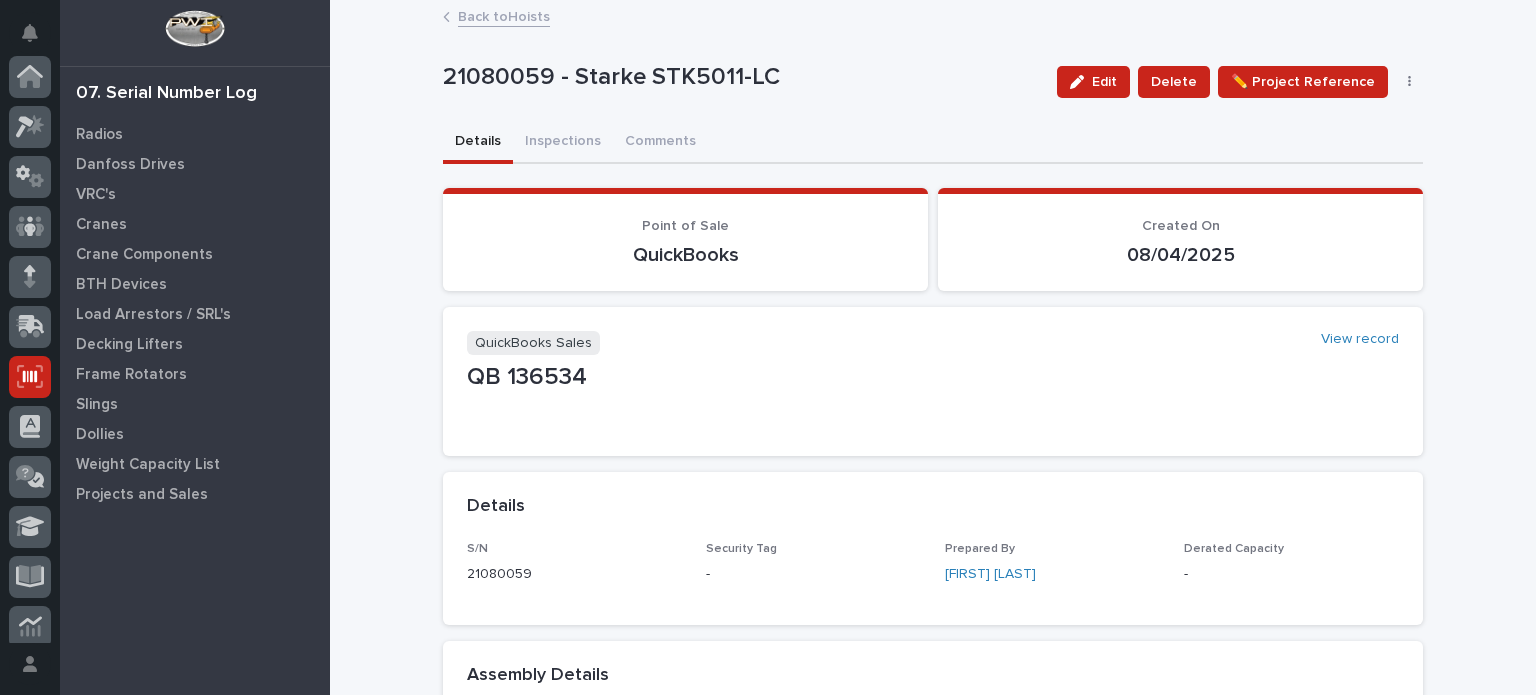 scroll, scrollTop: 300, scrollLeft: 0, axis: vertical 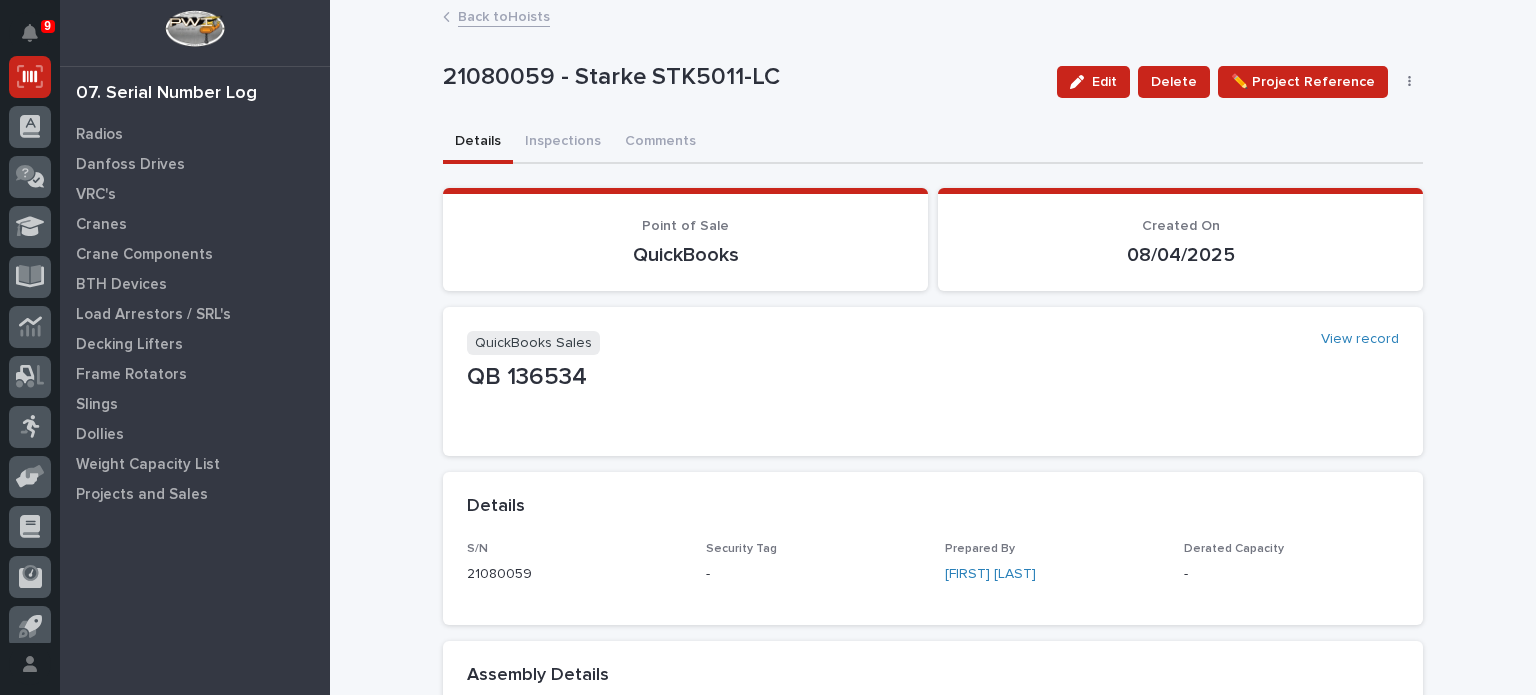 click on "Loading... Saving… Loading... Saving… Loading... Saving… Loading... Saving… Loading... Saving… Point of Sale QuickBooks Created On [DATE] Loading... Saving… Loading... Saving… QuickBooks Sales View record   QB [NUMBER] Loading... Saving… Loading... Saving… Details S/N [NUMBER] Security Tag - Prepared By [FIRST] [LAST]   Derated Capacity - Assembly Details Voltage [VOLTAGE] Three Phase   Lift Length (ft) 20 Assembly Notes                                         •••                                                                     Attachements - Loading... Saving… Change Use Case Loading... Saving… Change Use Case Loading... Saving… Change Use Case Loading... Saving… Change Use Case Loading... Saving… Usage Notes                                         •••                                                                     Change Use Case Loading... Saving… Loading... Saving… Hoist Model View record   Starke STK5011-LC Type Electric Chain Hoist Capacity (tons) 5 Ton" at bounding box center (933, 843) 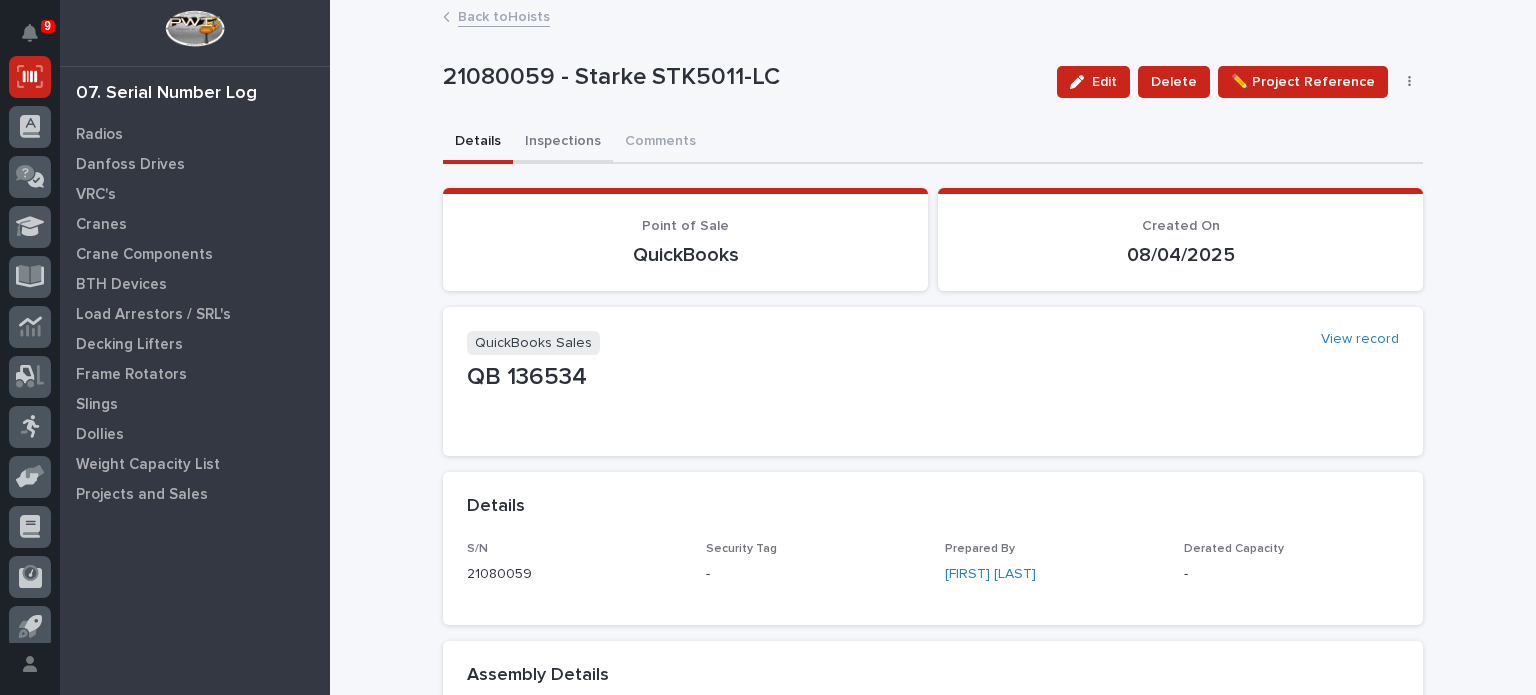 click on "Inspections" at bounding box center (563, 143) 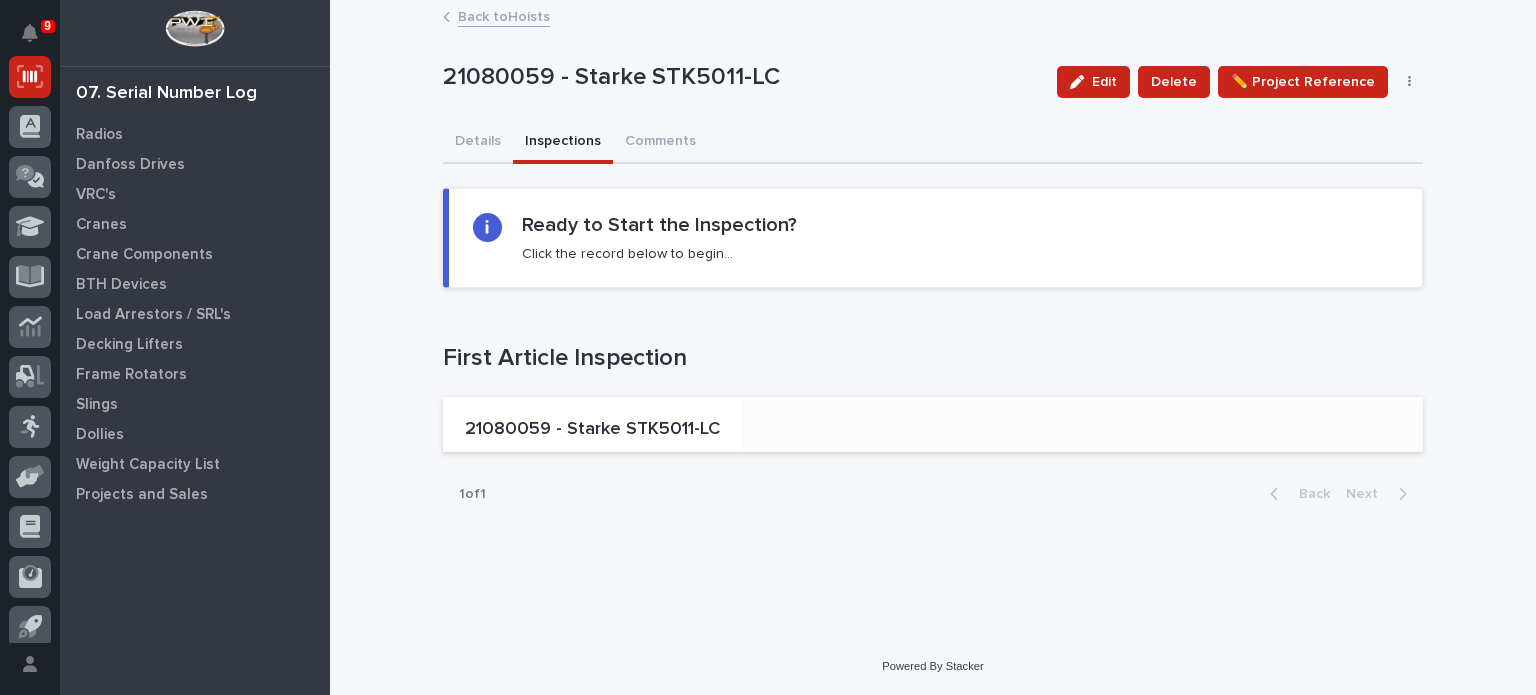click on "21080059 - Starke STK5011-LC" at bounding box center (592, 430) 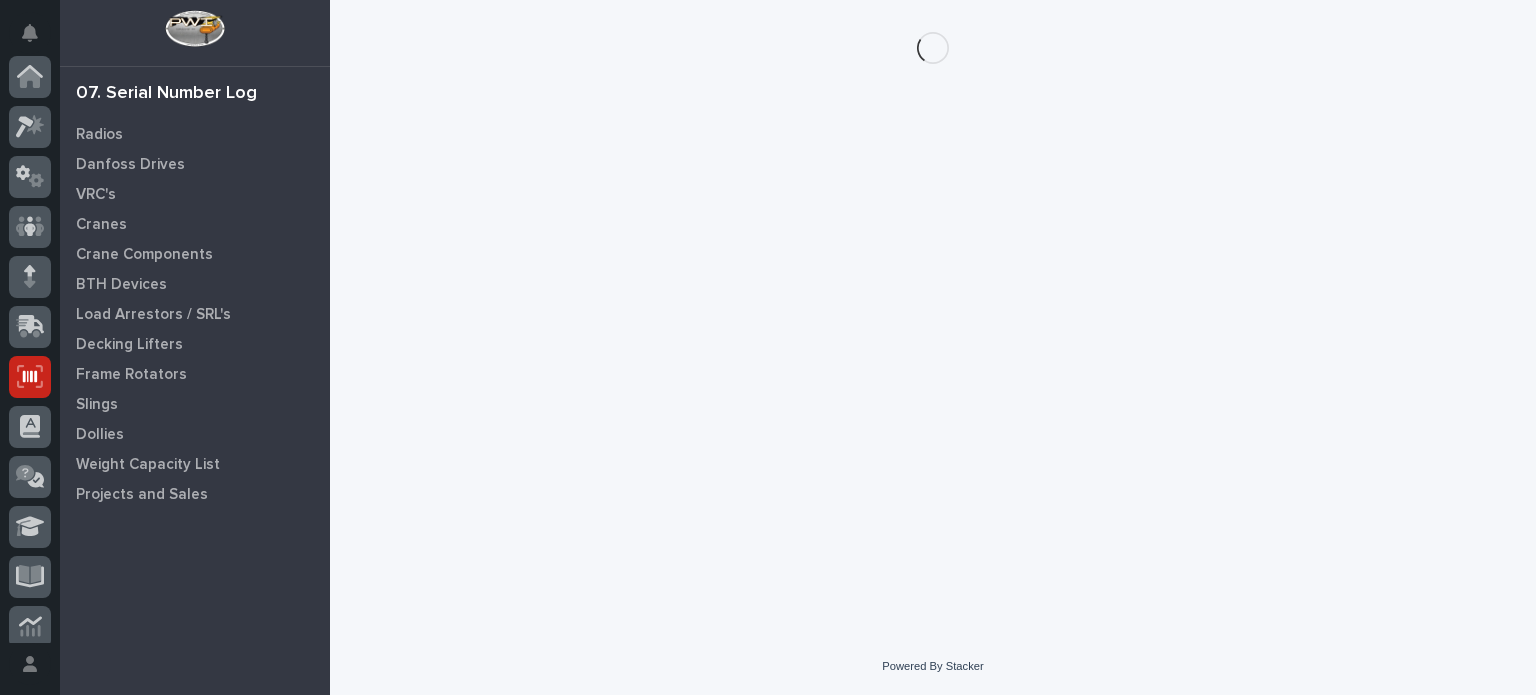 scroll, scrollTop: 300, scrollLeft: 0, axis: vertical 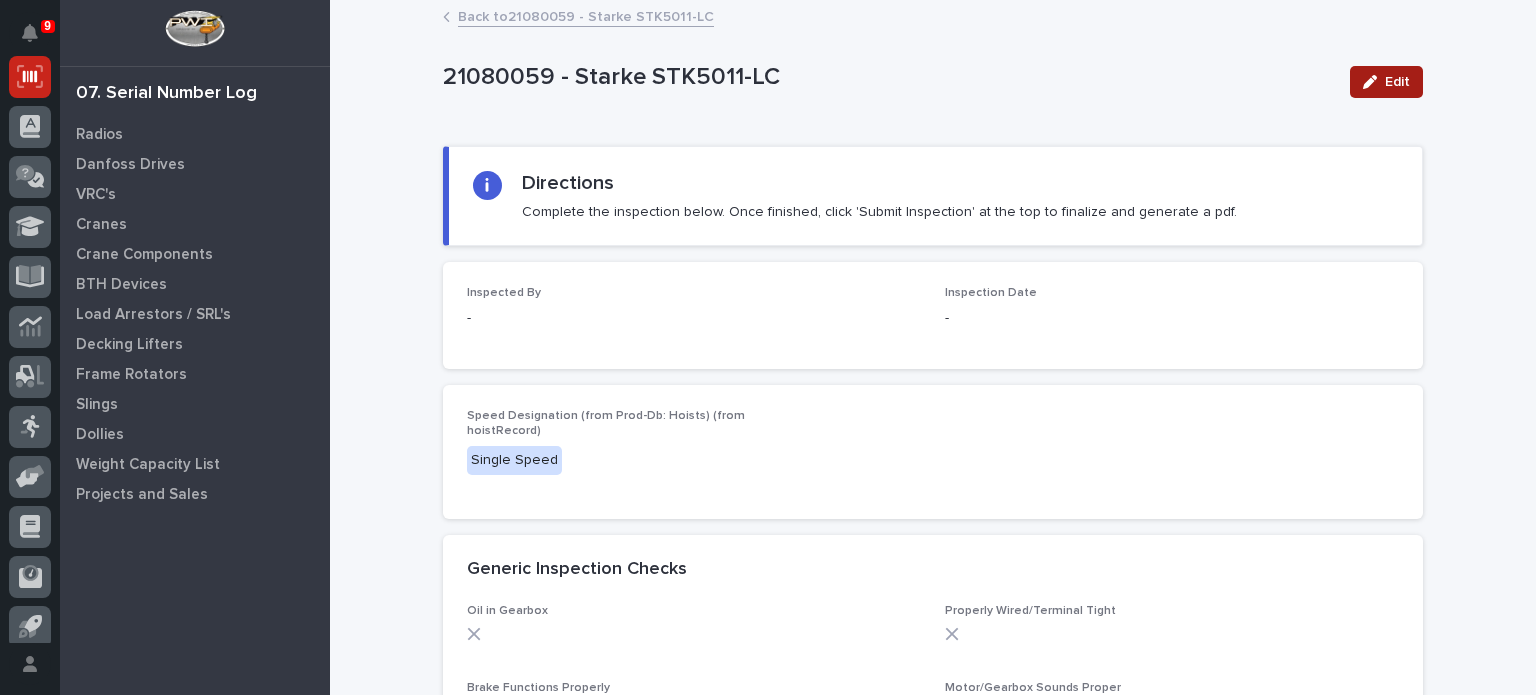 click on "Edit" at bounding box center [1397, 82] 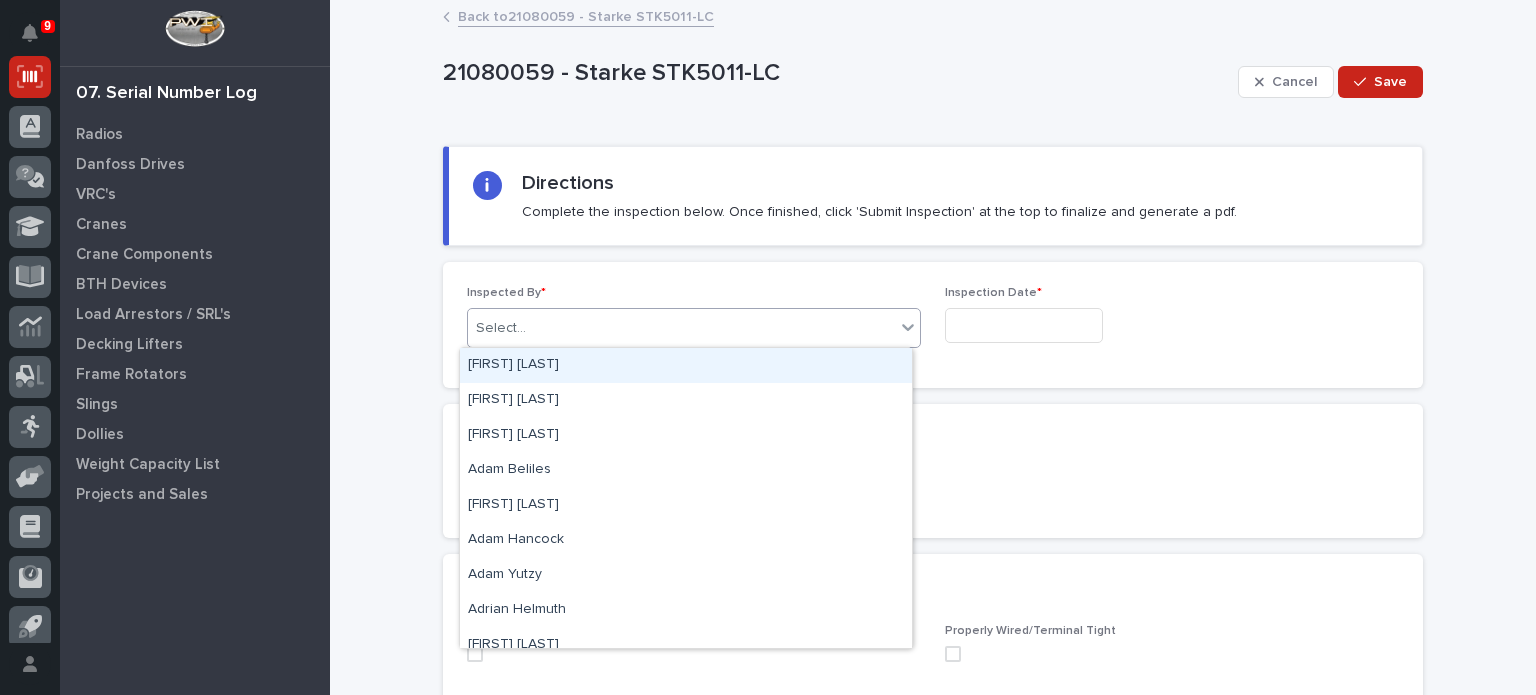 click on "Select..." at bounding box center [681, 328] 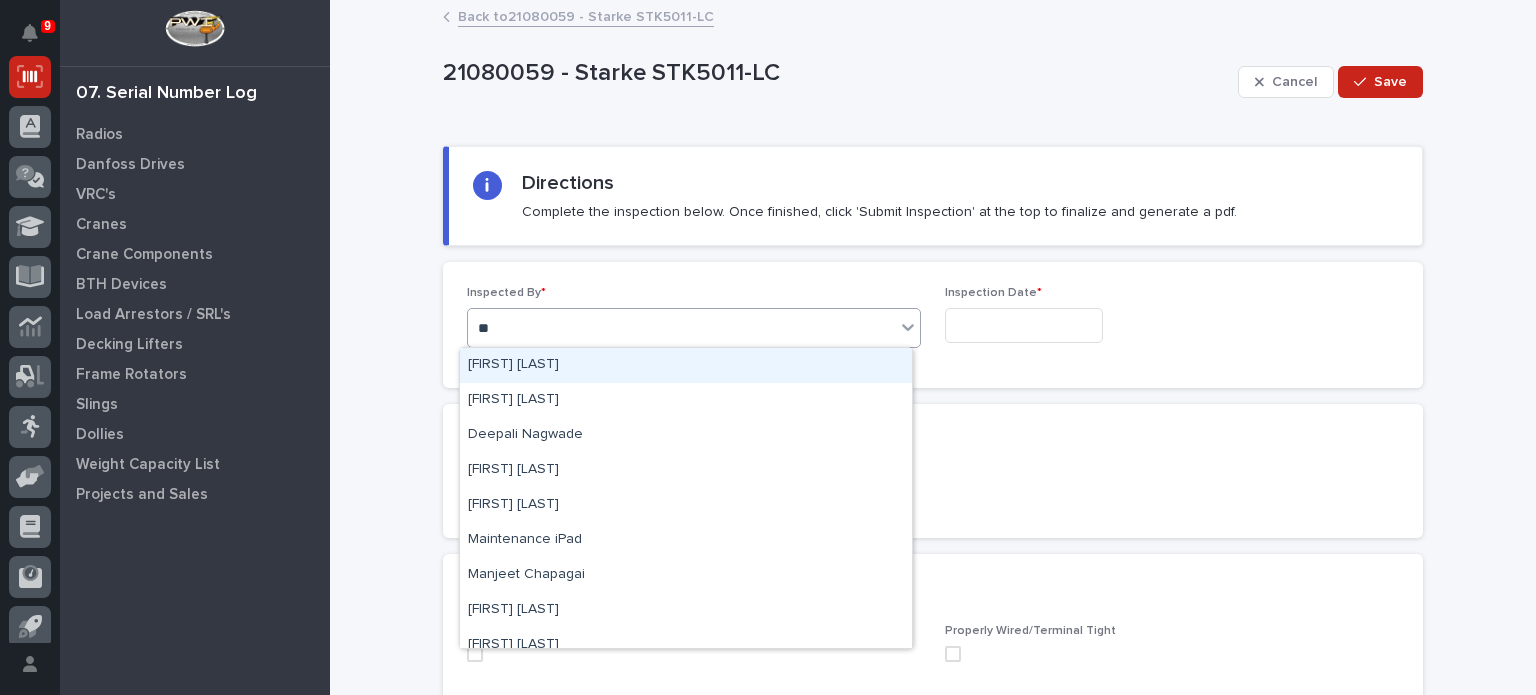 type on "*" 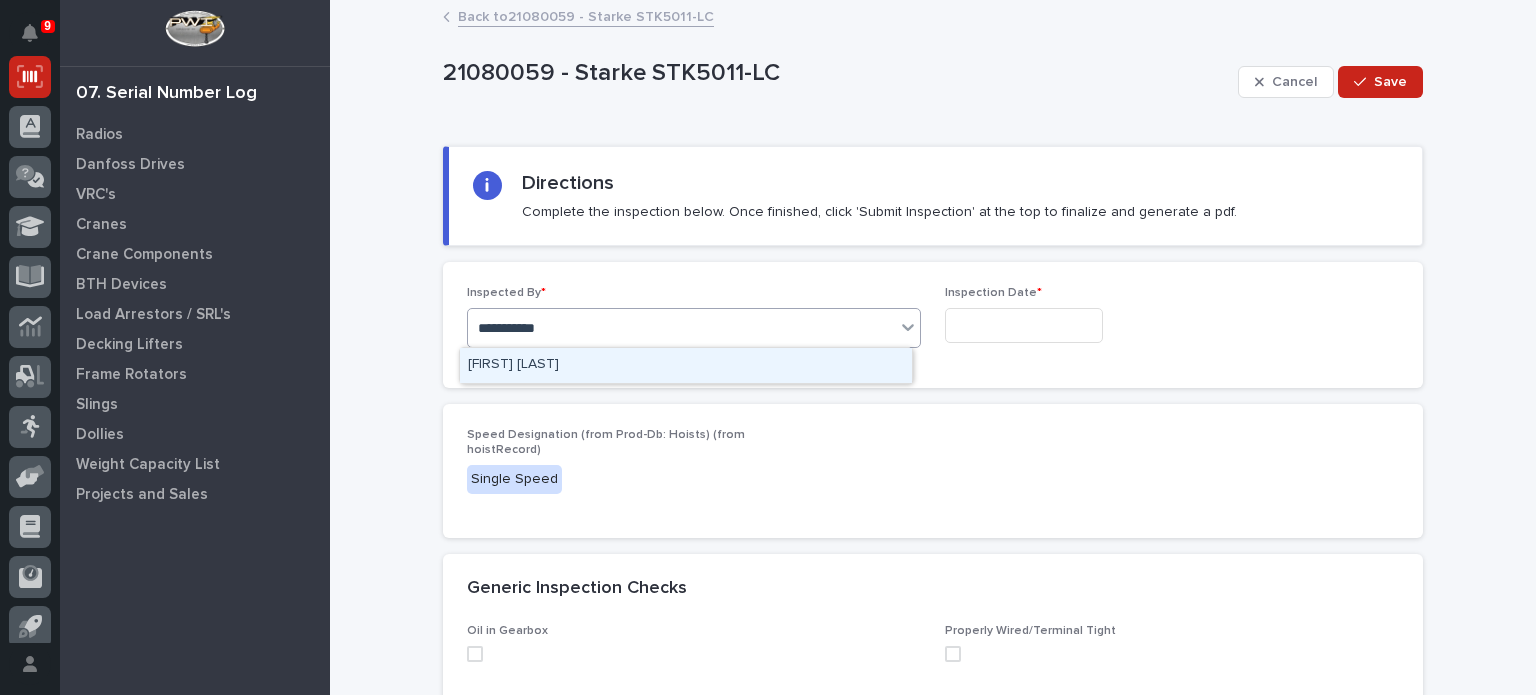 type on "**********" 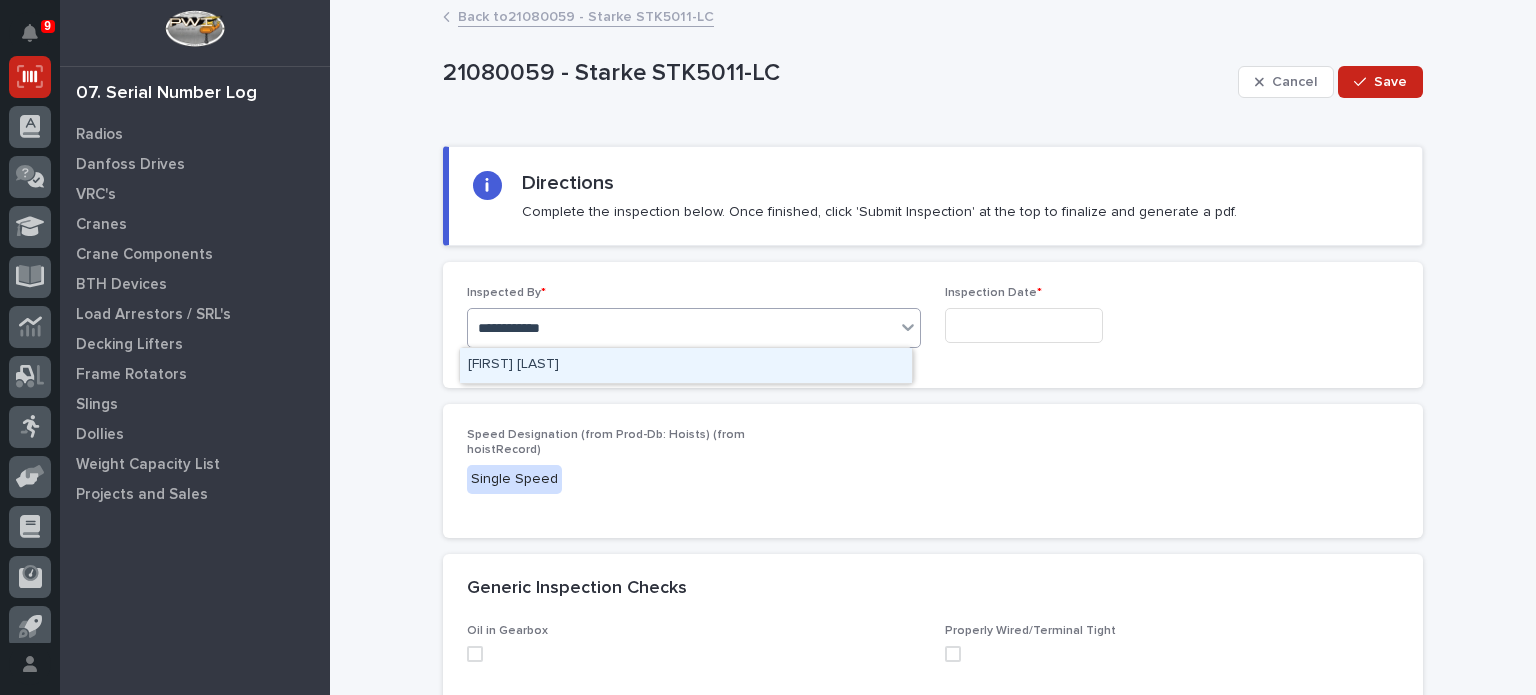 click on "[FIRST] [LAST]" at bounding box center (686, 365) 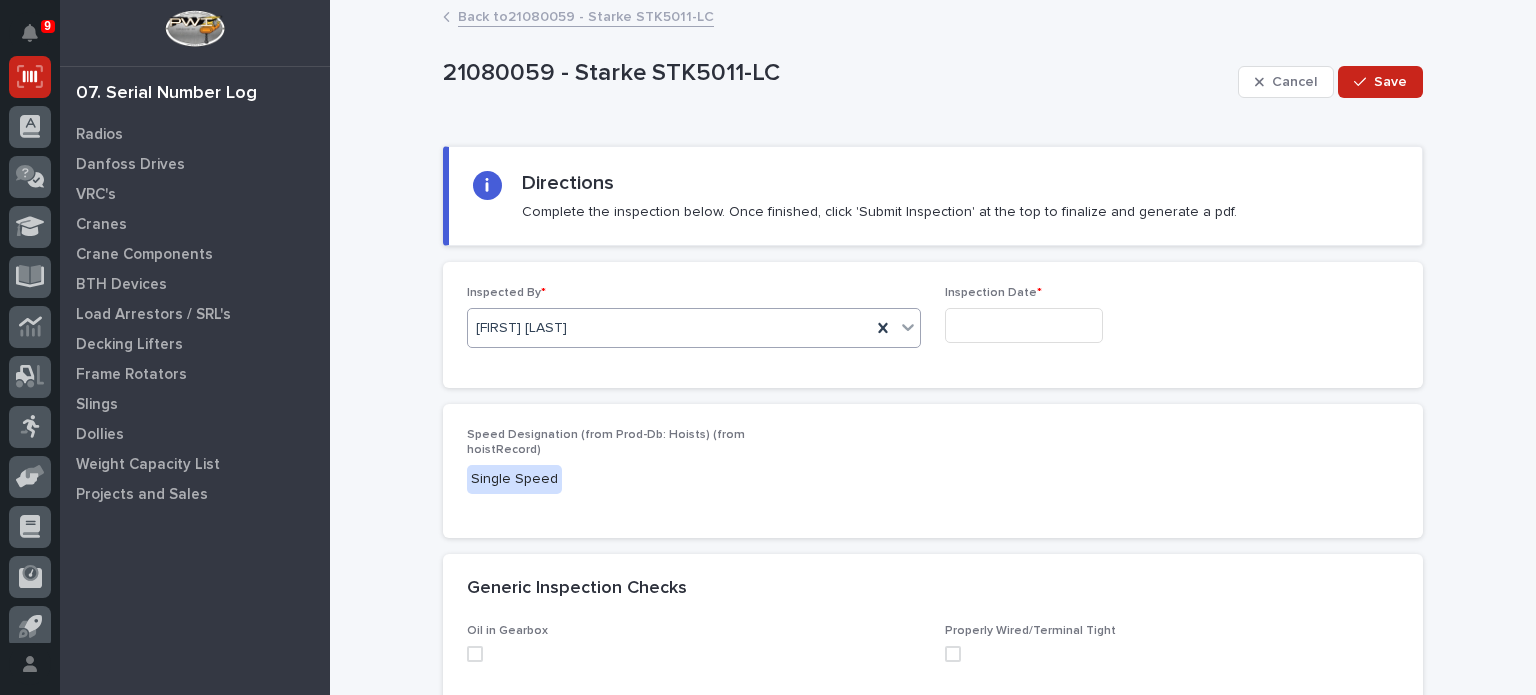 scroll, scrollTop: 54, scrollLeft: 0, axis: vertical 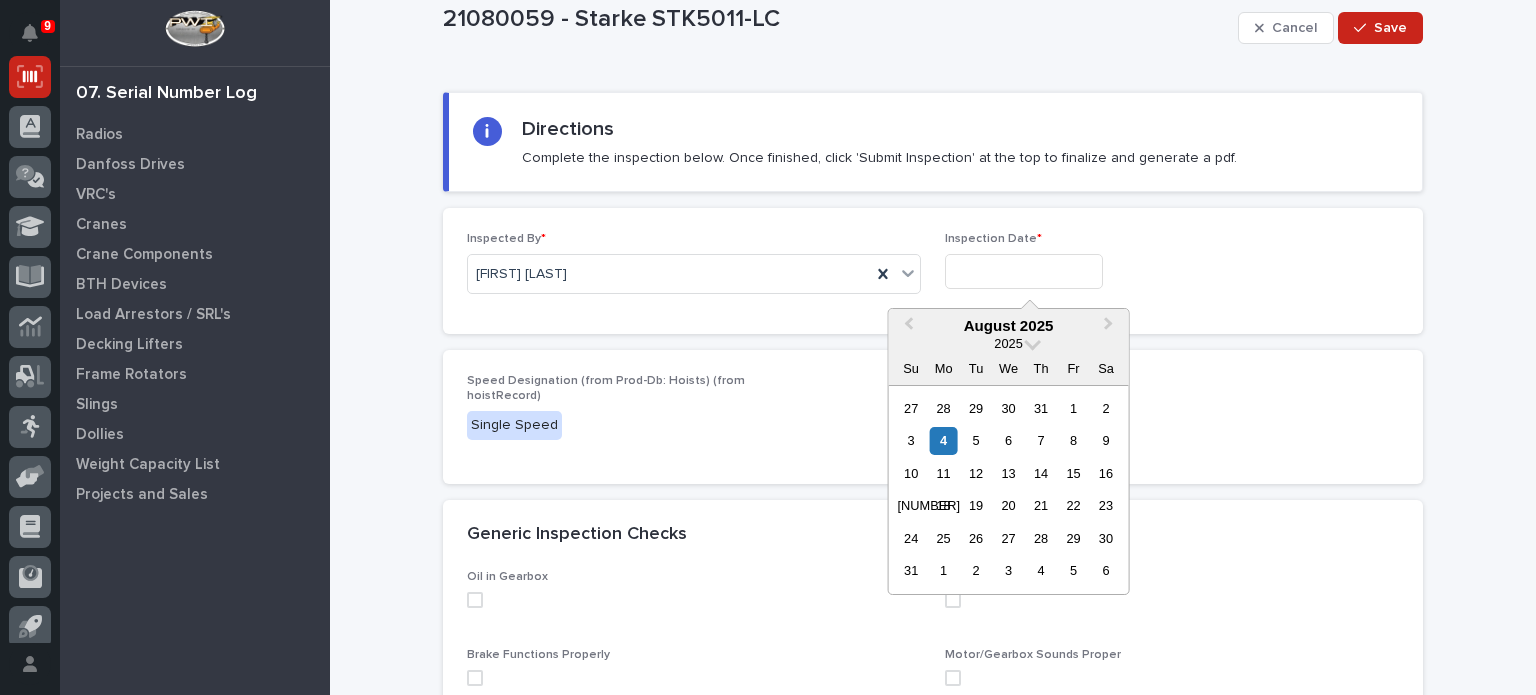 click at bounding box center [1024, 271] 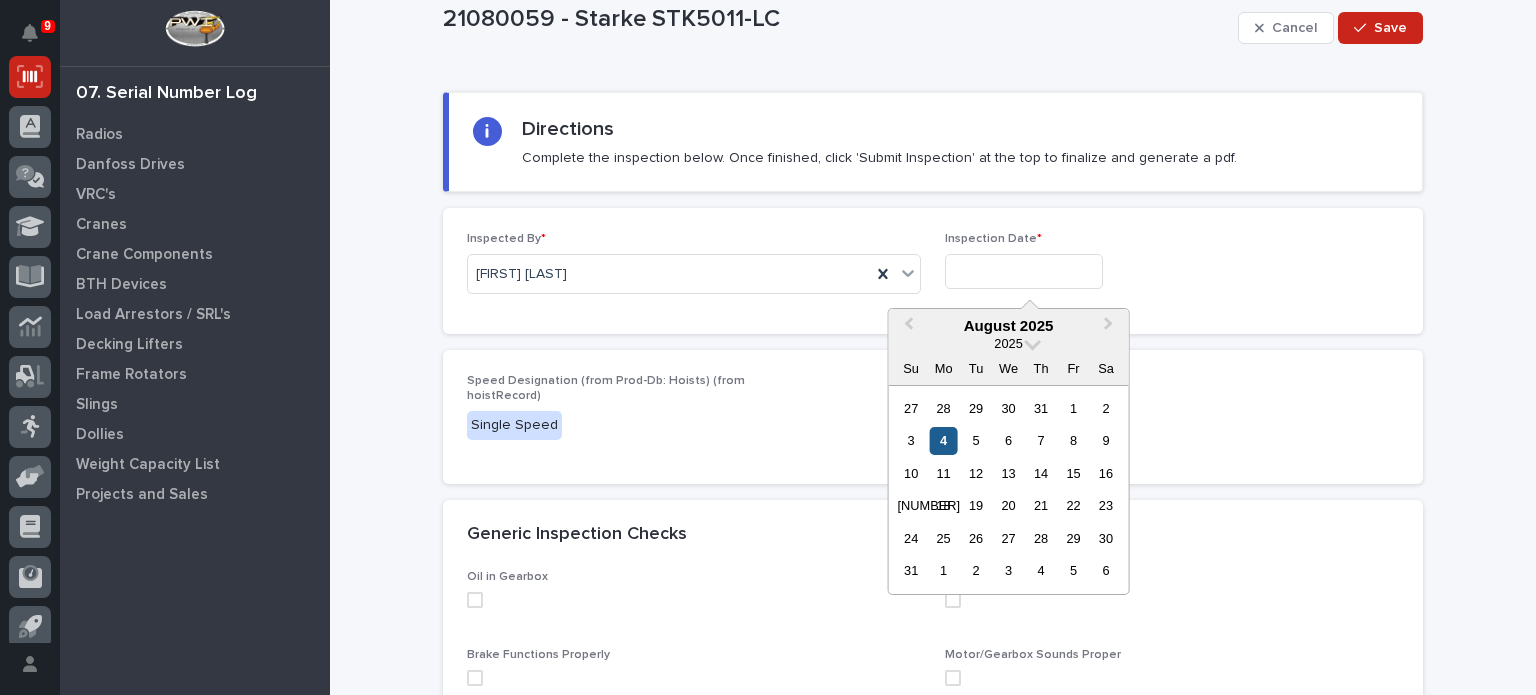 click on "4" at bounding box center (943, 440) 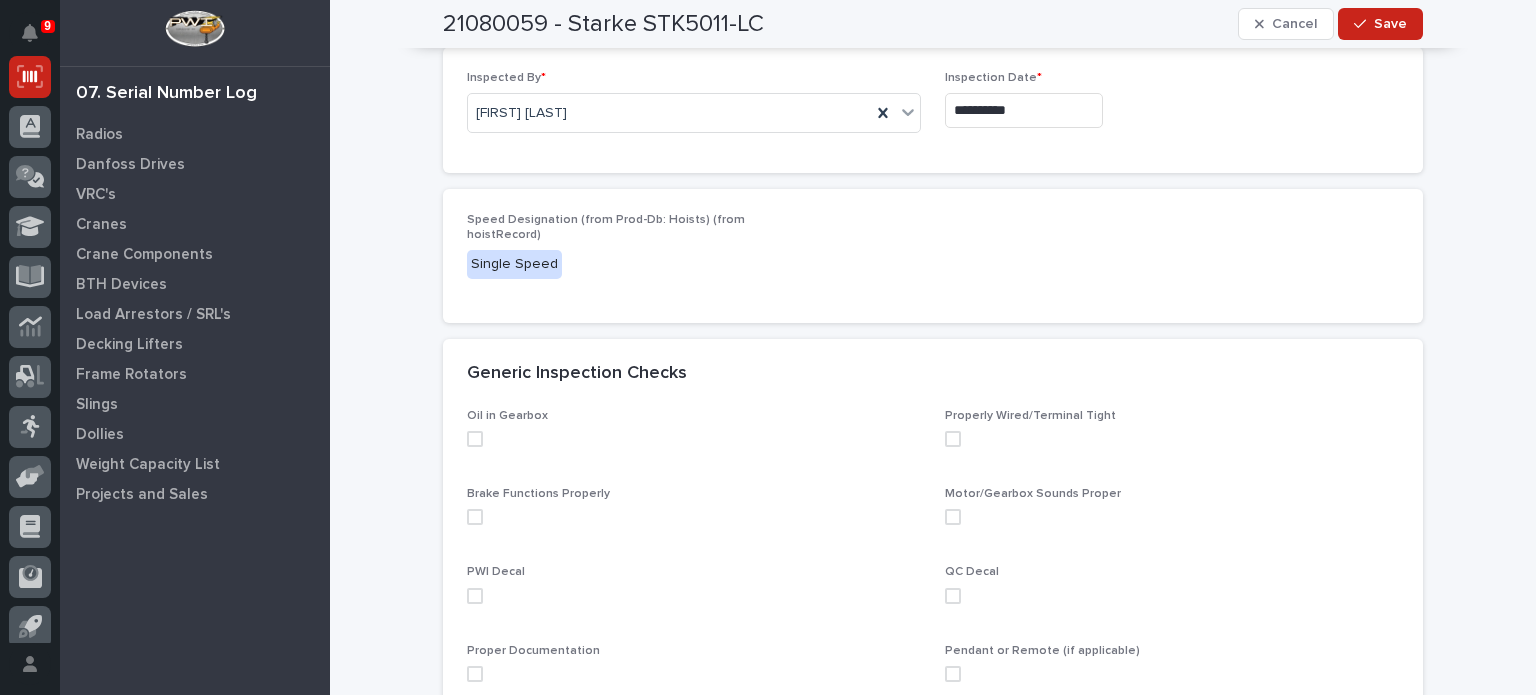 scroll, scrollTop: 224, scrollLeft: 0, axis: vertical 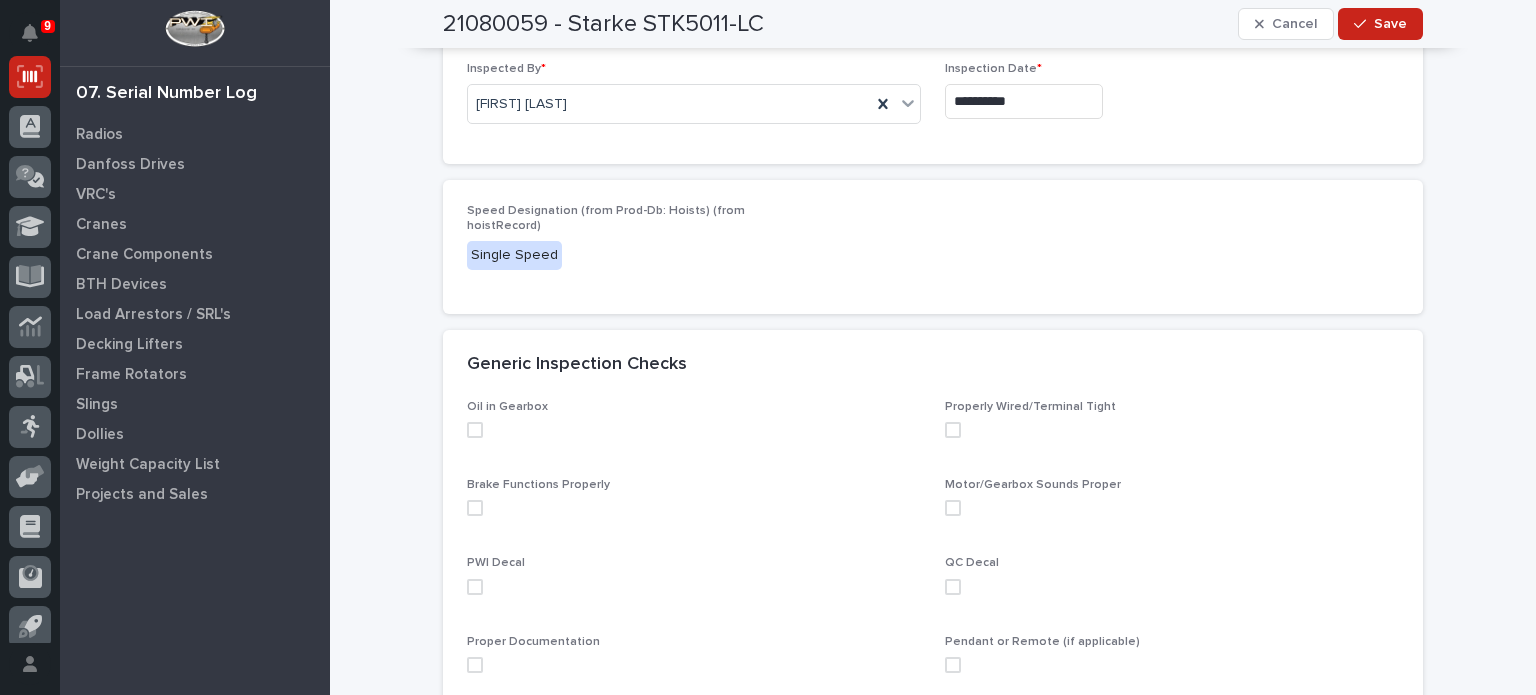 click at bounding box center (475, 430) 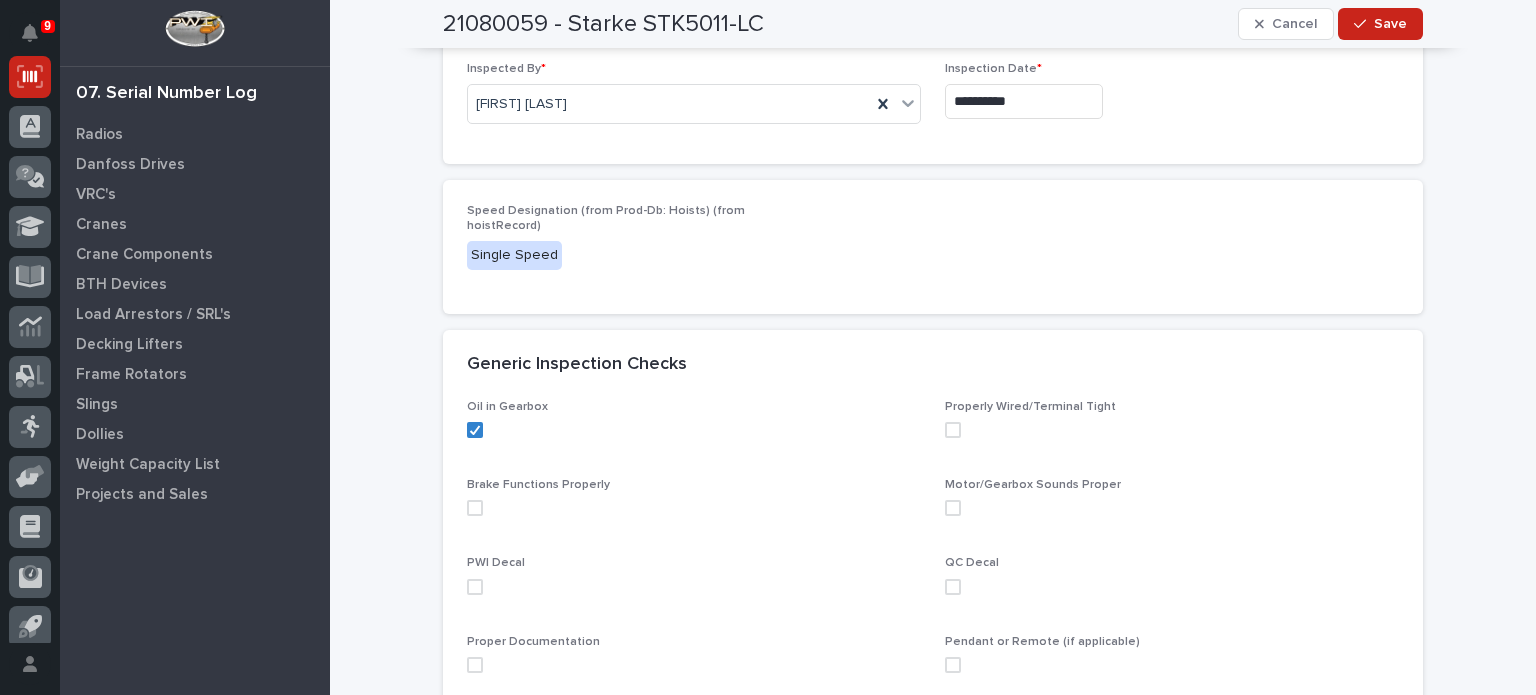 click on "Oil in Gearbox Properly Wired/Terminal Tight Brake Functions Properly Motor/Gearbox Sounds Proper PWI Decal QC Decal Proper Documentation Pendant or Remote (if applicable)" at bounding box center (933, 557) 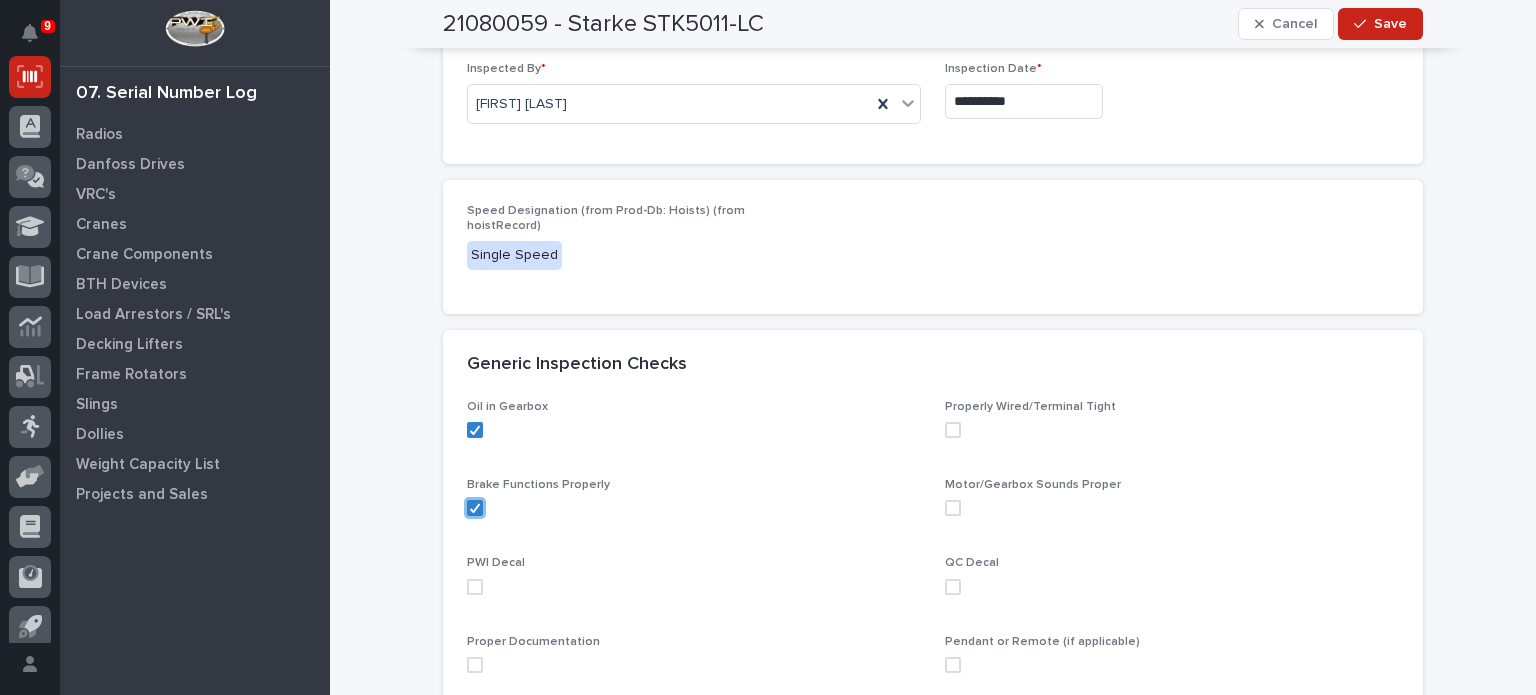 click at bounding box center [475, 587] 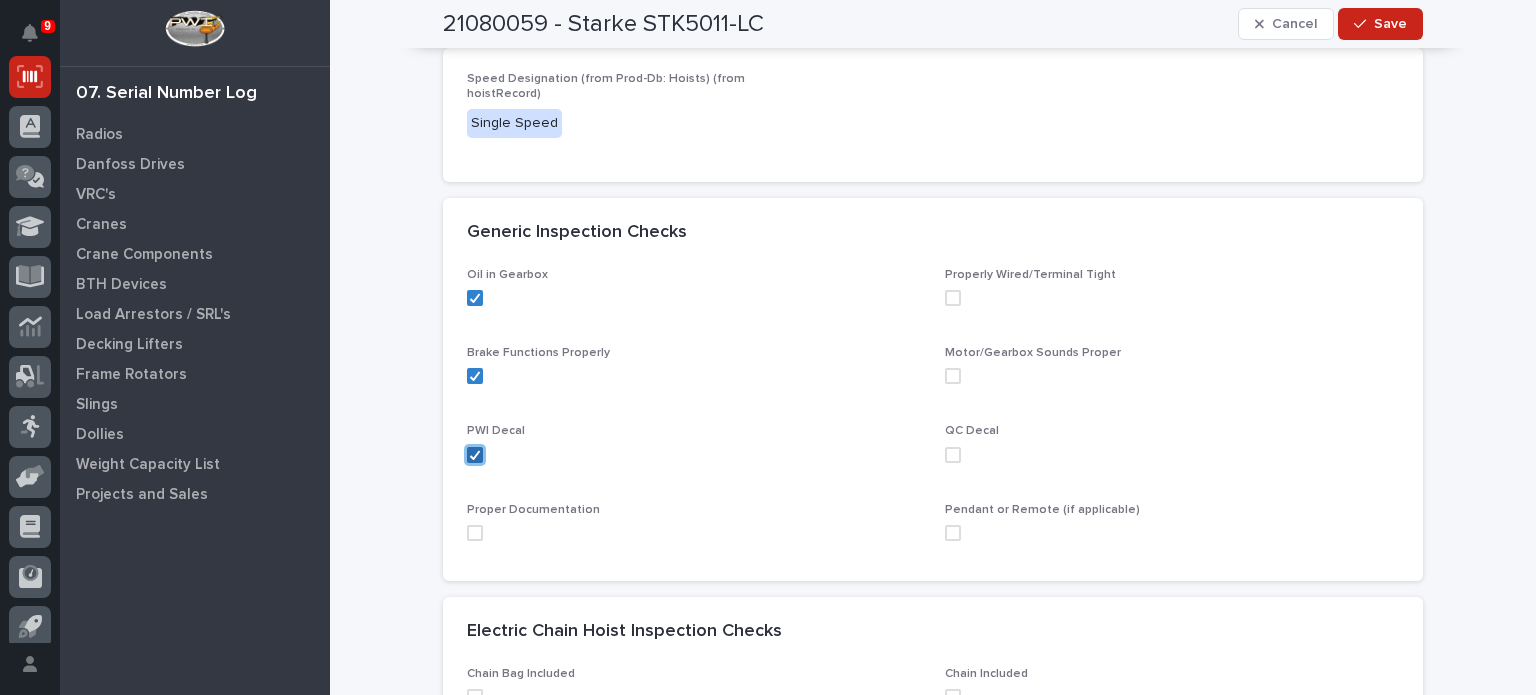 scroll, scrollTop: 366, scrollLeft: 0, axis: vertical 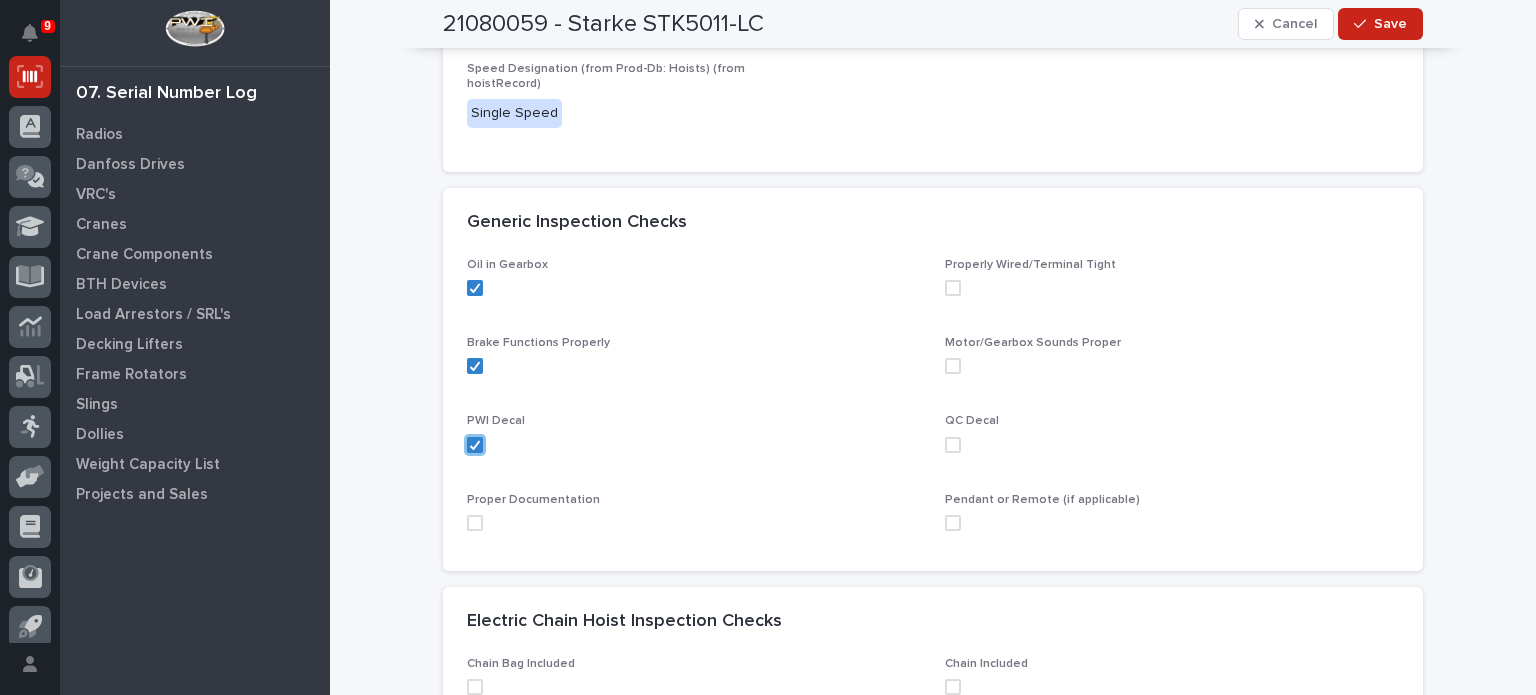 click at bounding box center (475, 523) 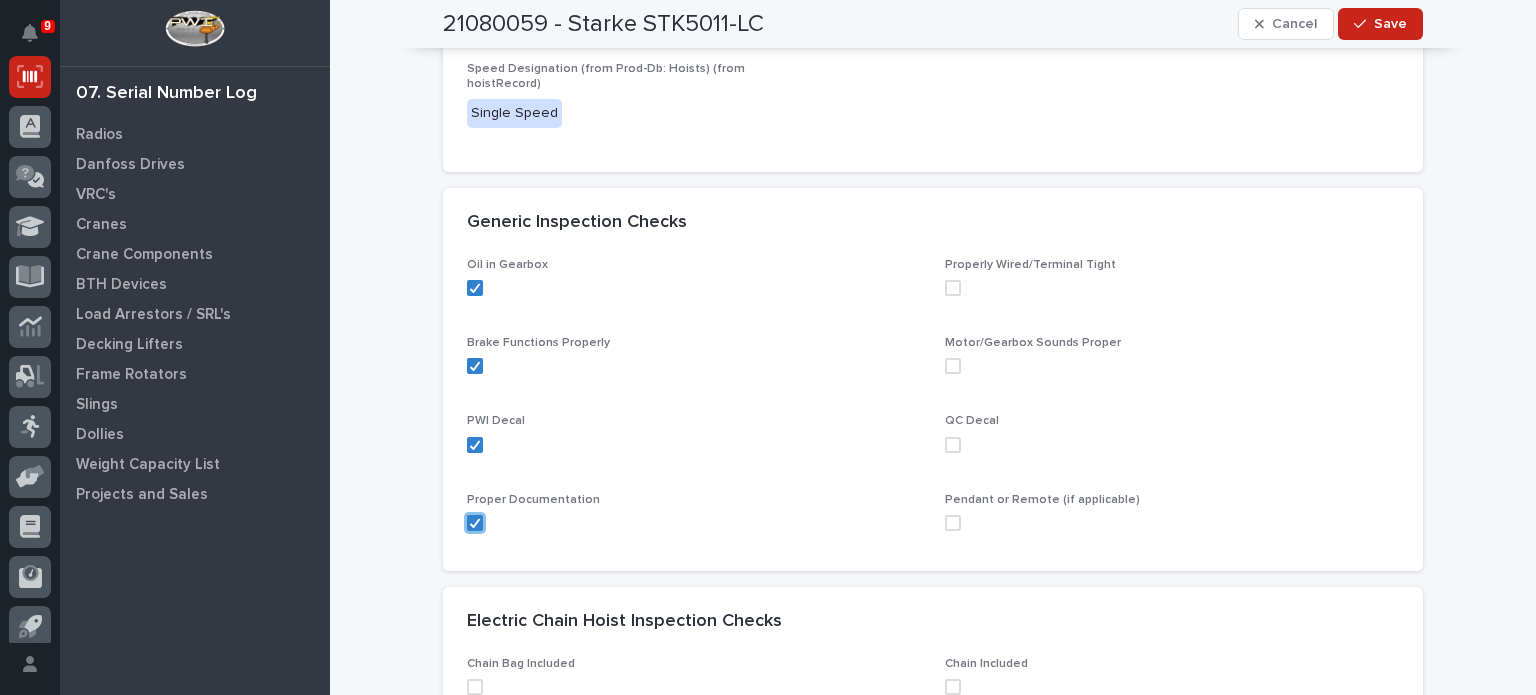 click at bounding box center [953, 288] 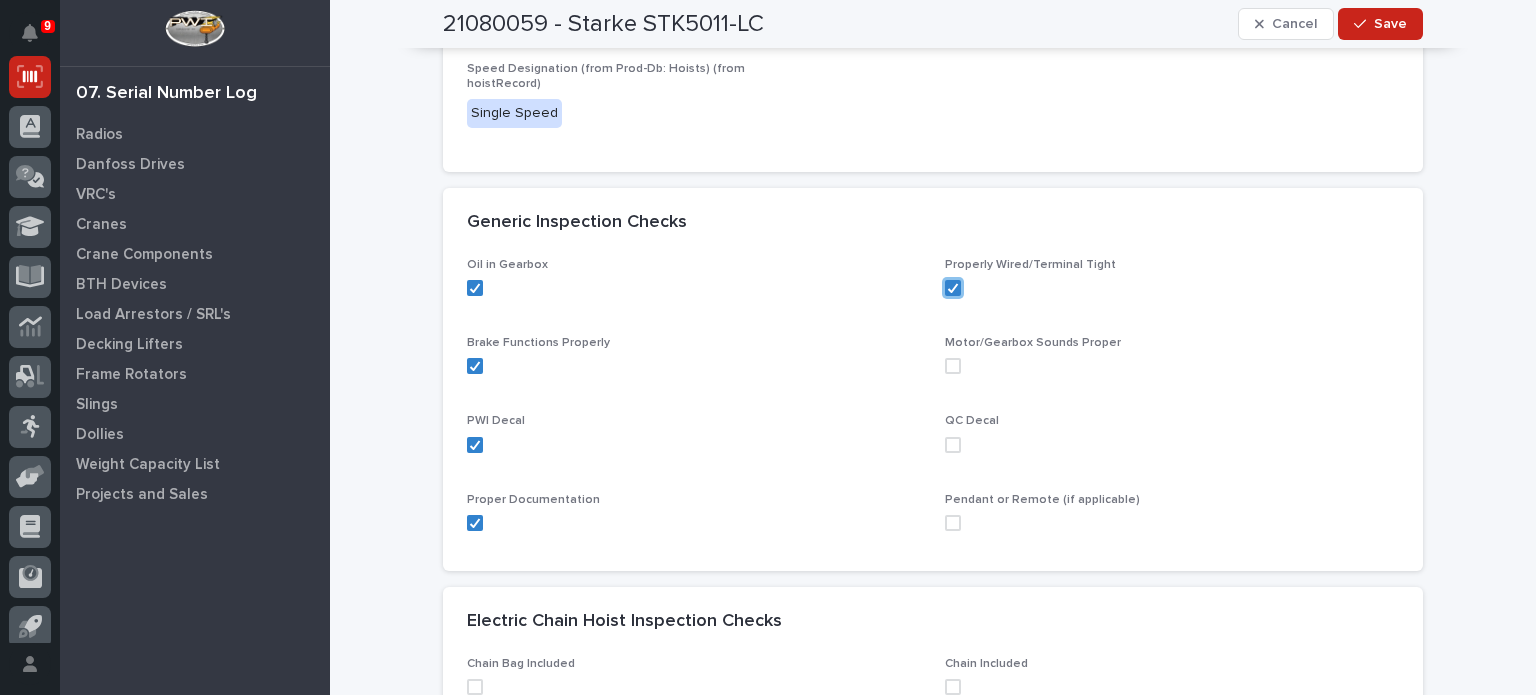 click at bounding box center (953, 366) 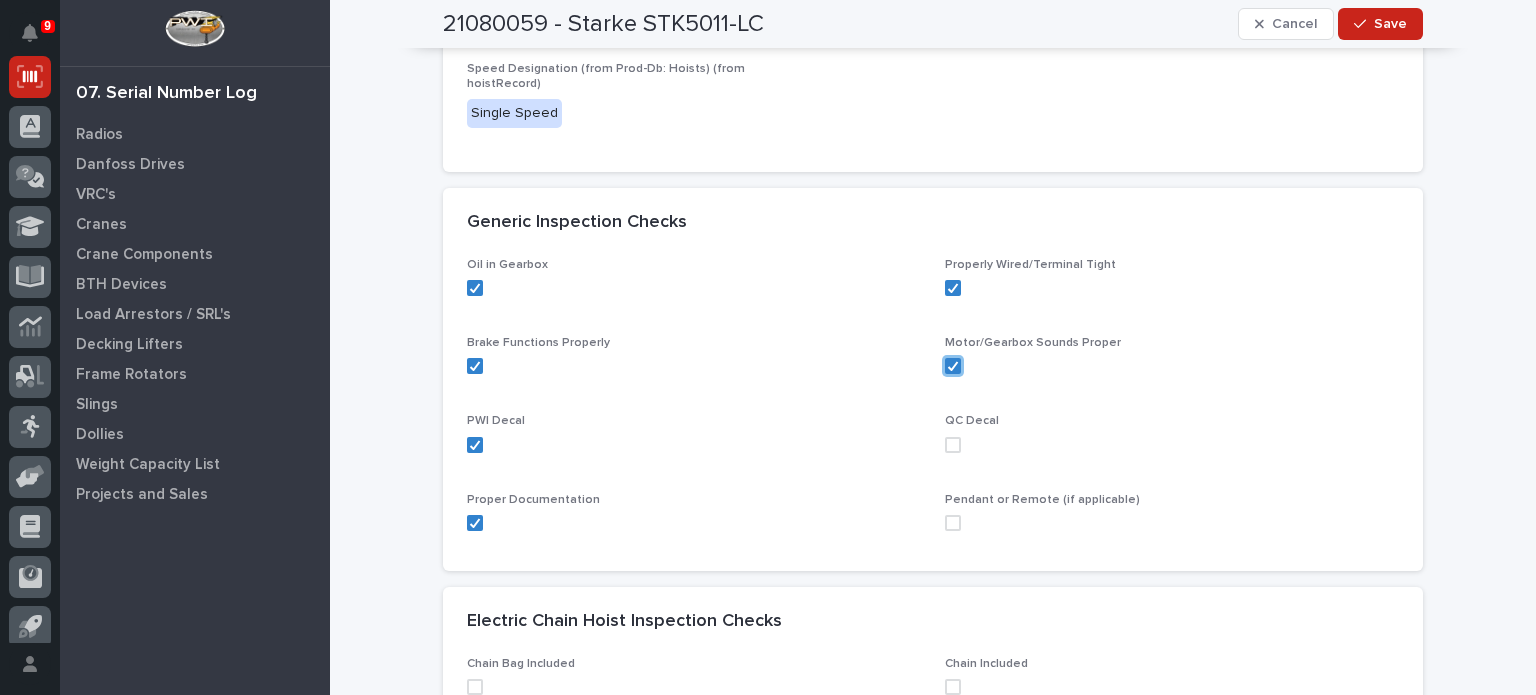 click at bounding box center [953, 445] 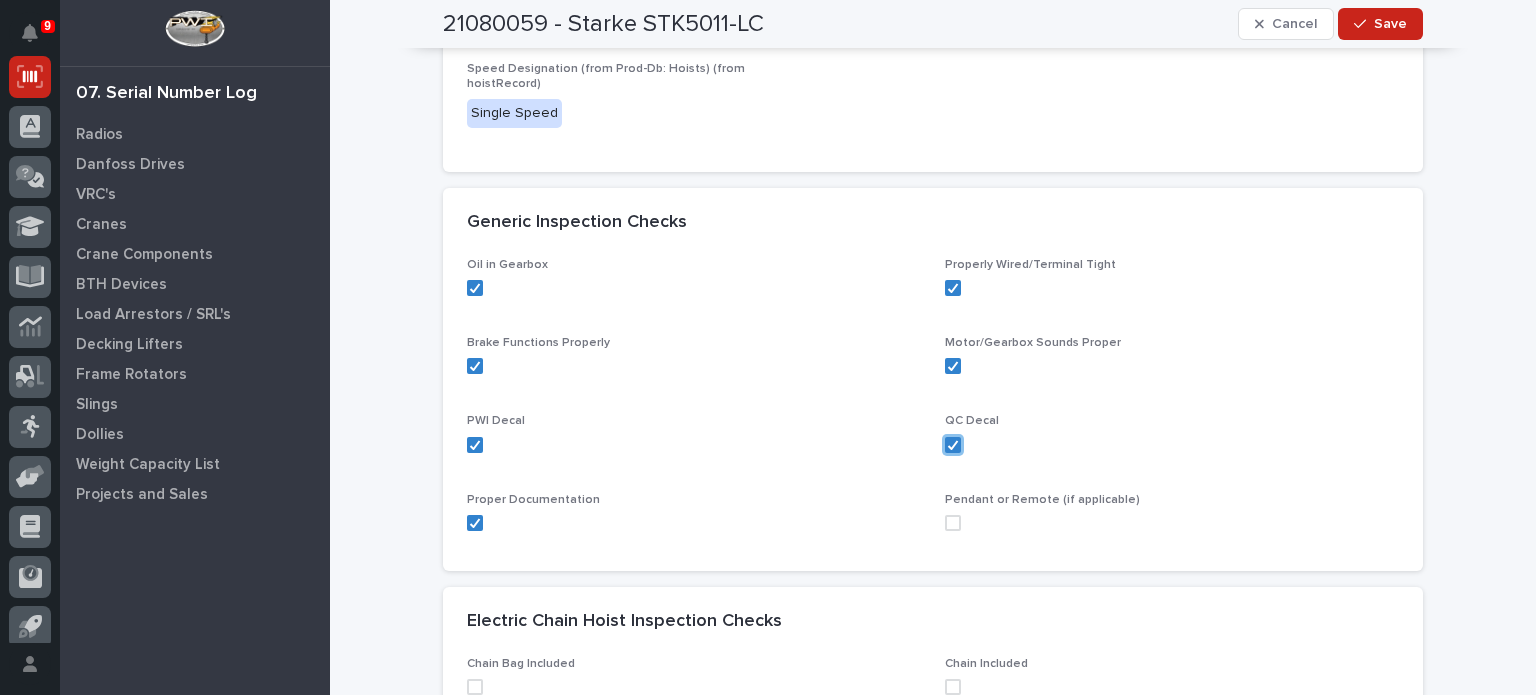 click at bounding box center [953, 523] 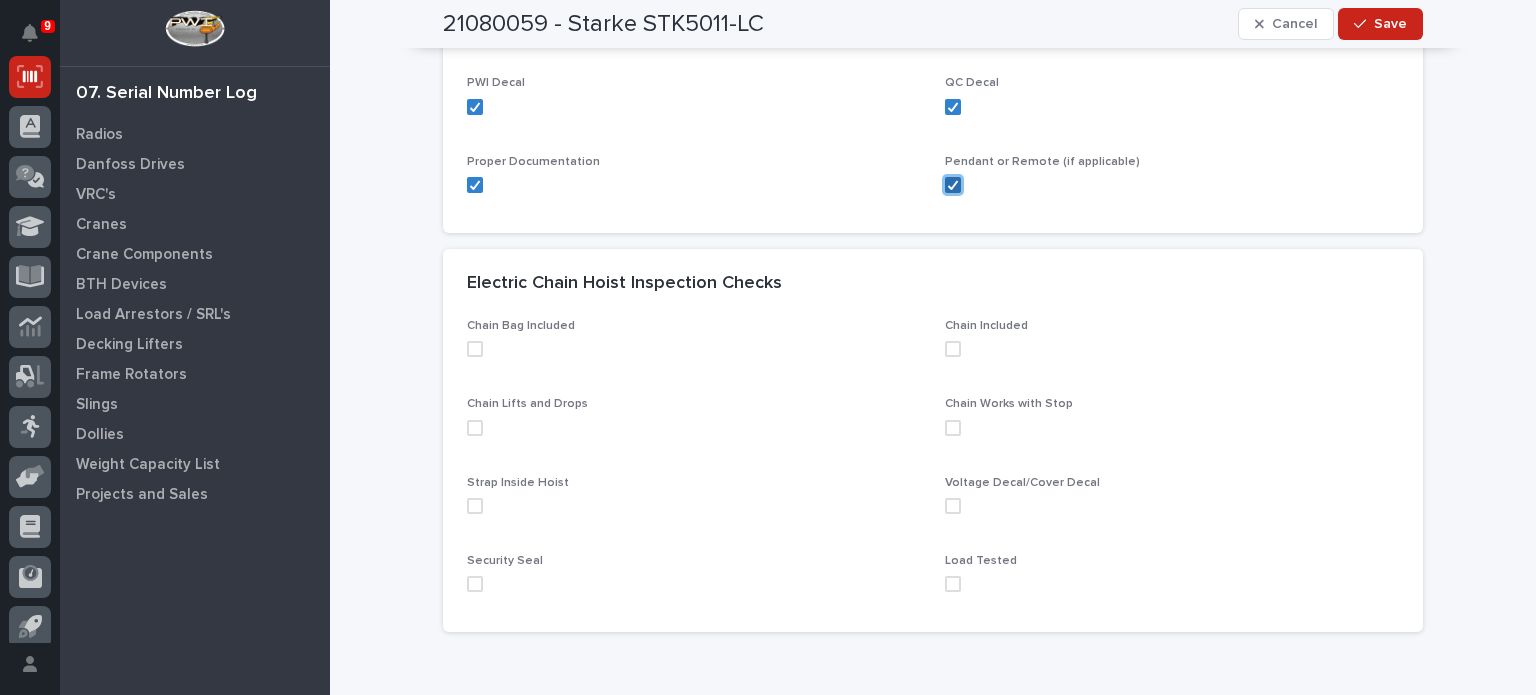 scroll, scrollTop: 706, scrollLeft: 0, axis: vertical 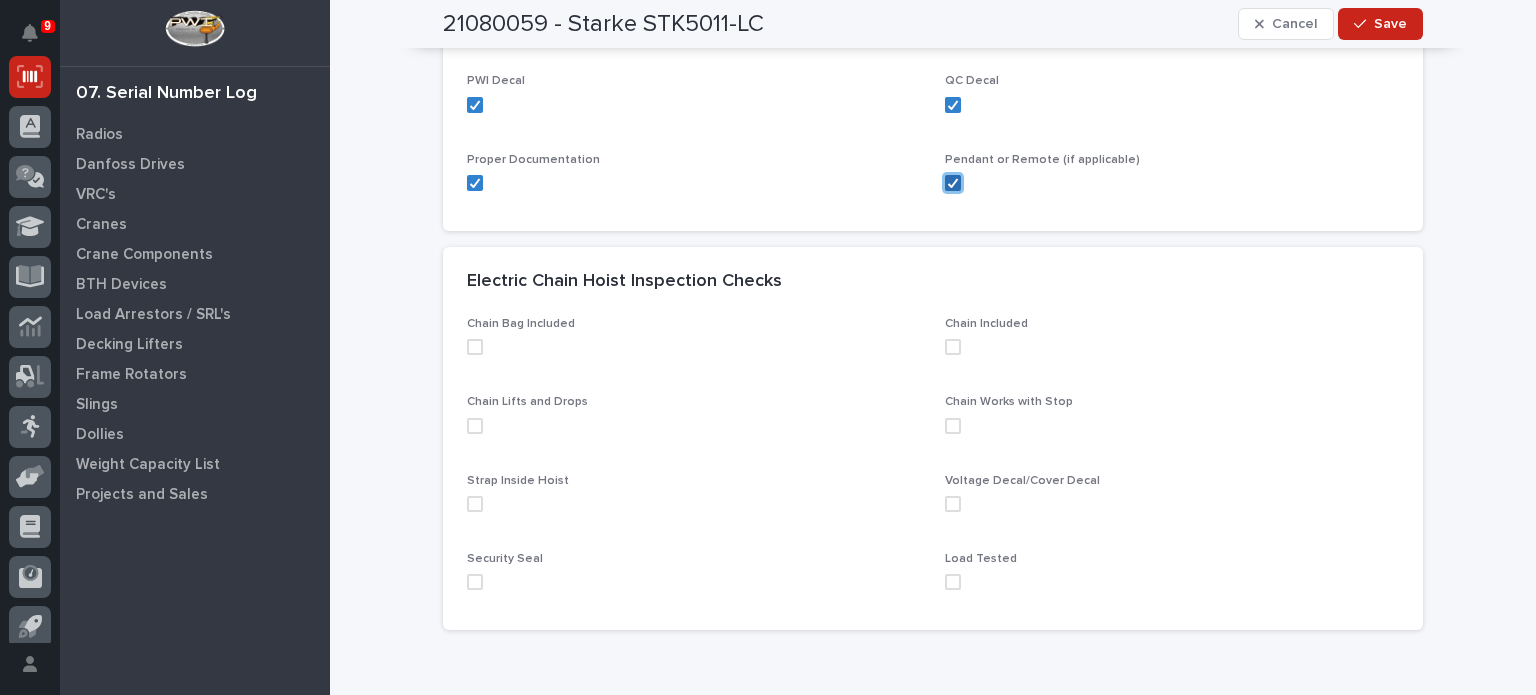 click 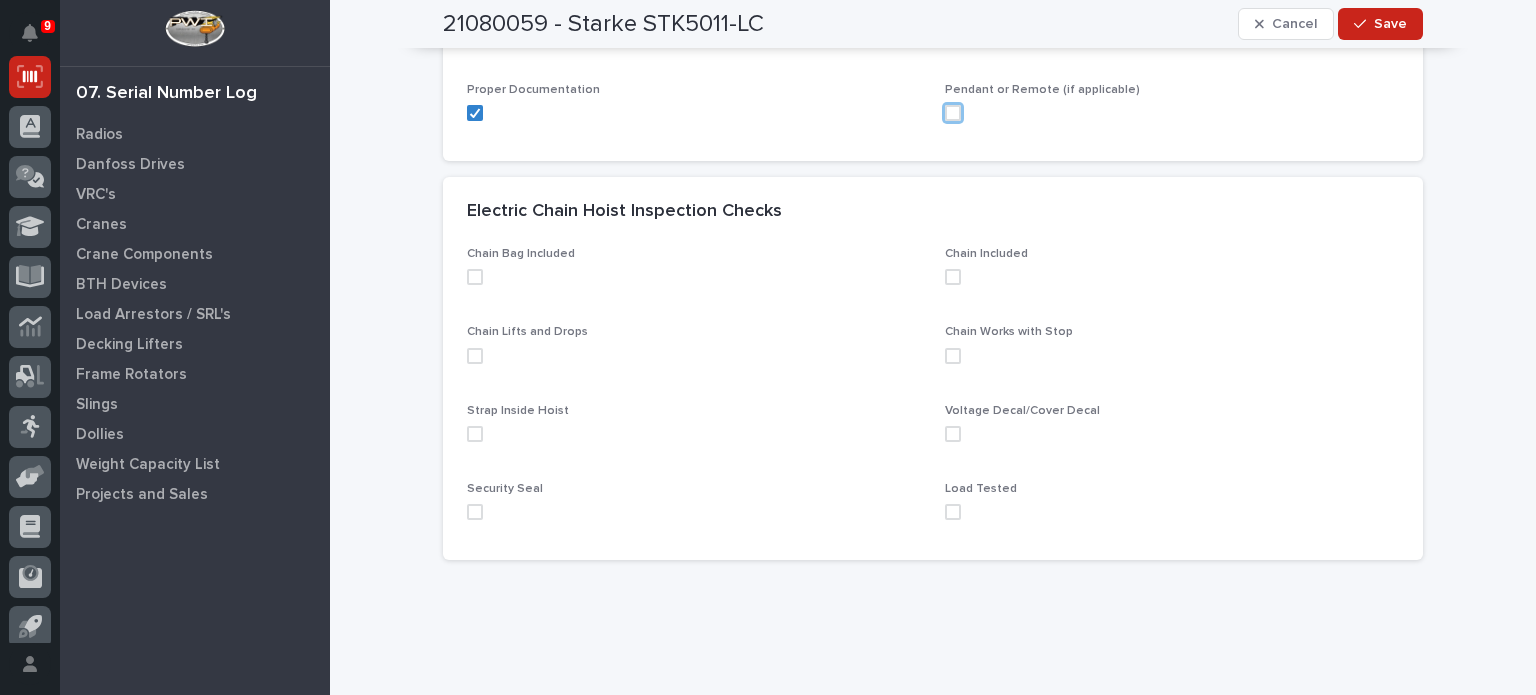 scroll, scrollTop: 776, scrollLeft: 0, axis: vertical 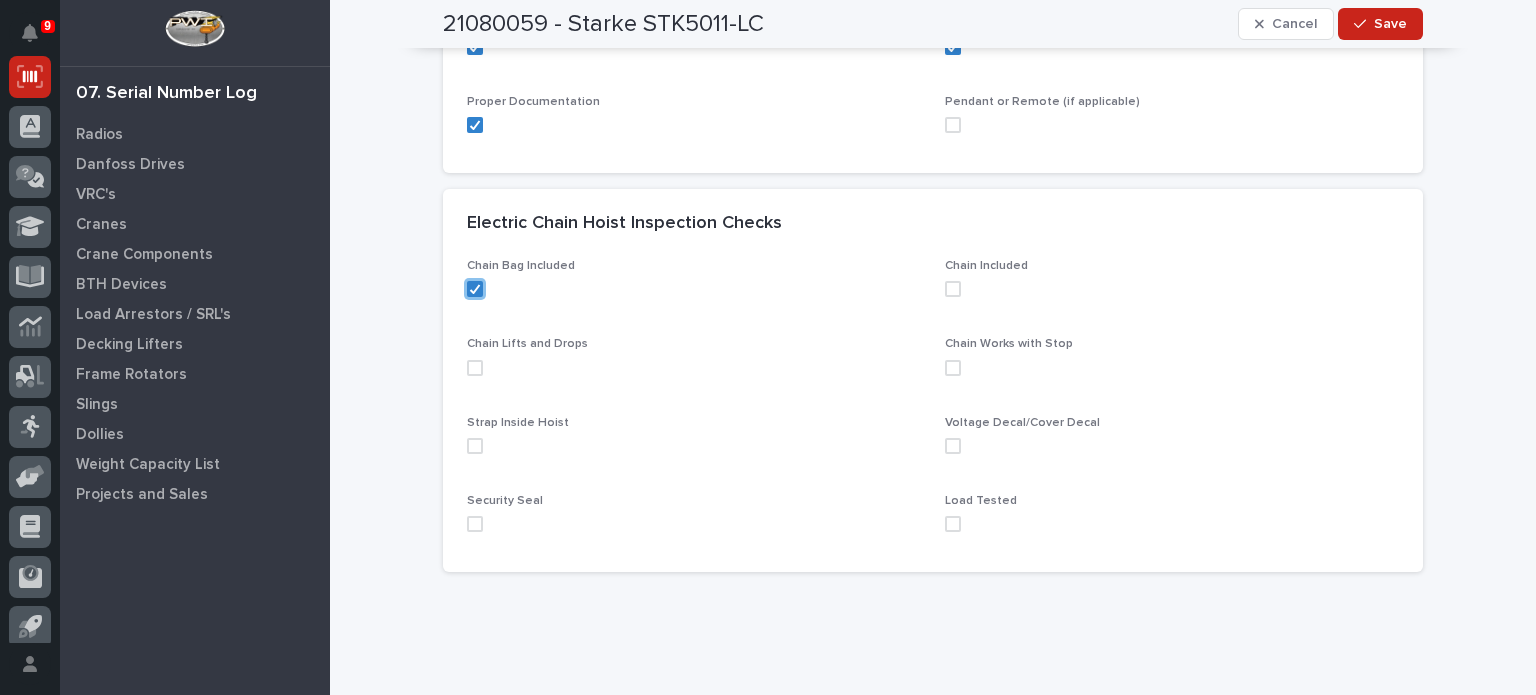 click at bounding box center (475, 368) 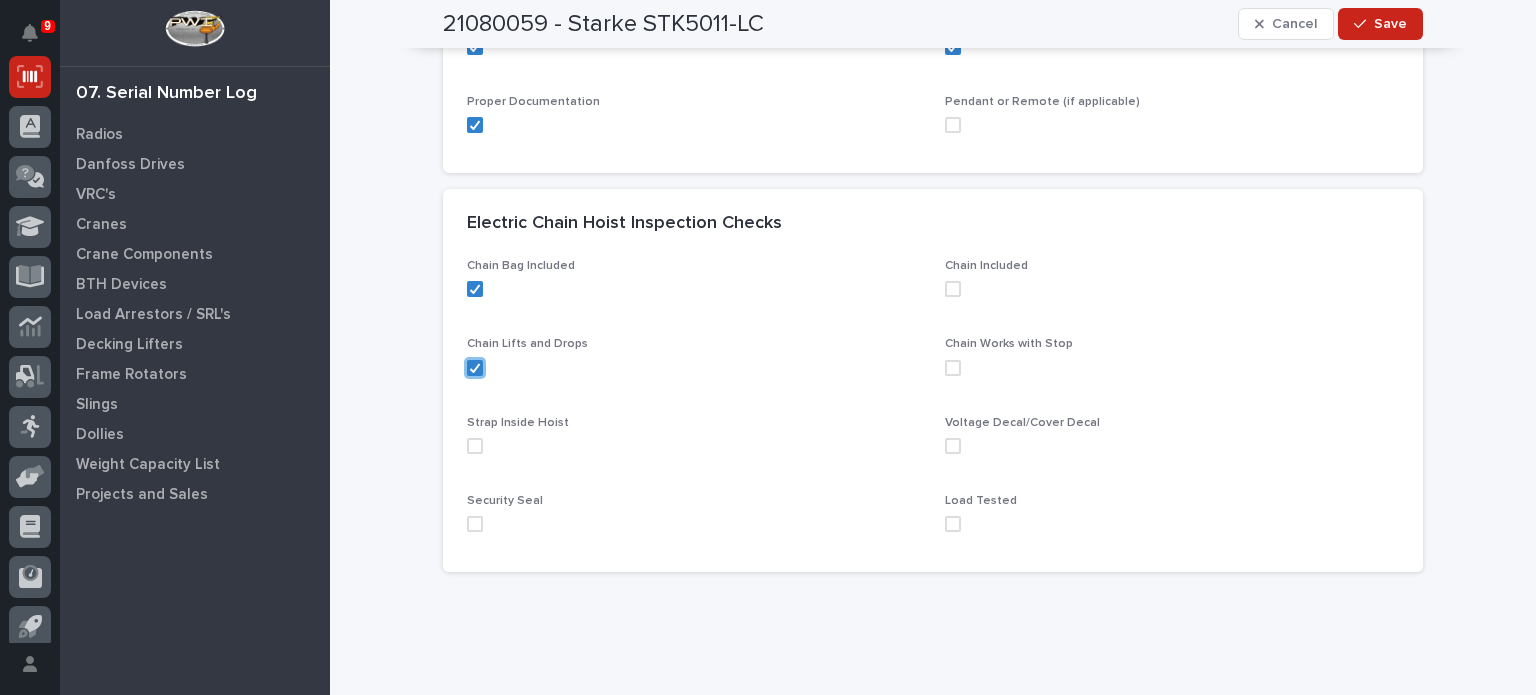 click at bounding box center [475, 446] 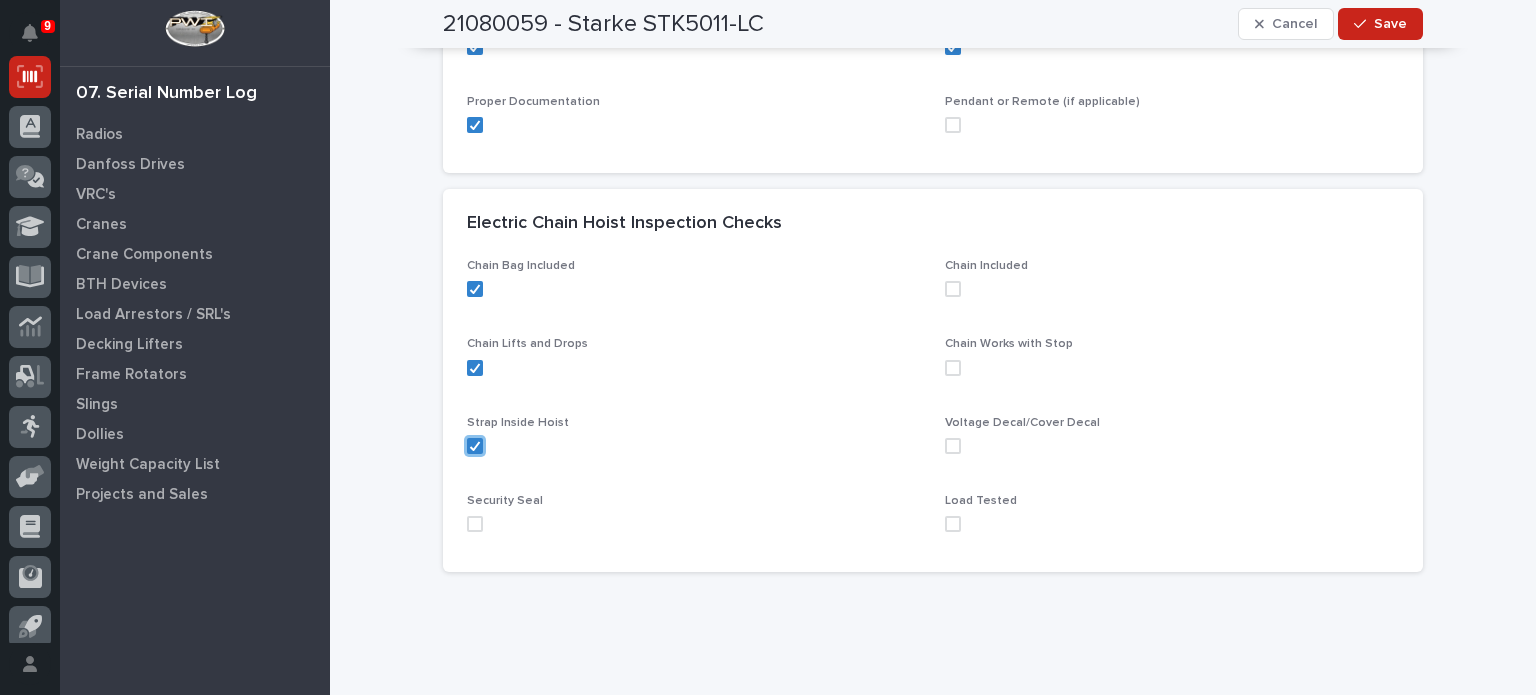 click at bounding box center (475, 524) 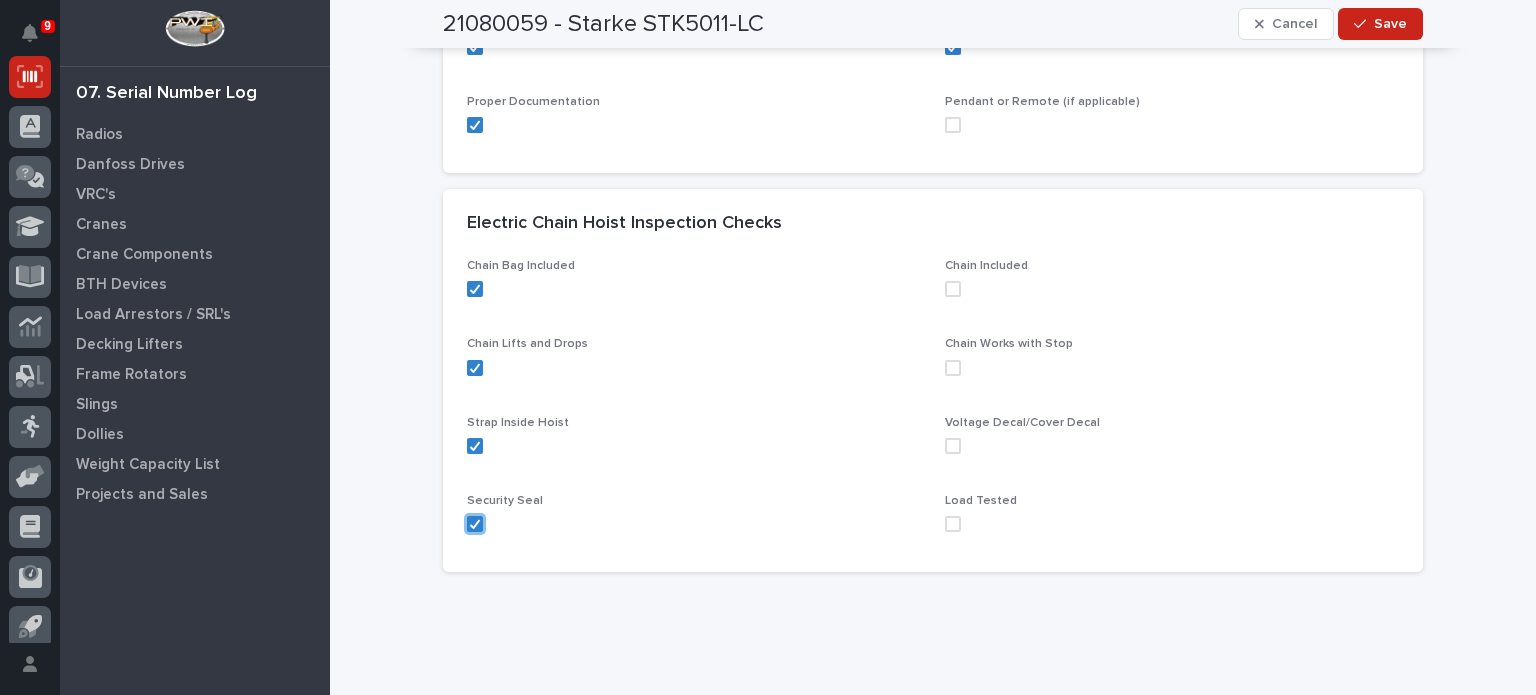 click at bounding box center [953, 524] 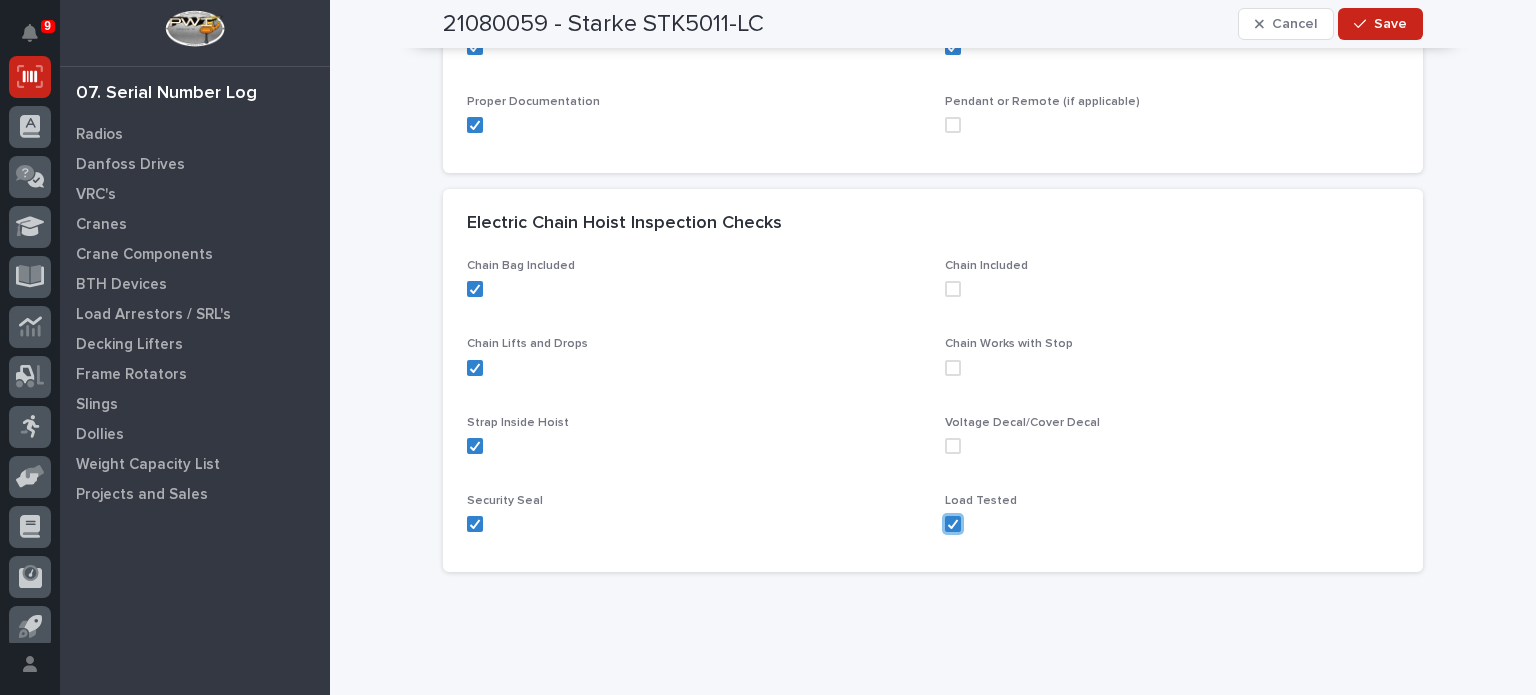 click at bounding box center [953, 446] 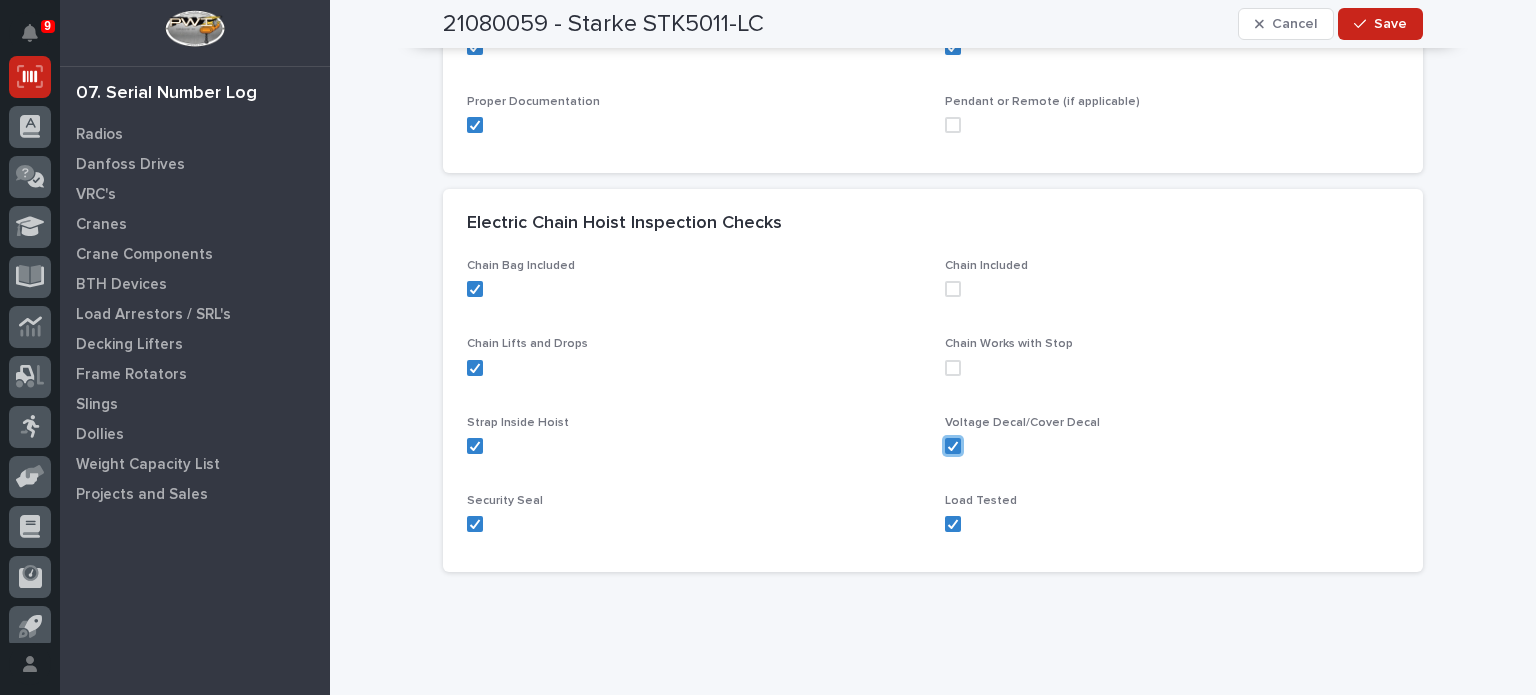 click at bounding box center (953, 368) 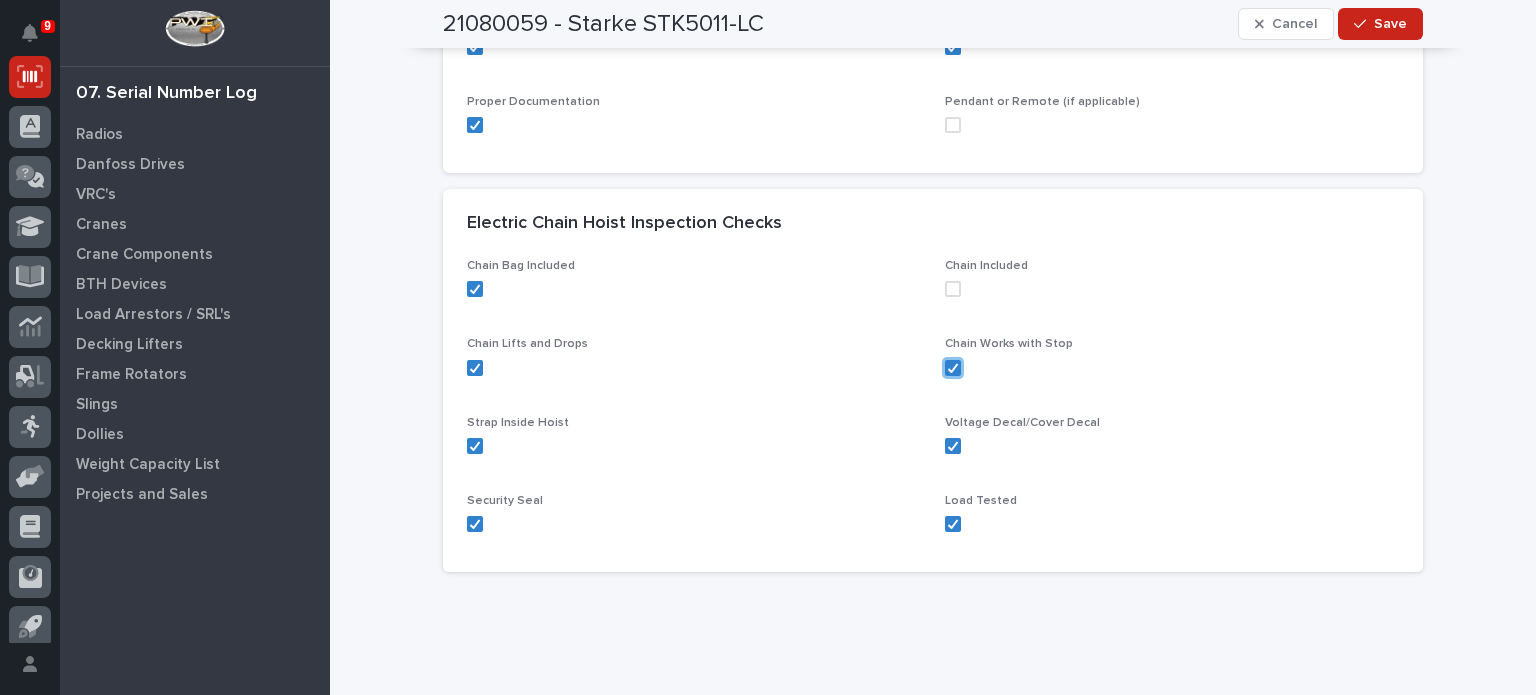 click at bounding box center (953, 289) 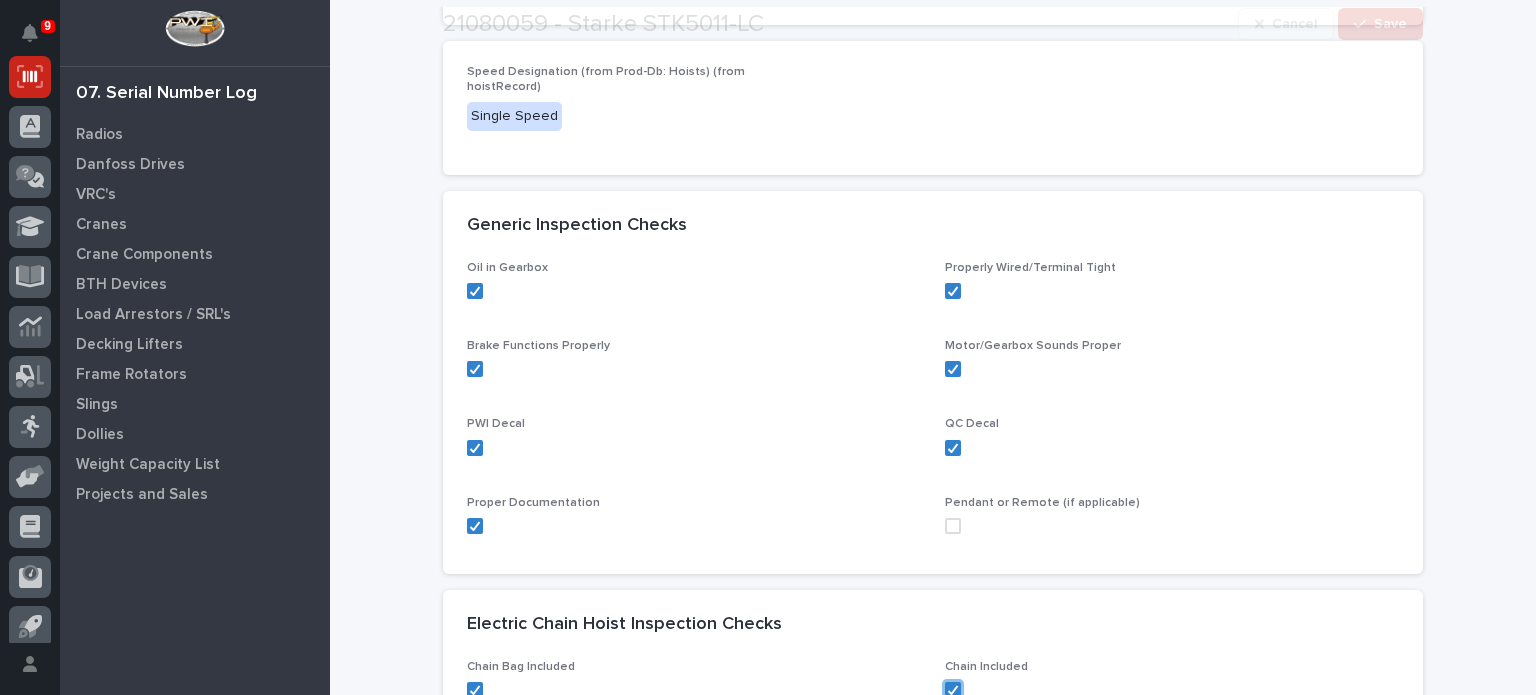 scroll, scrollTop: 364, scrollLeft: 0, axis: vertical 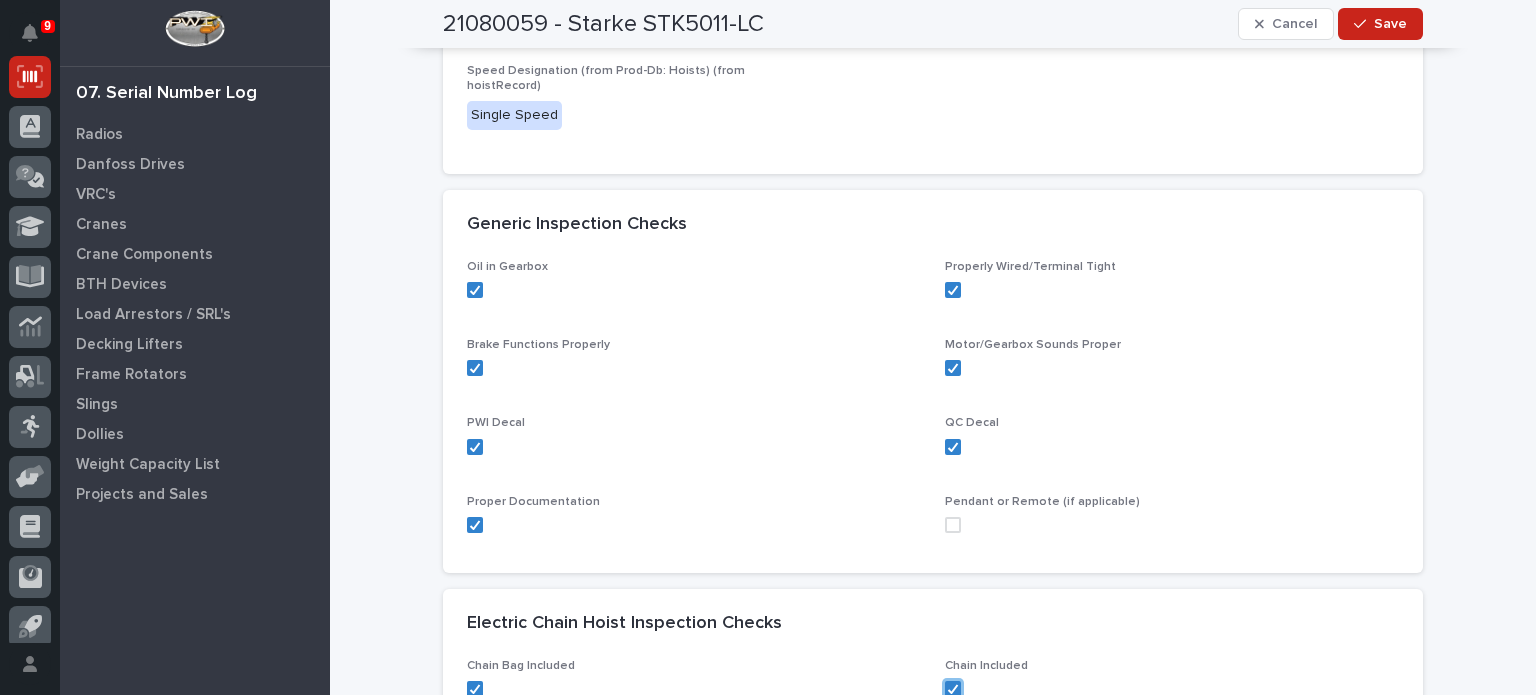 click at bounding box center (953, 525) 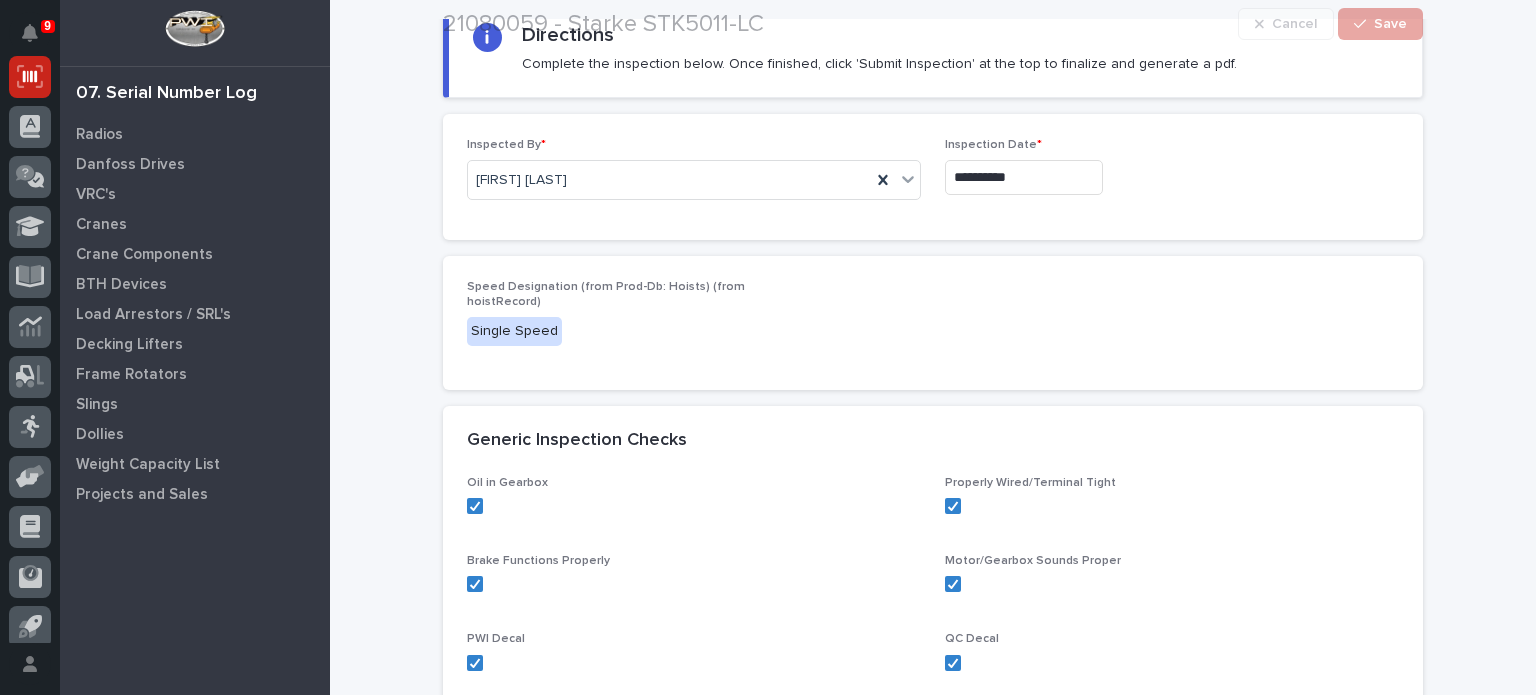 scroll, scrollTop: 156, scrollLeft: 0, axis: vertical 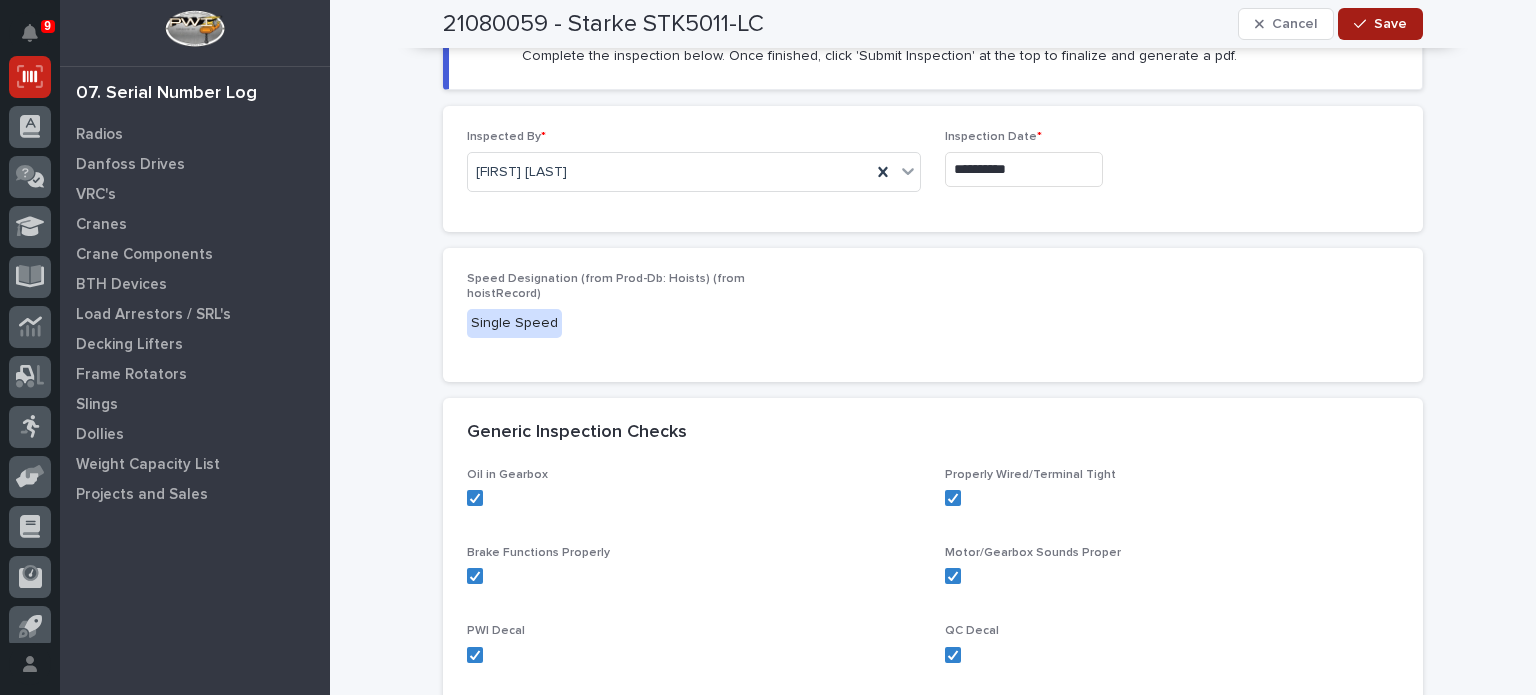 click on "Save" at bounding box center (1390, 24) 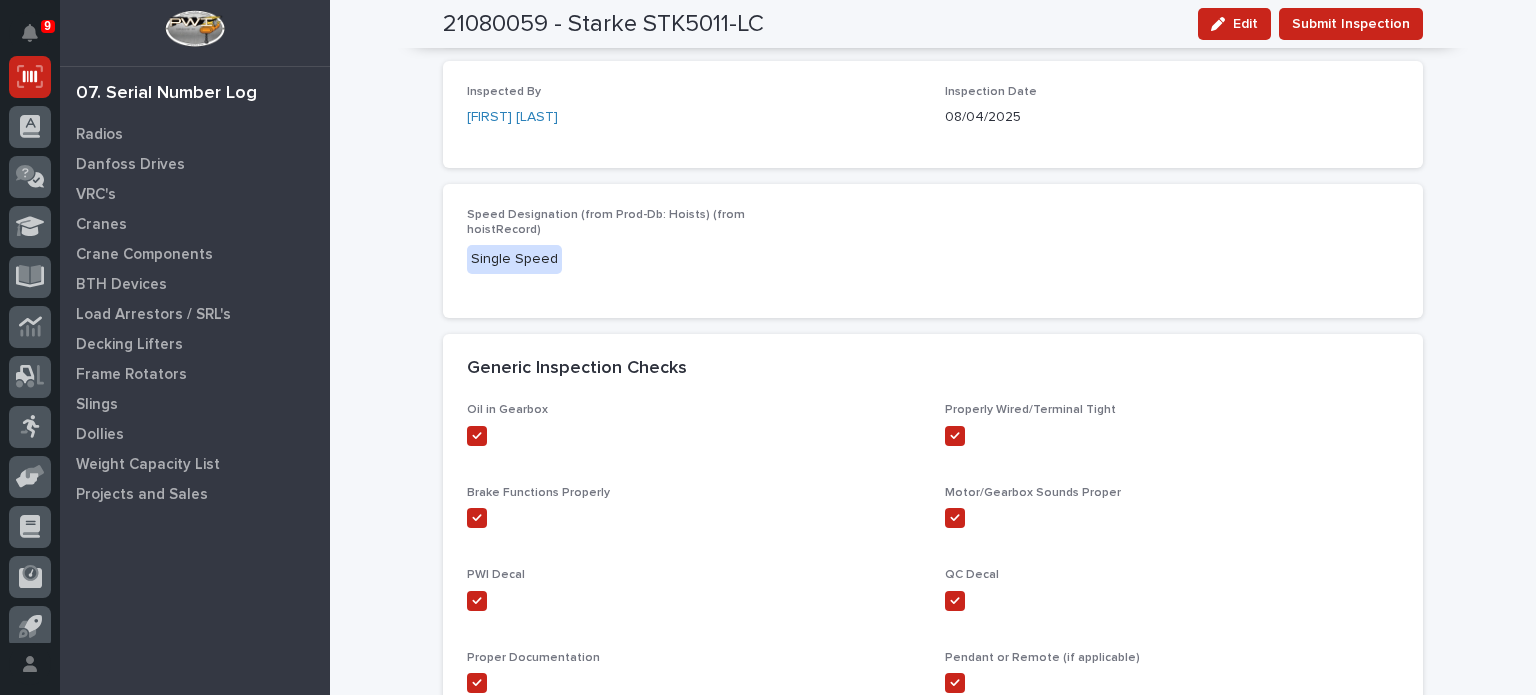 scroll, scrollTop: 200, scrollLeft: 0, axis: vertical 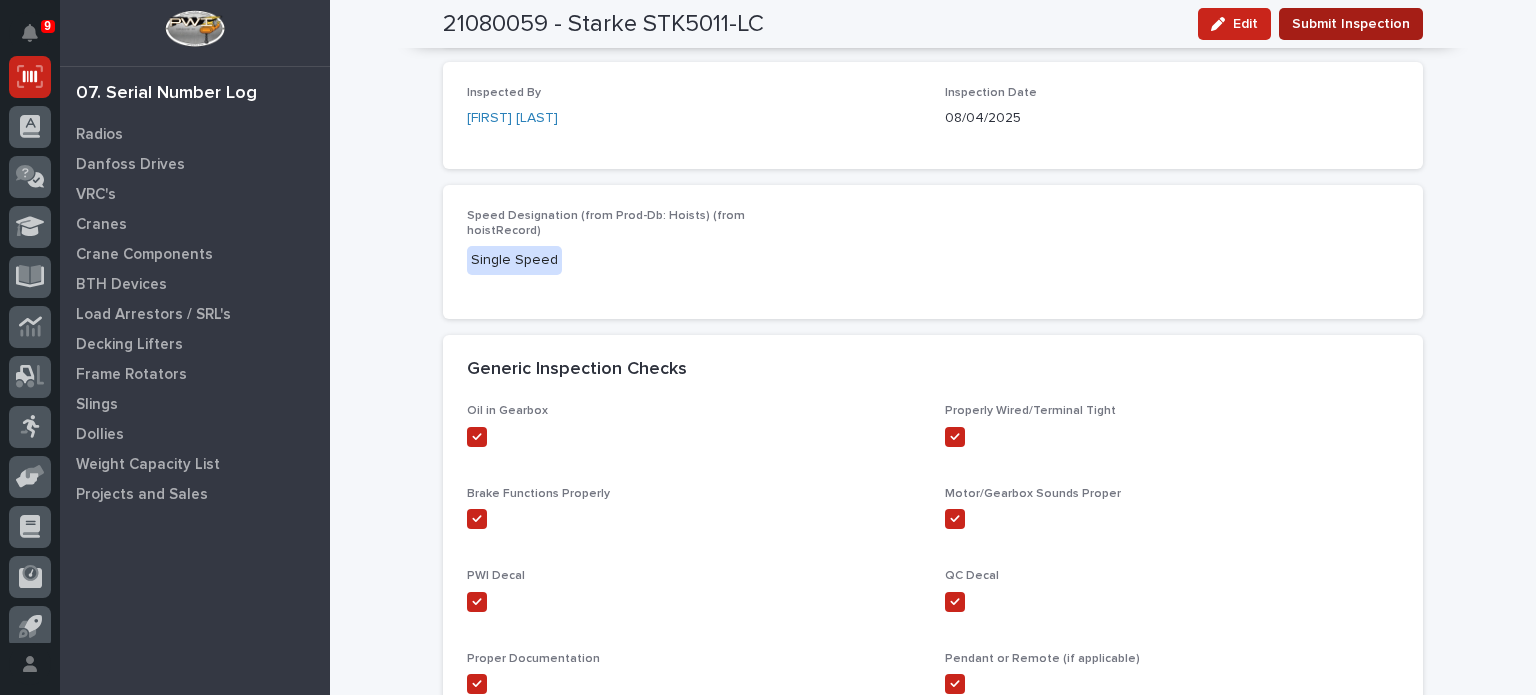 click on "Submit Inspection" at bounding box center (1351, 24) 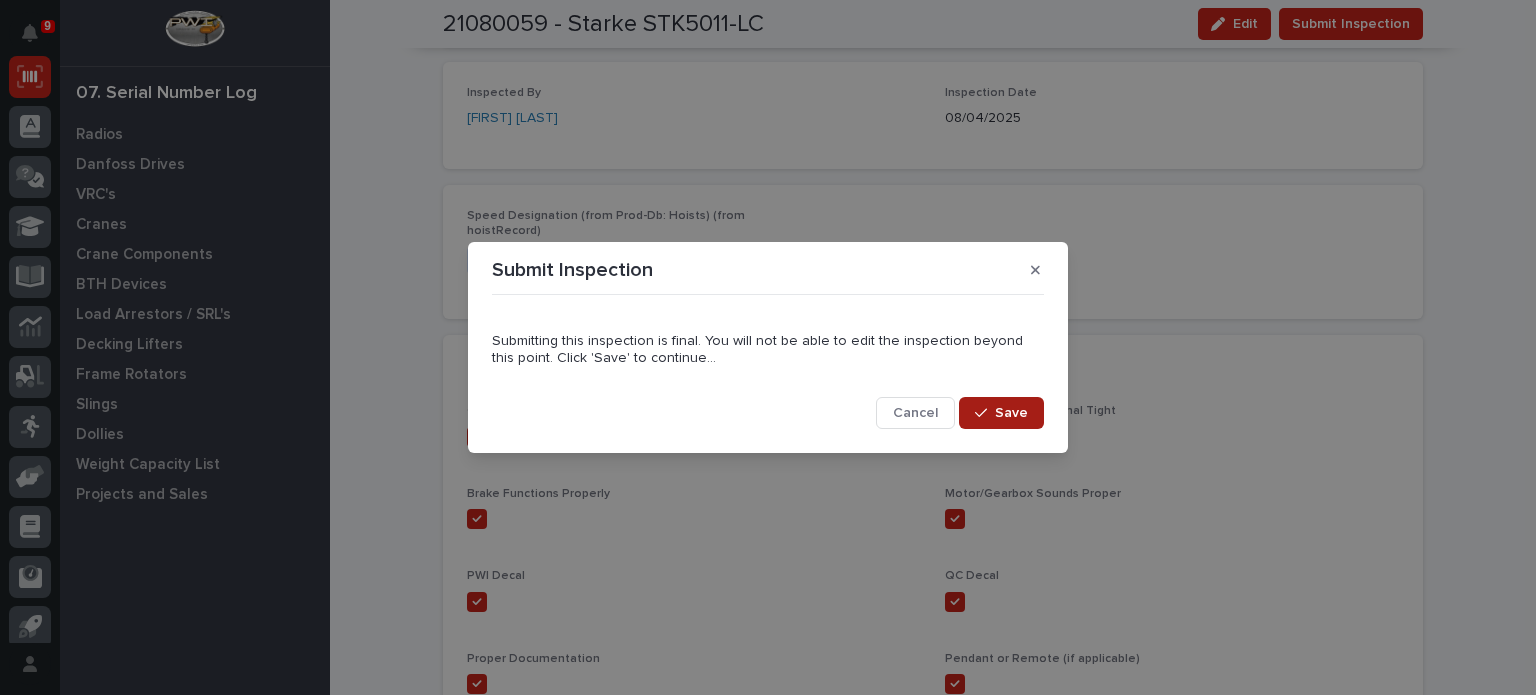 click on "Save" at bounding box center (1011, 413) 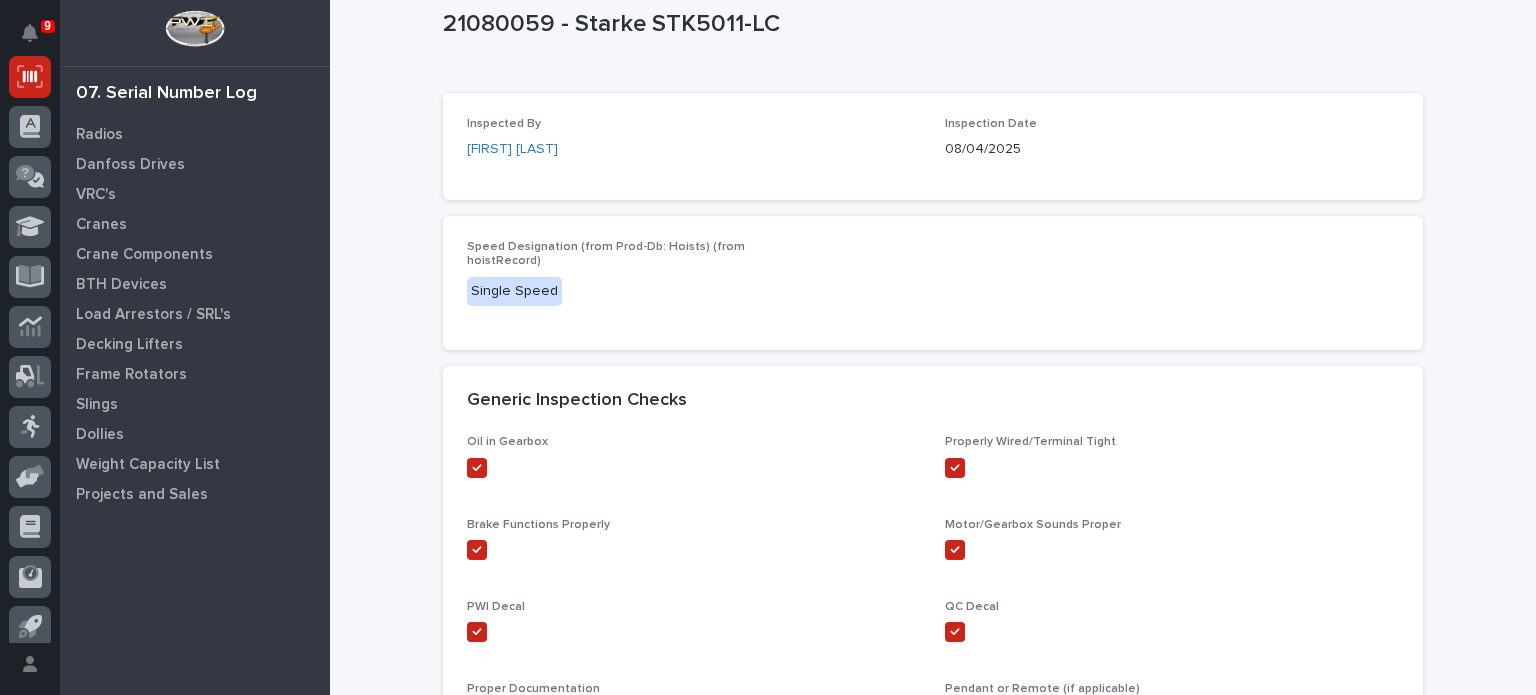 scroll, scrollTop: 0, scrollLeft: 0, axis: both 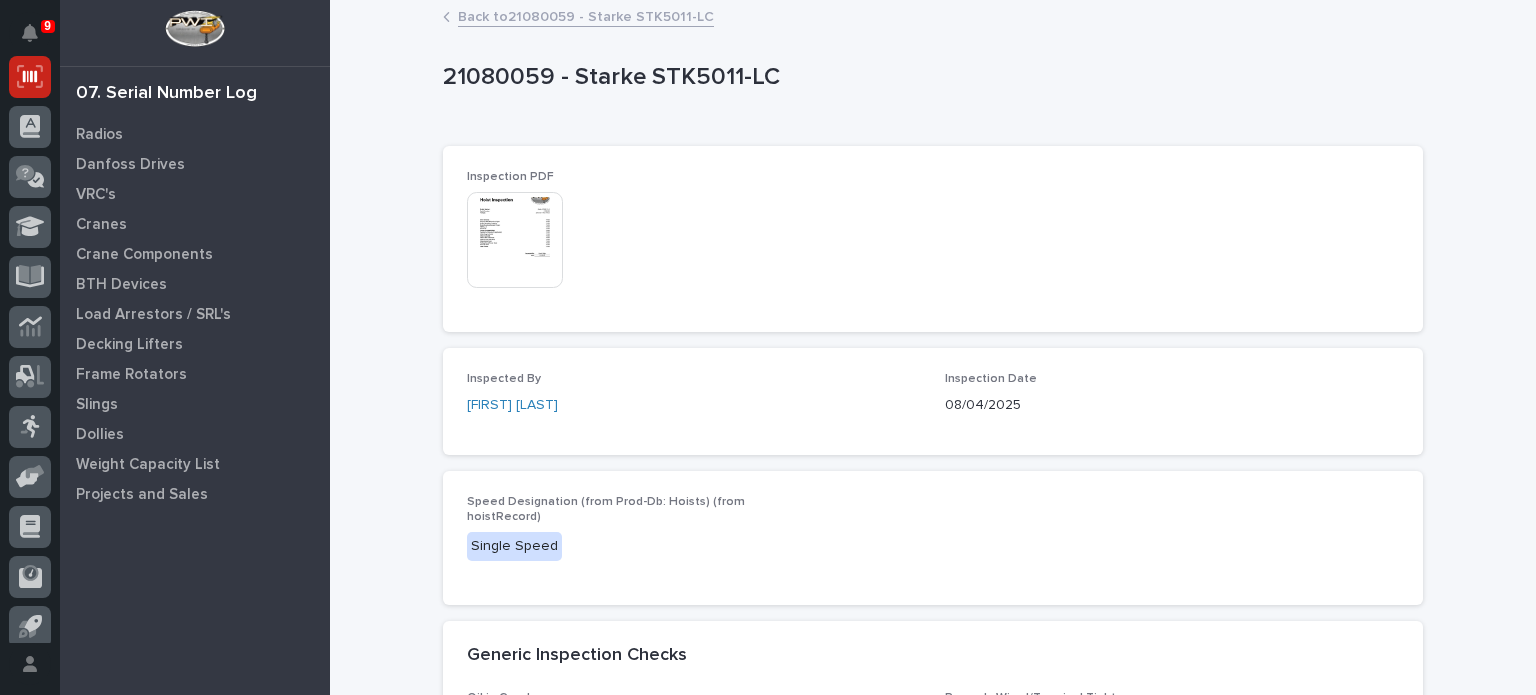 click on "Inspection PDF This file cannot be opened Download File" at bounding box center [614, 239] 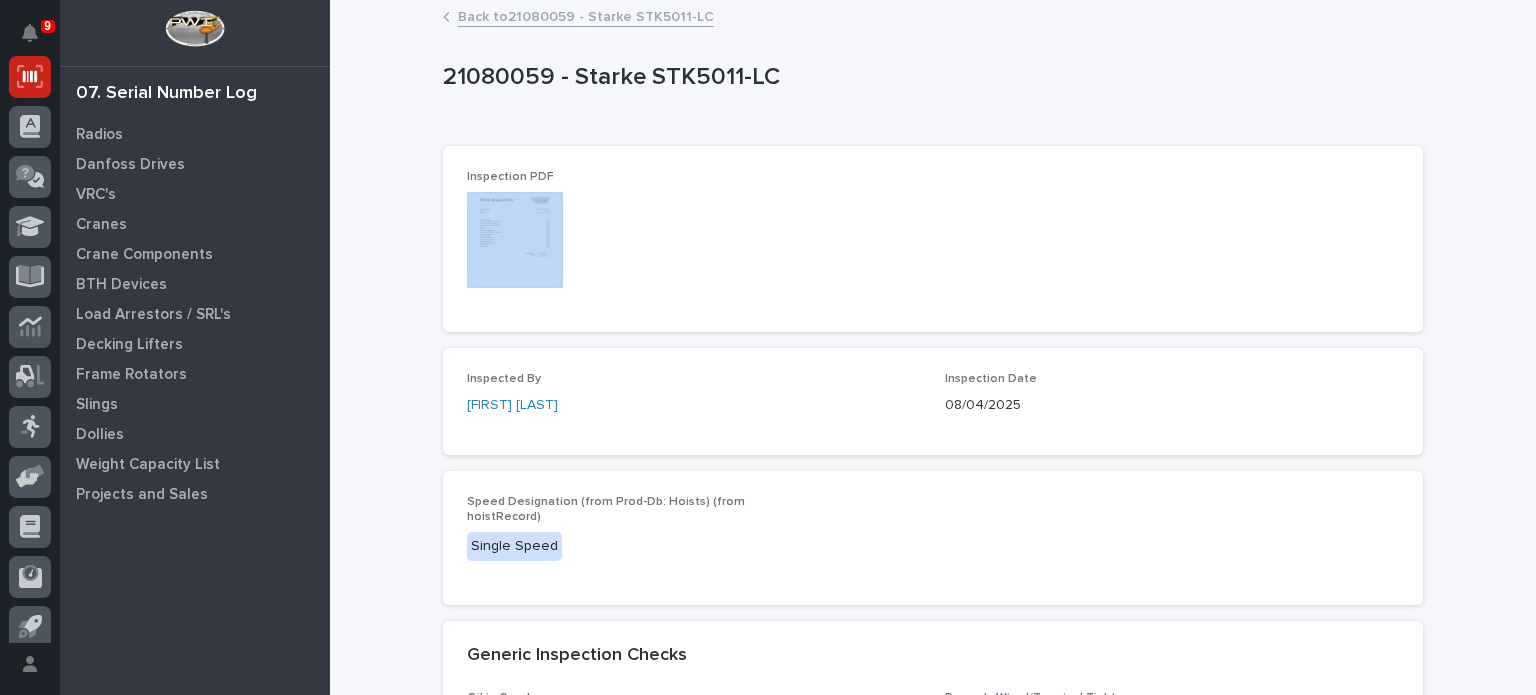 click on "This file cannot be opened Download File" at bounding box center (614, 242) 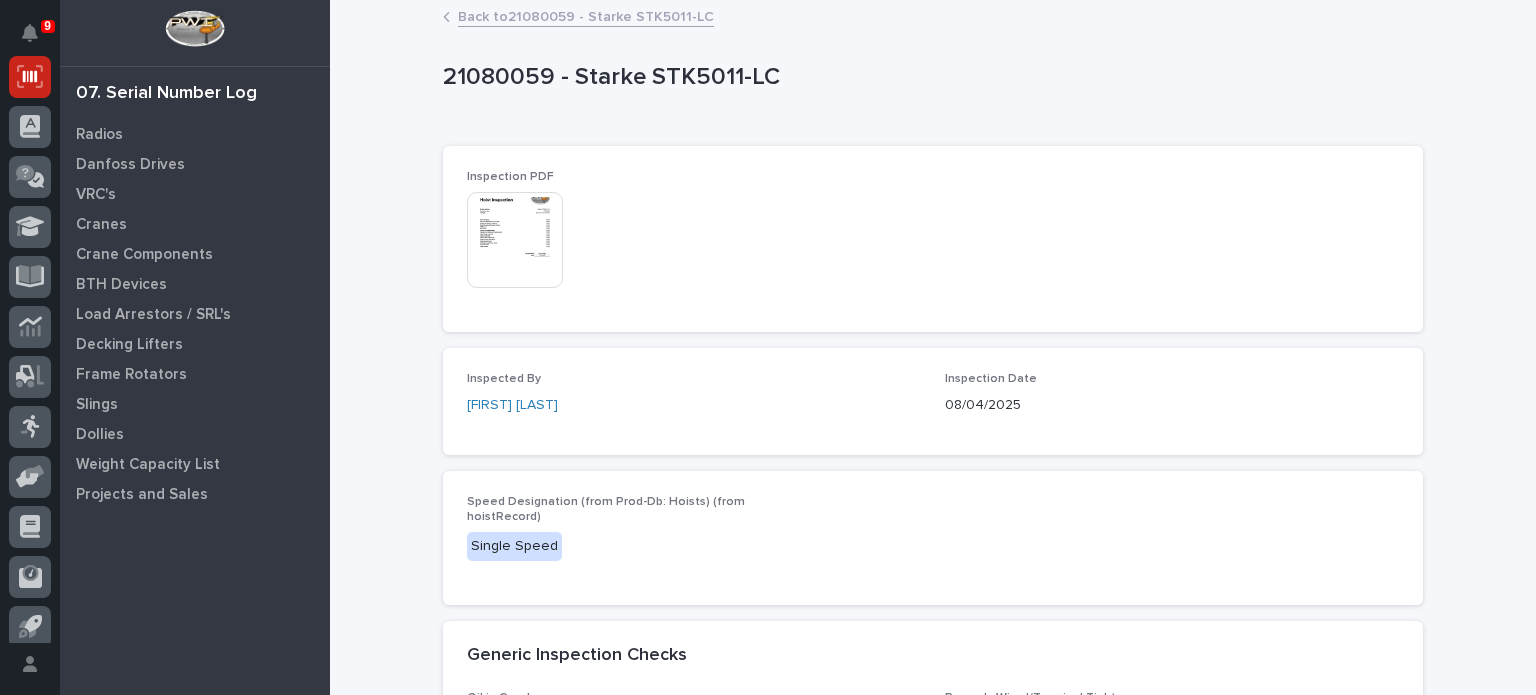 click at bounding box center [515, 240] 